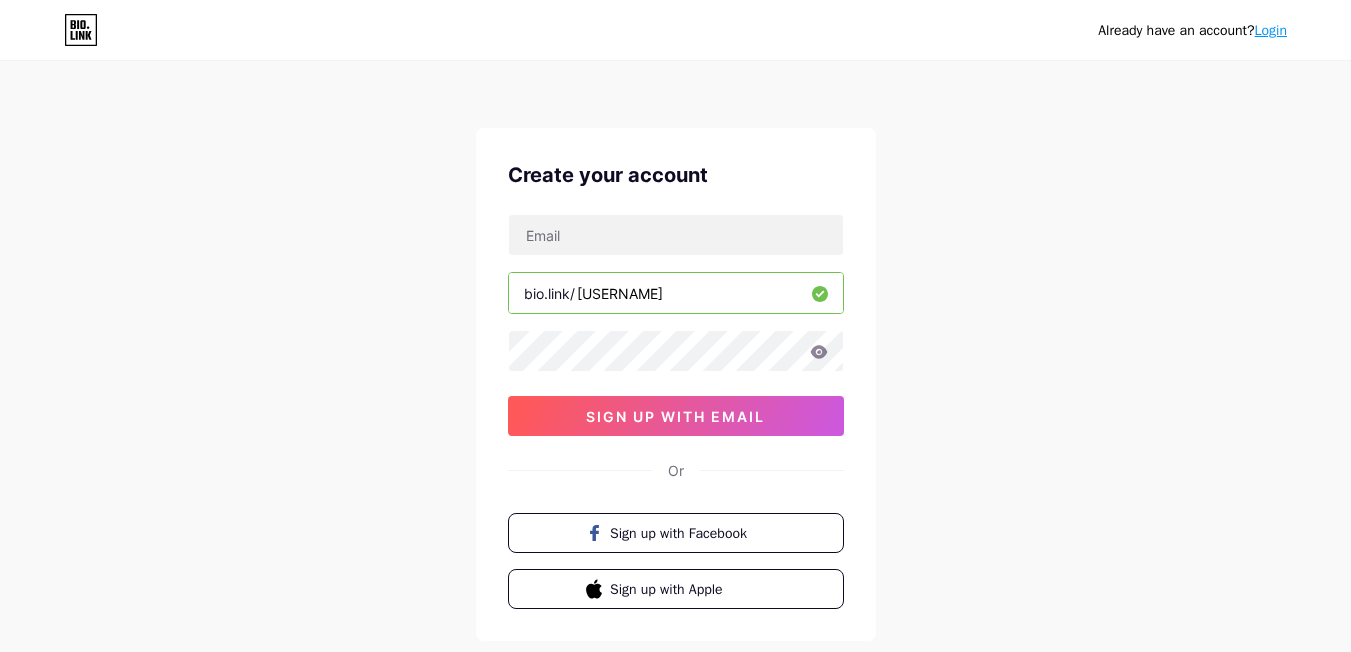scroll, scrollTop: 0, scrollLeft: 0, axis: both 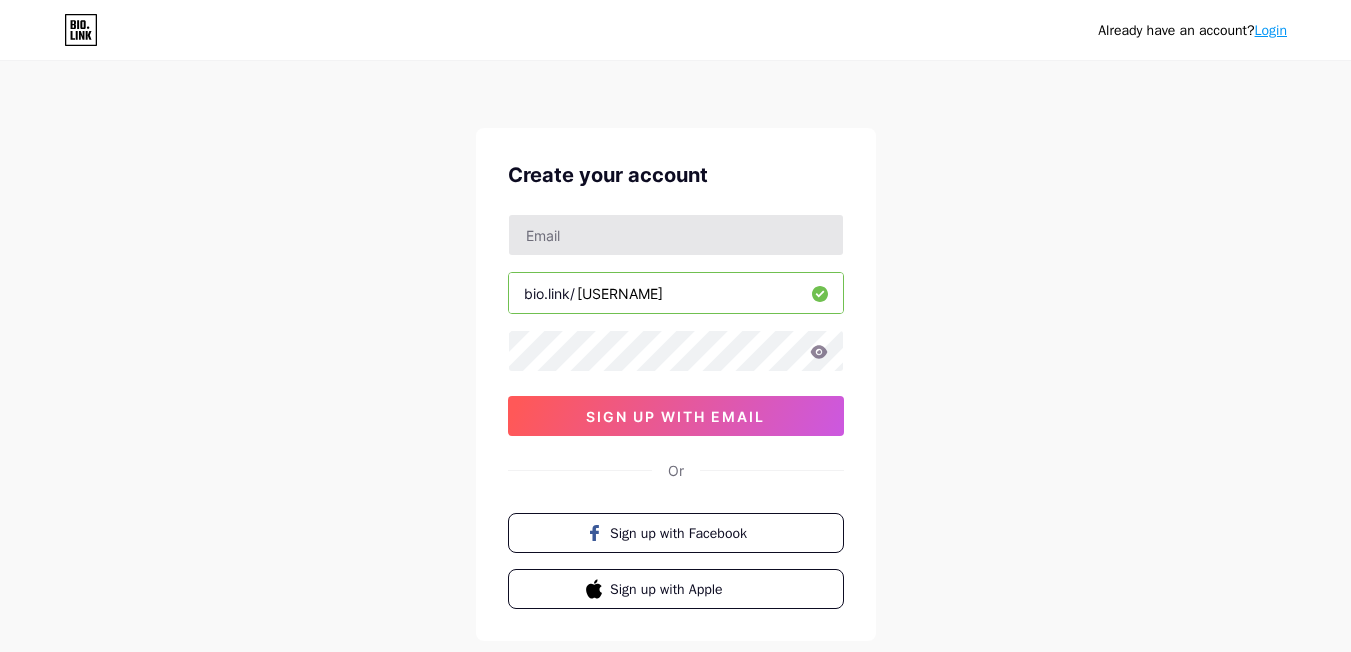 type on "[EMAIL]" 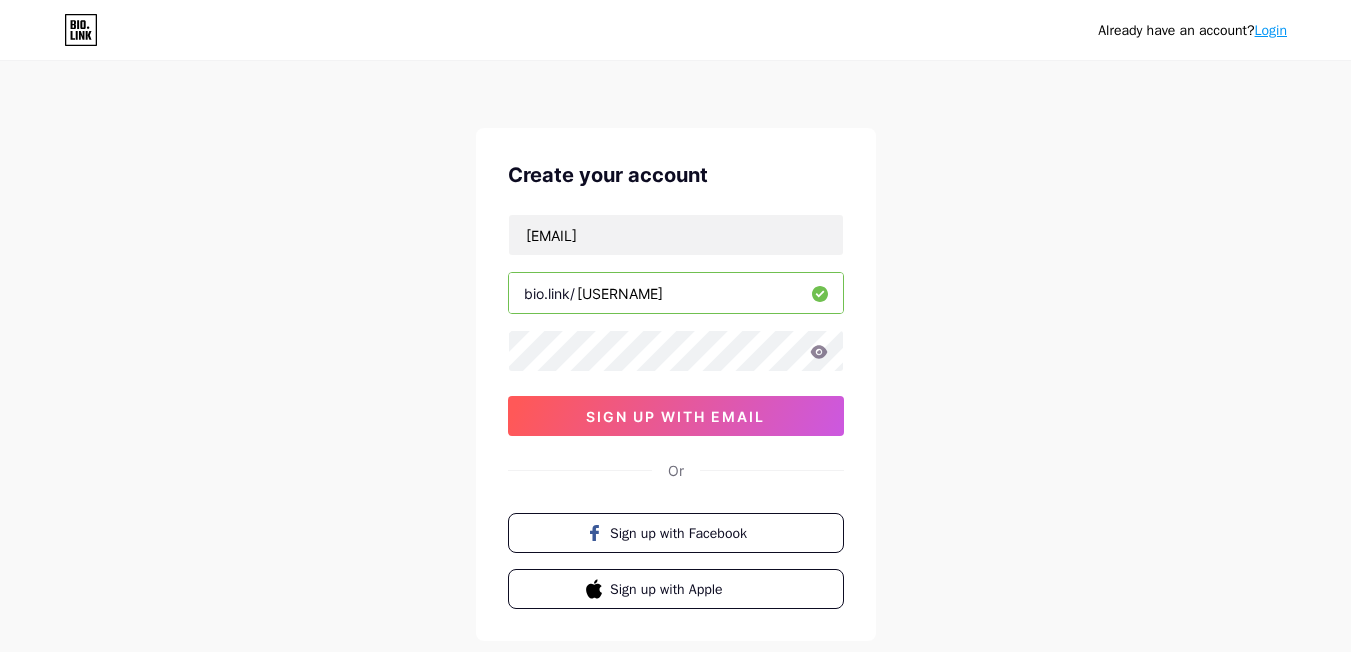 click on "Already have an account?  Login   Create your account     [EMAIL]     bio.link/   [USERNAME]                     sign up with email         Or       Sign up with Facebook
Sign up with Apple
By signing up, you agree to our  Terms of Service  and  Privacy Policy ." at bounding box center (675, 382) 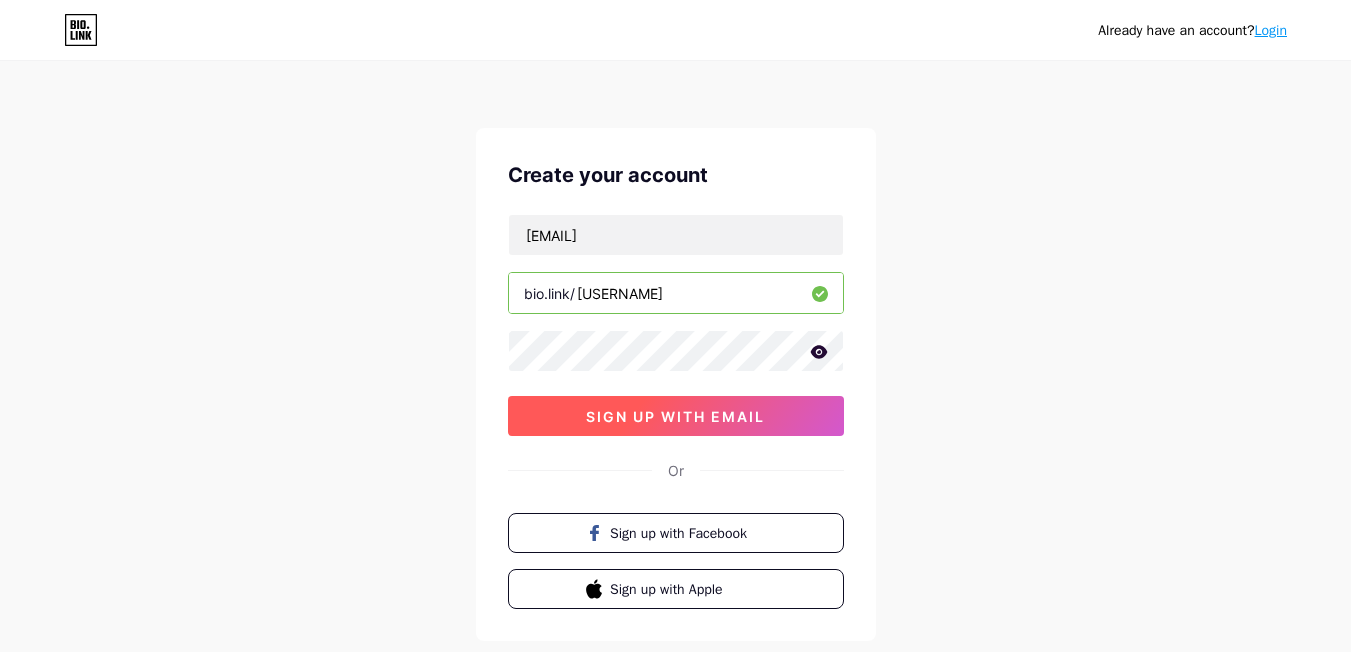 click on "sign up with email" at bounding box center [675, 416] 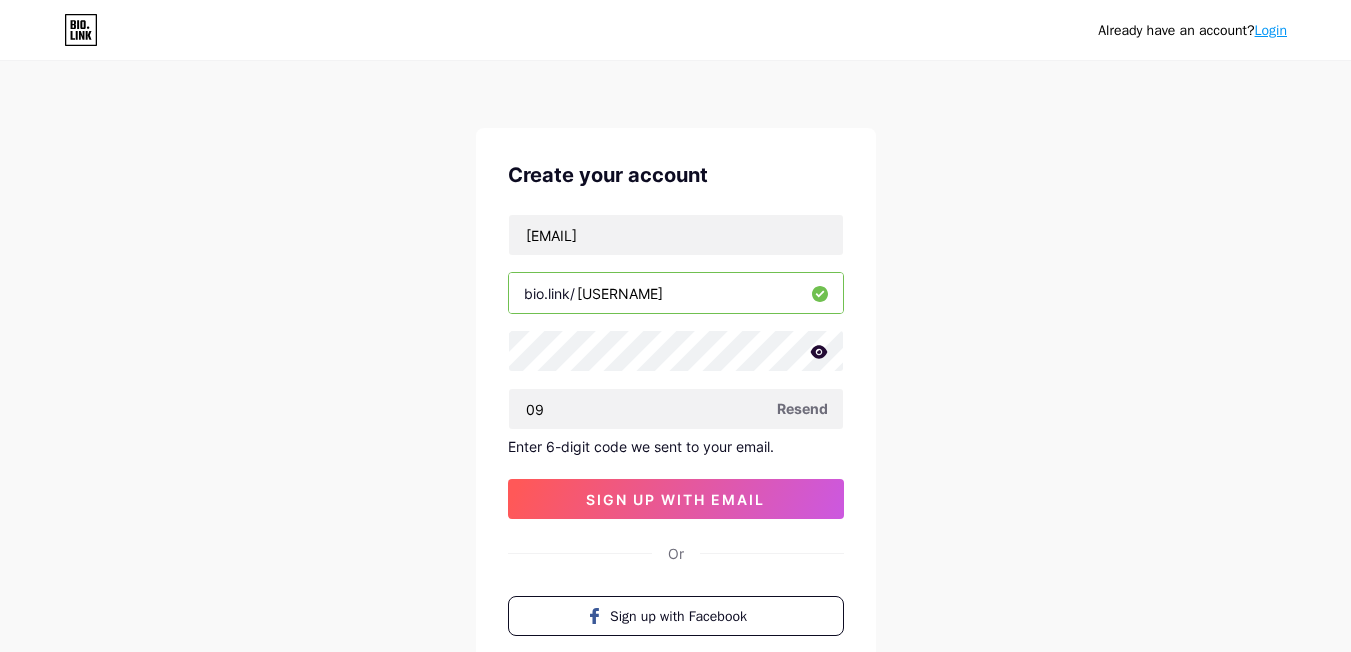 type on "0" 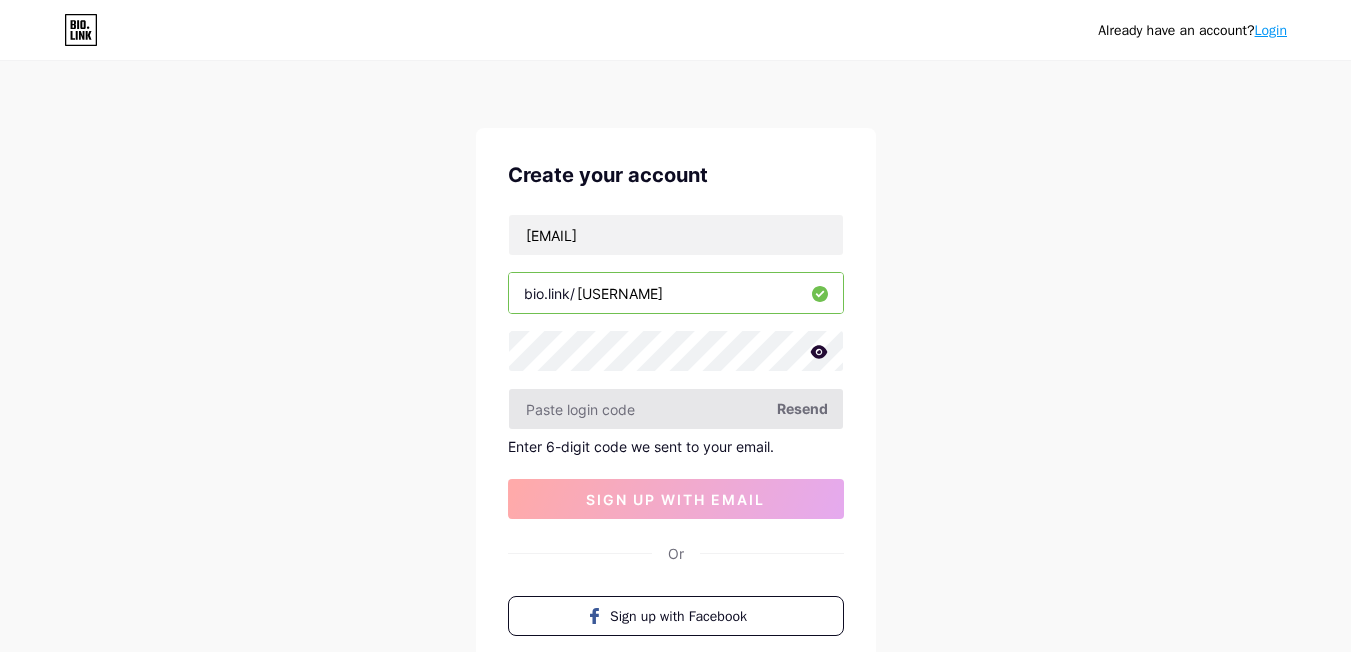 click at bounding box center [676, 409] 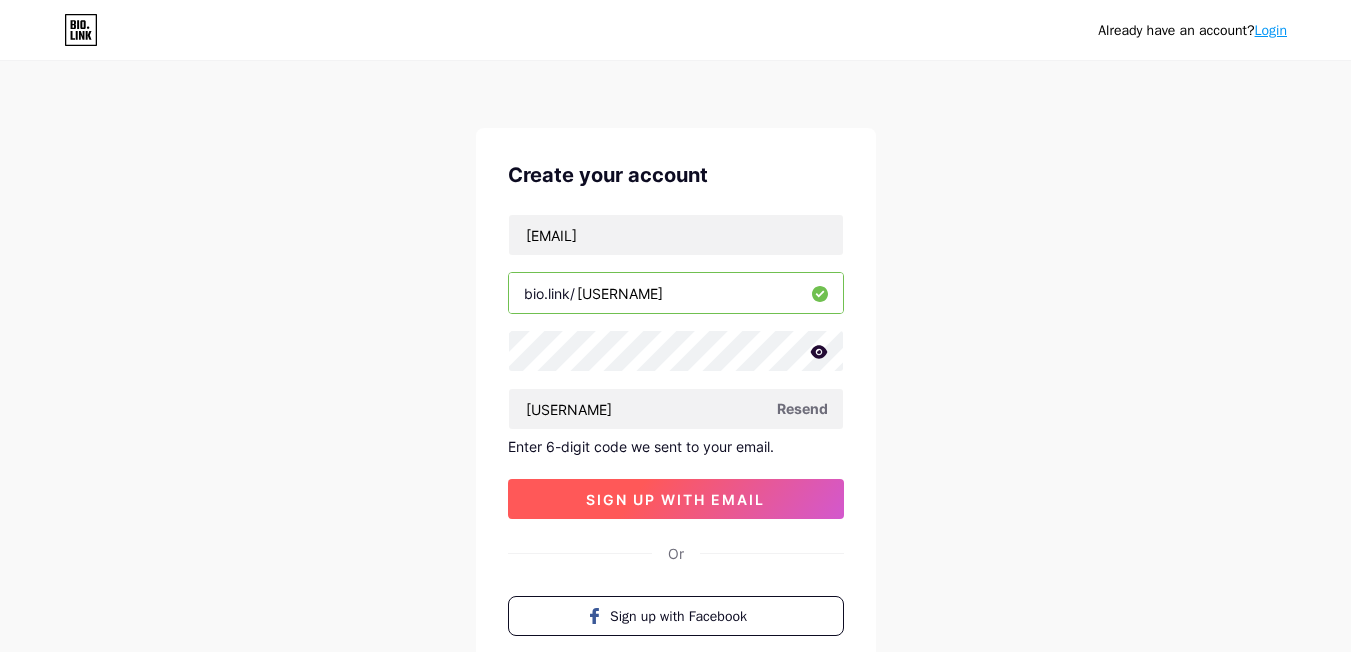 click on "sign up with email" at bounding box center [675, 499] 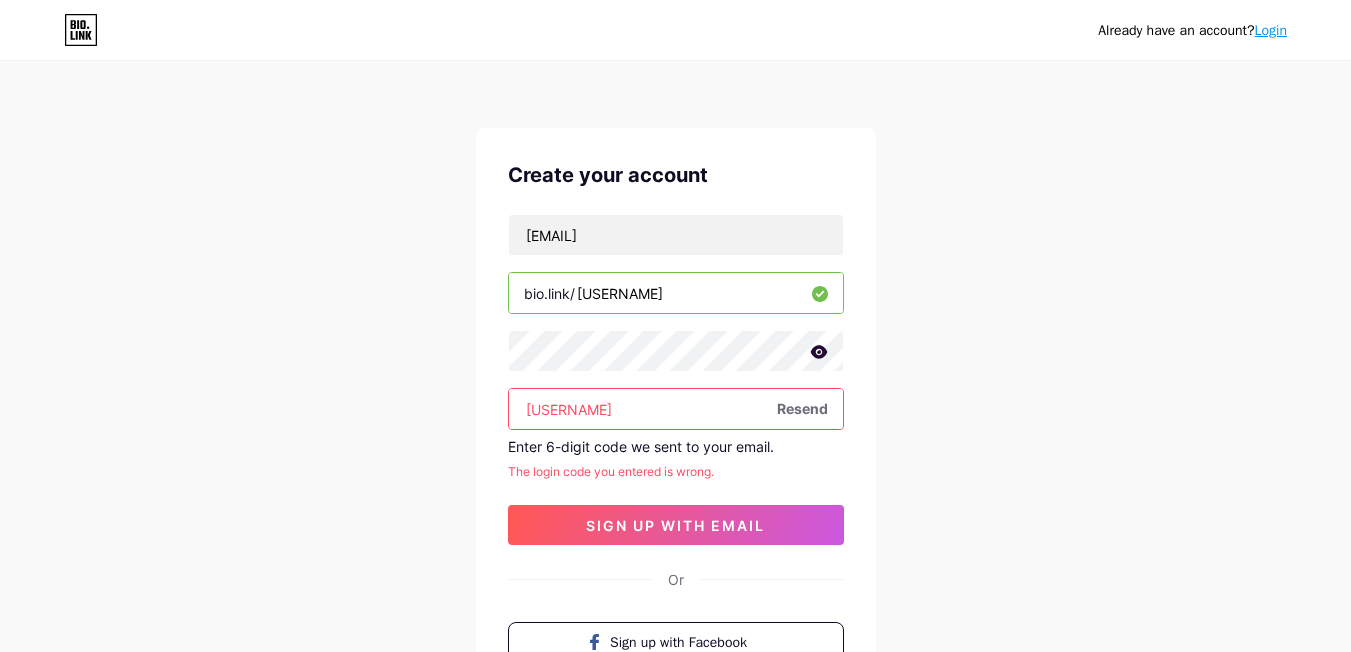 click 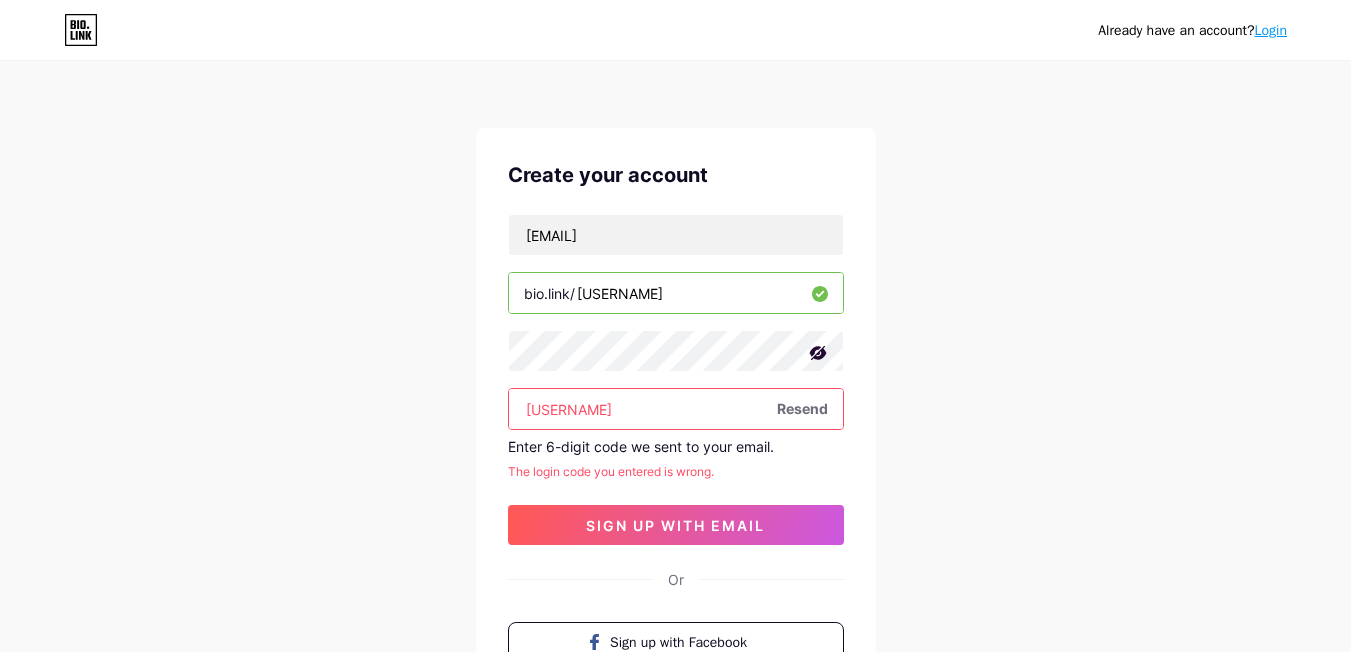 click on "Already have an account?  Login   Create your account     [EMAIL]     bio.link/   [USERNAME]               [USERNAME]   Resend     Enter 6-digit code we sent to your email.   The login code you entered is wrong.       sign up with email         Or       Sign up with Facebook
Sign up with Apple
By signing up, you agree to our  Terms of Service  and  Privacy Policy ." at bounding box center [675, 437] 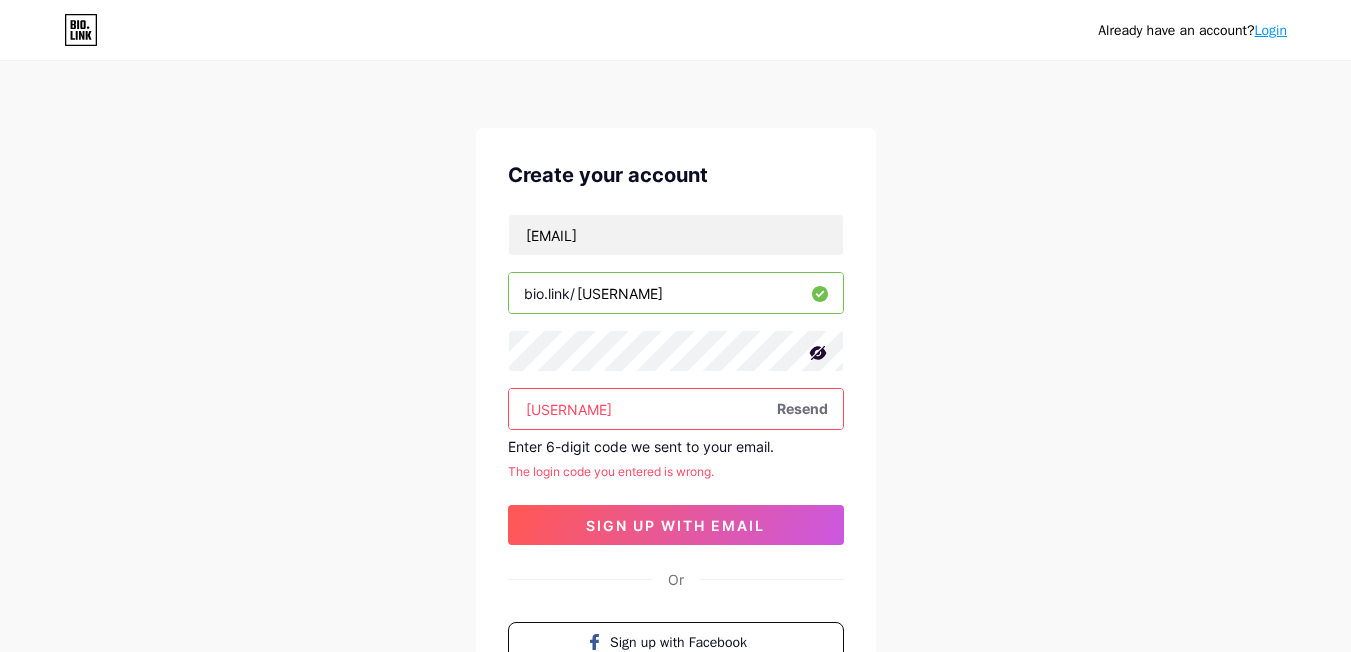drag, startPoint x: 636, startPoint y: 409, endPoint x: 505, endPoint y: 405, distance: 131.06105 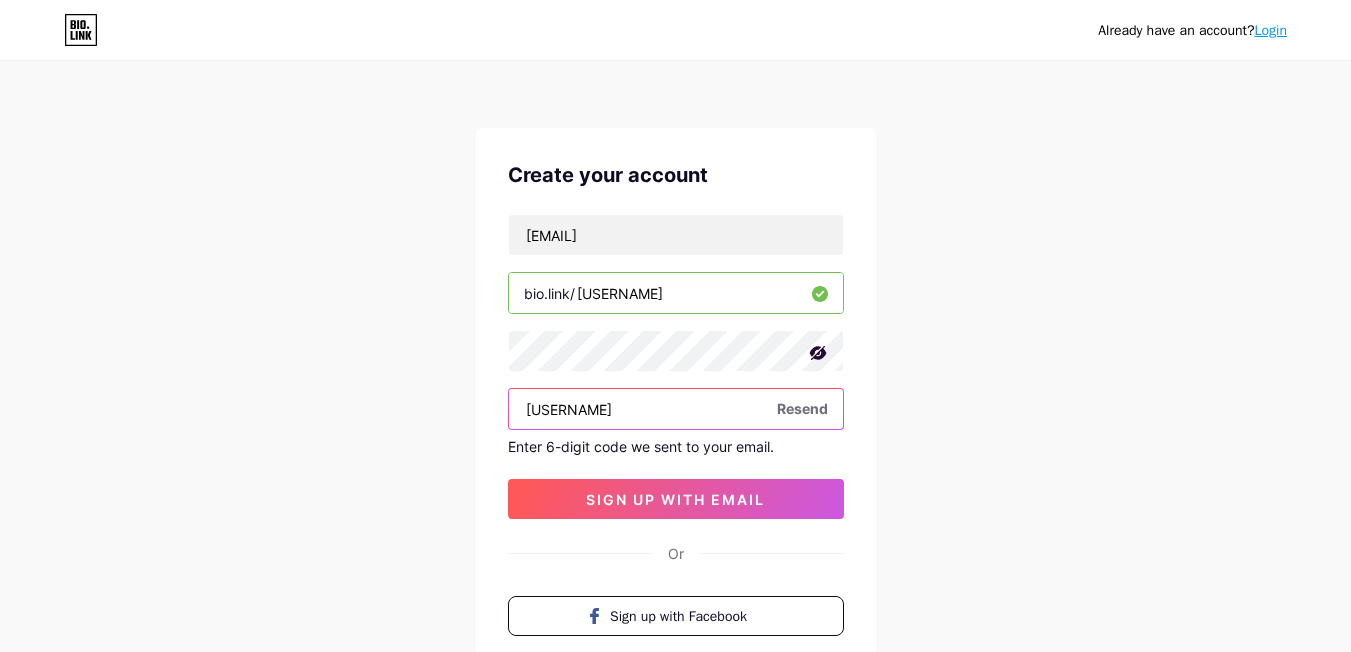 click on "[USERNAME]" at bounding box center [676, 409] 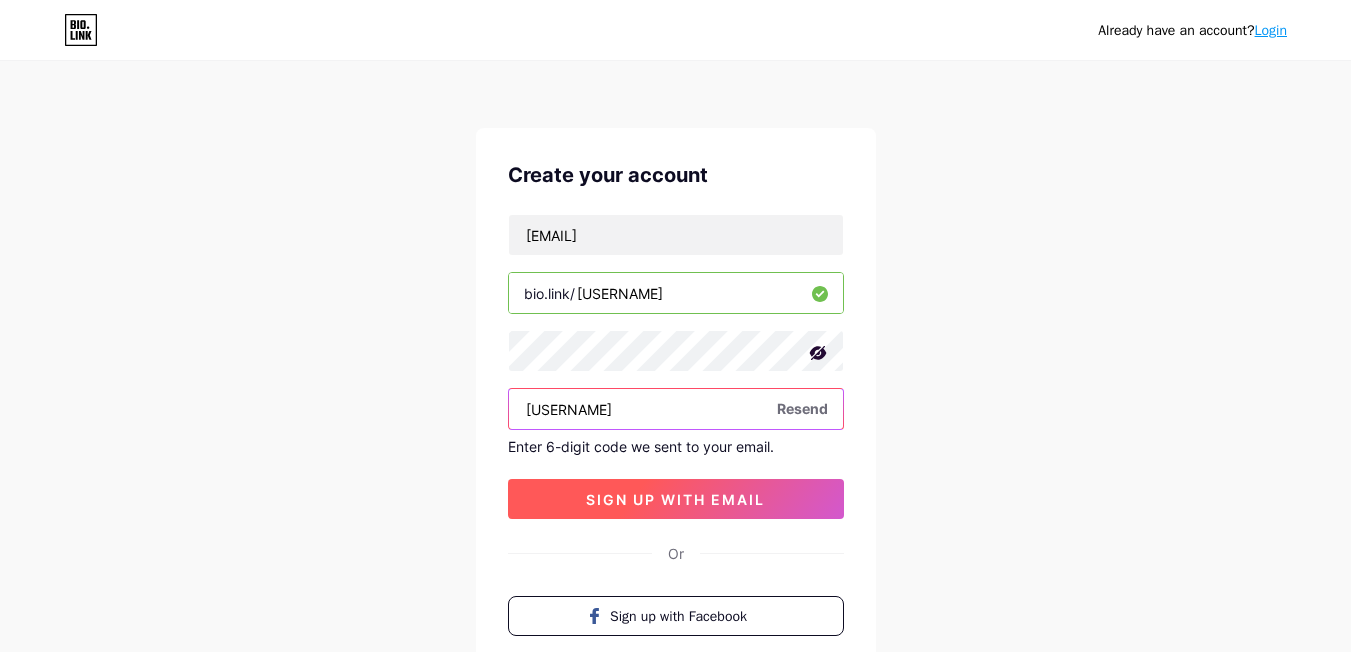 type on "[USERNAME]" 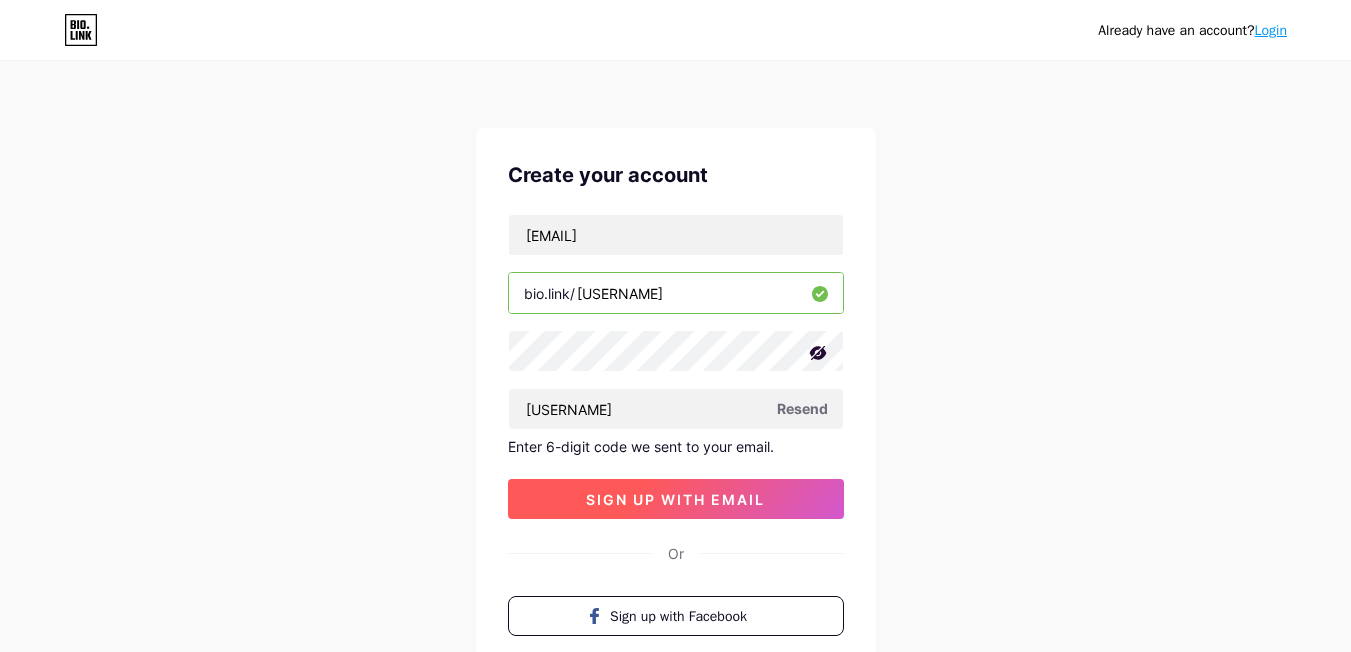 click on "sign up with email" at bounding box center (676, 499) 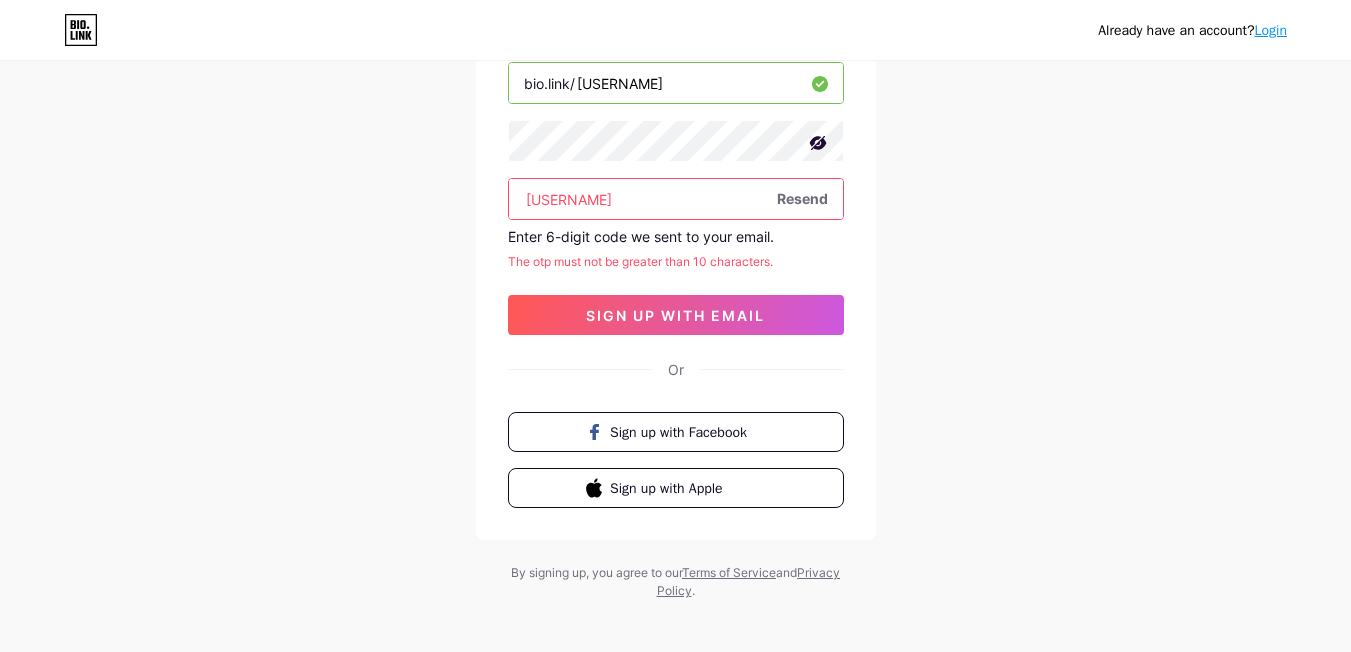 scroll, scrollTop: 222, scrollLeft: 0, axis: vertical 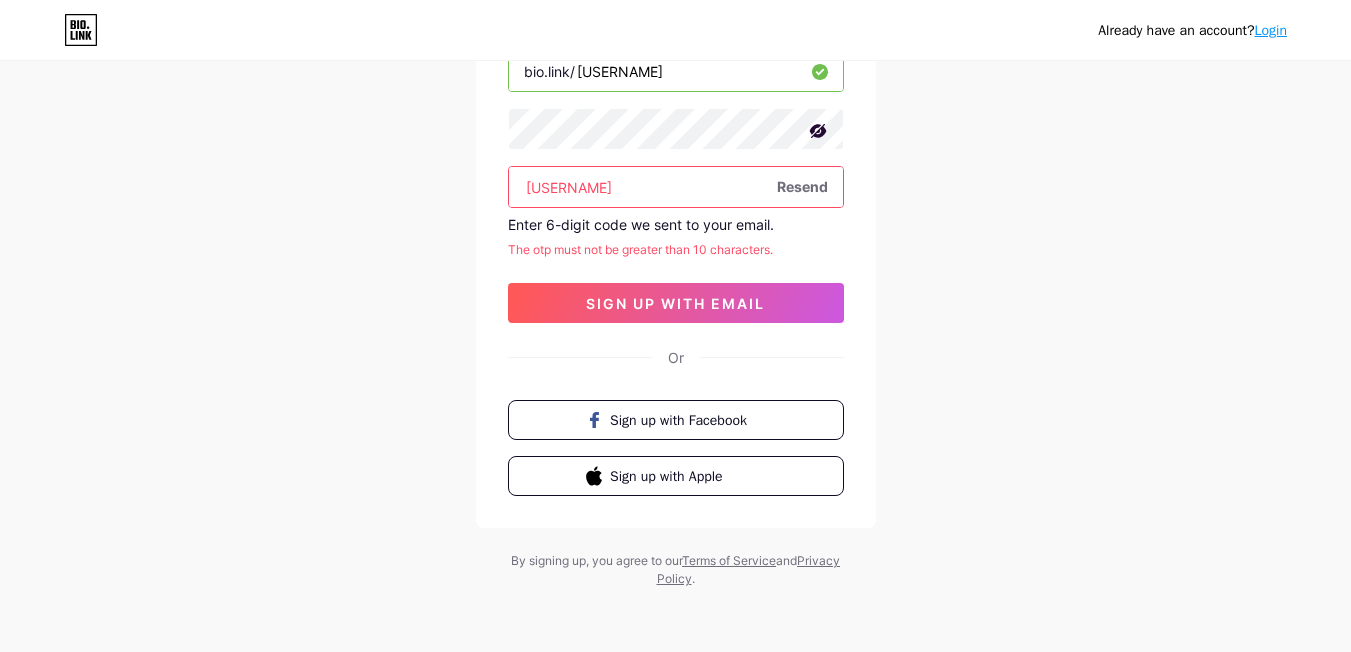 click on "[EMAIL]     bio.link/   [USERNAME]               [USERNAME]   Resend     Enter 6-digit code we sent to your email.   The otp must not be greater than 10 characters.       sign up with email" at bounding box center (676, 157) 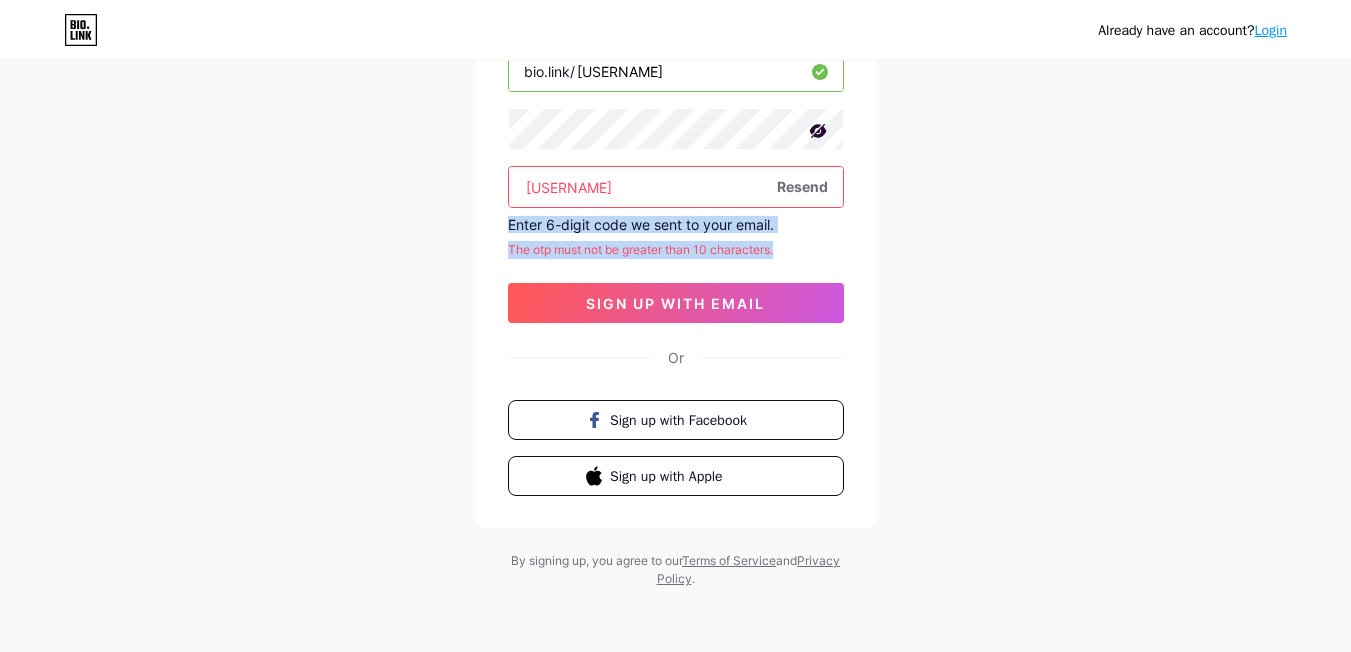 drag, startPoint x: 794, startPoint y: 247, endPoint x: 474, endPoint y: 229, distance: 320.50586 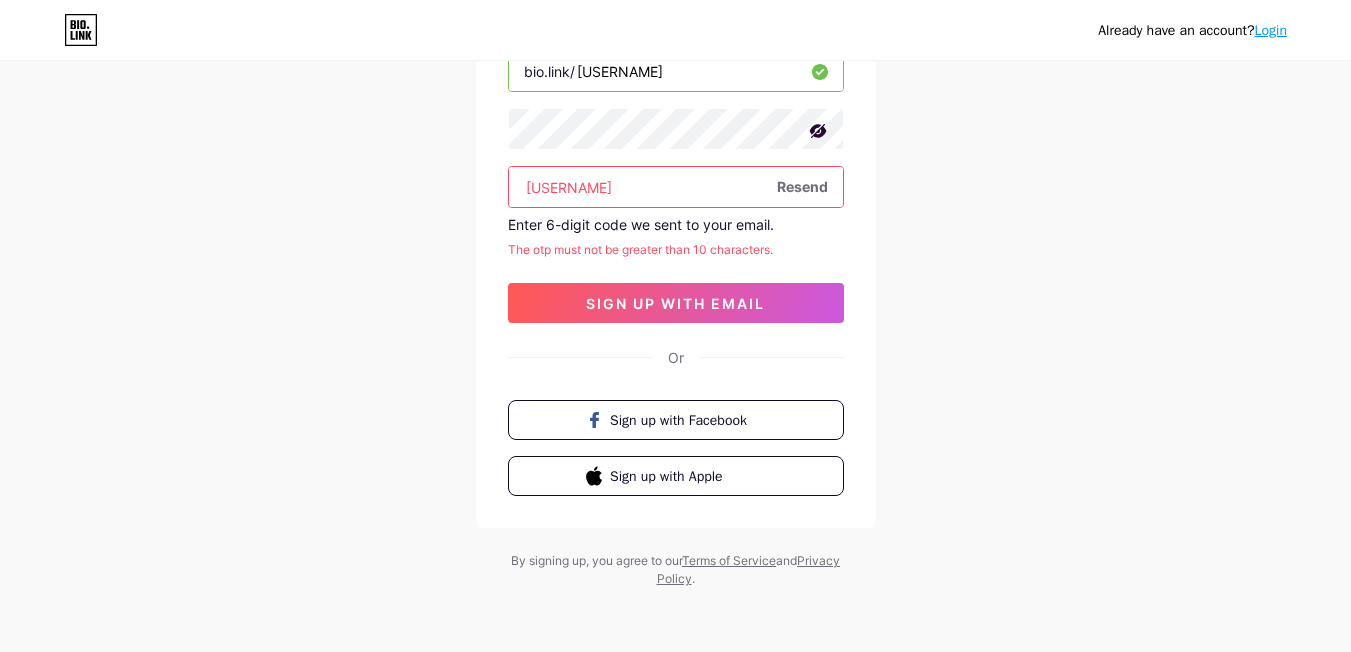 drag, startPoint x: 628, startPoint y: 183, endPoint x: 477, endPoint y: 182, distance: 151.00331 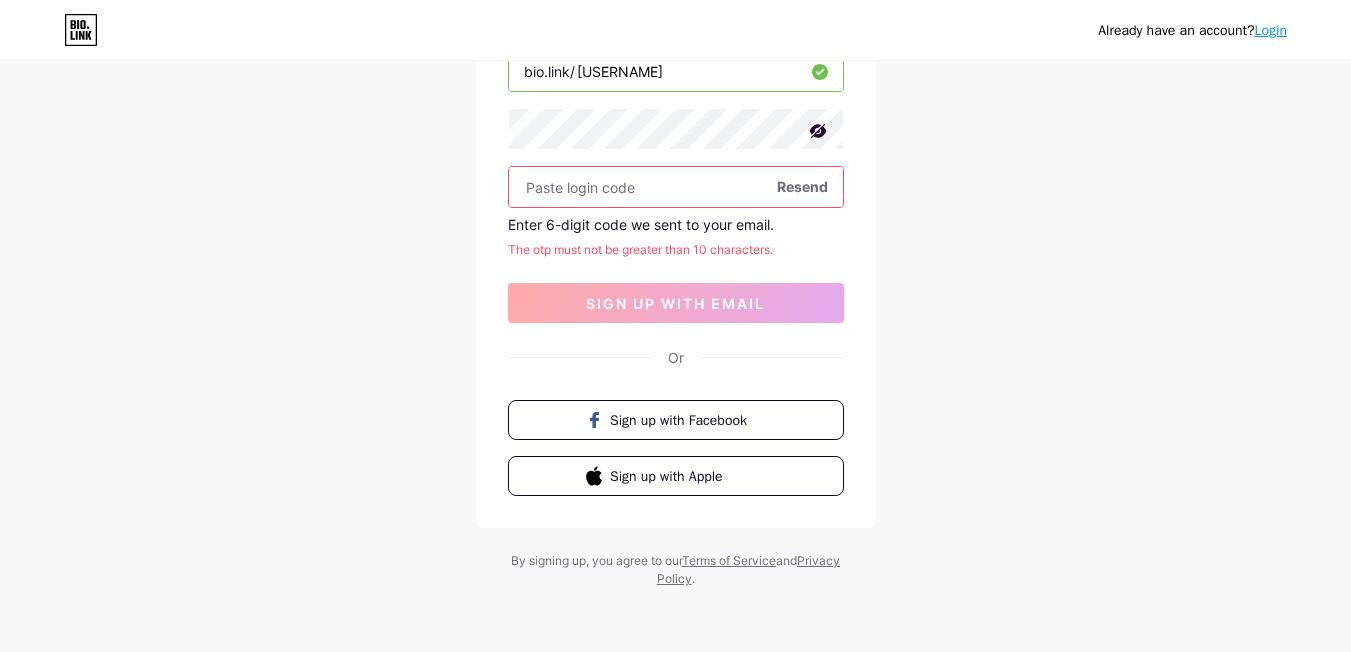 paste on "[NUMBER]" 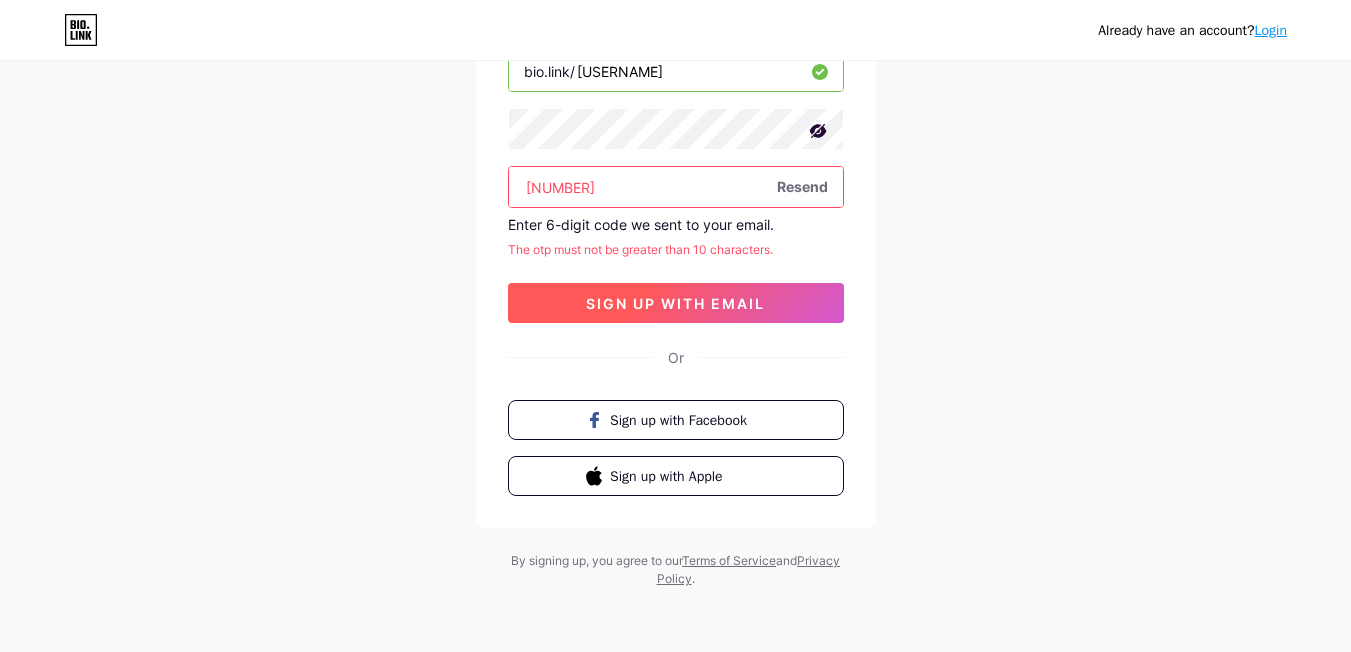 type on "[NUMBER]" 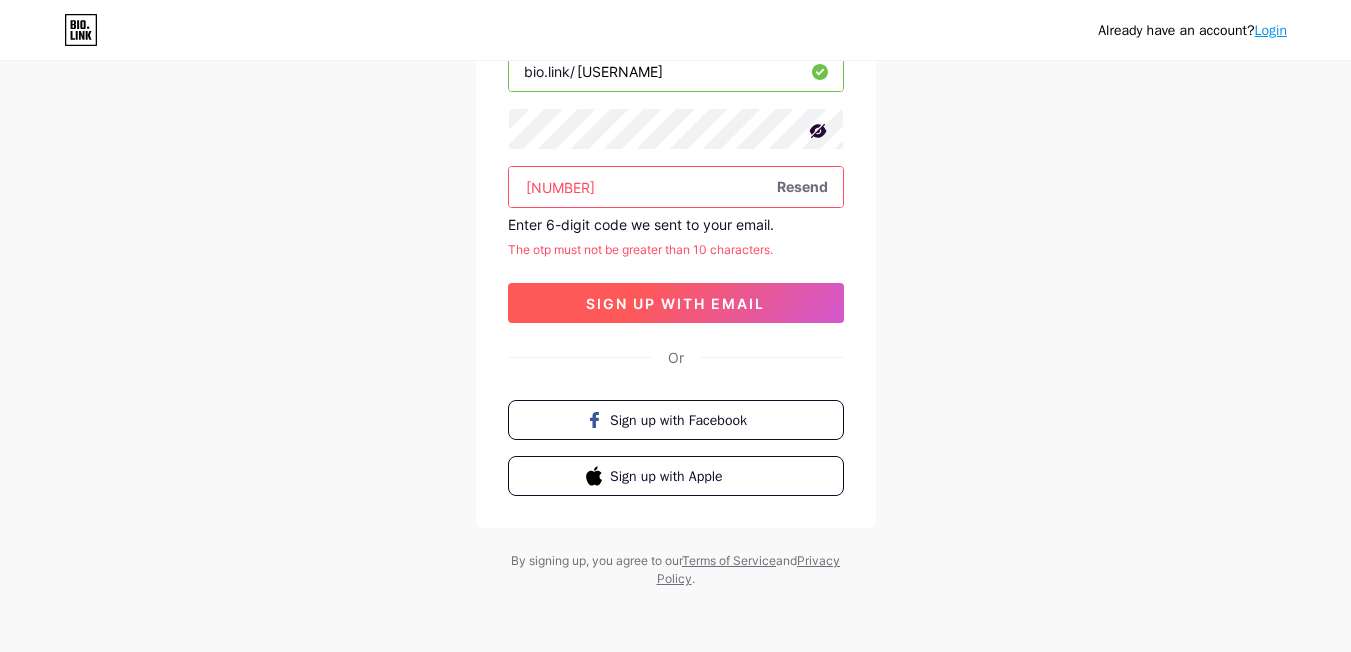 click on "sign up with email" at bounding box center (675, 303) 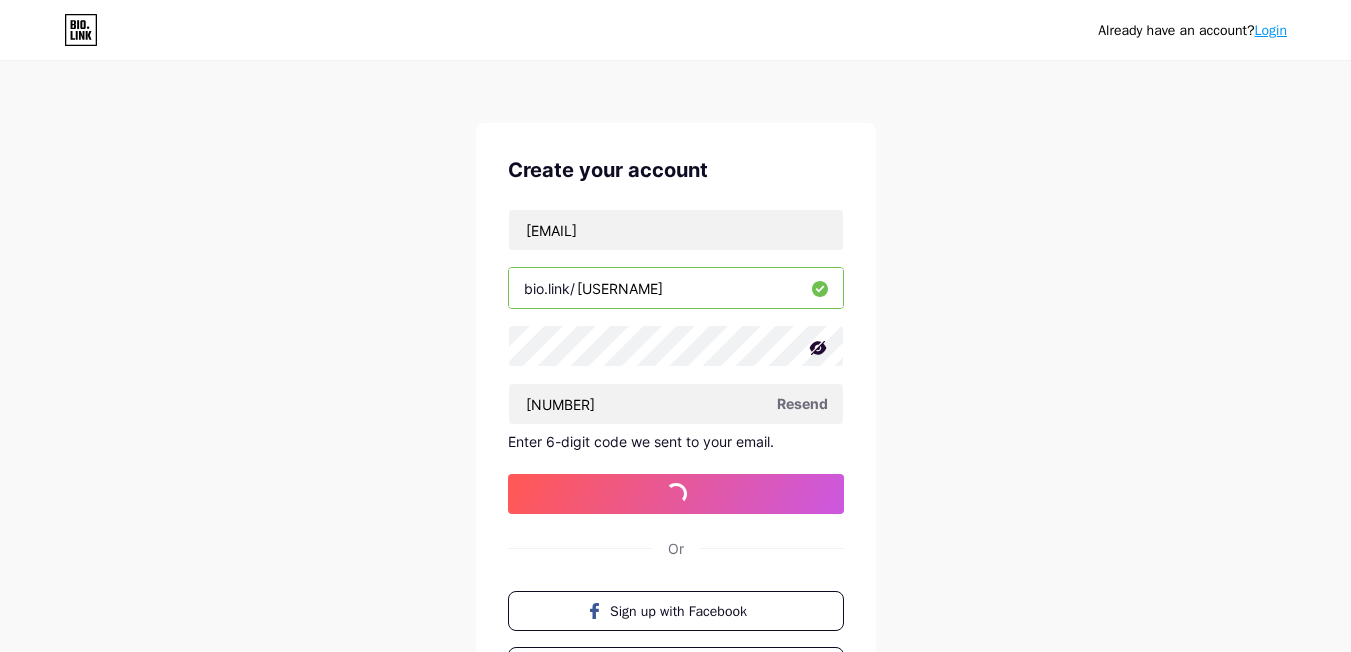 scroll, scrollTop: 0, scrollLeft: 0, axis: both 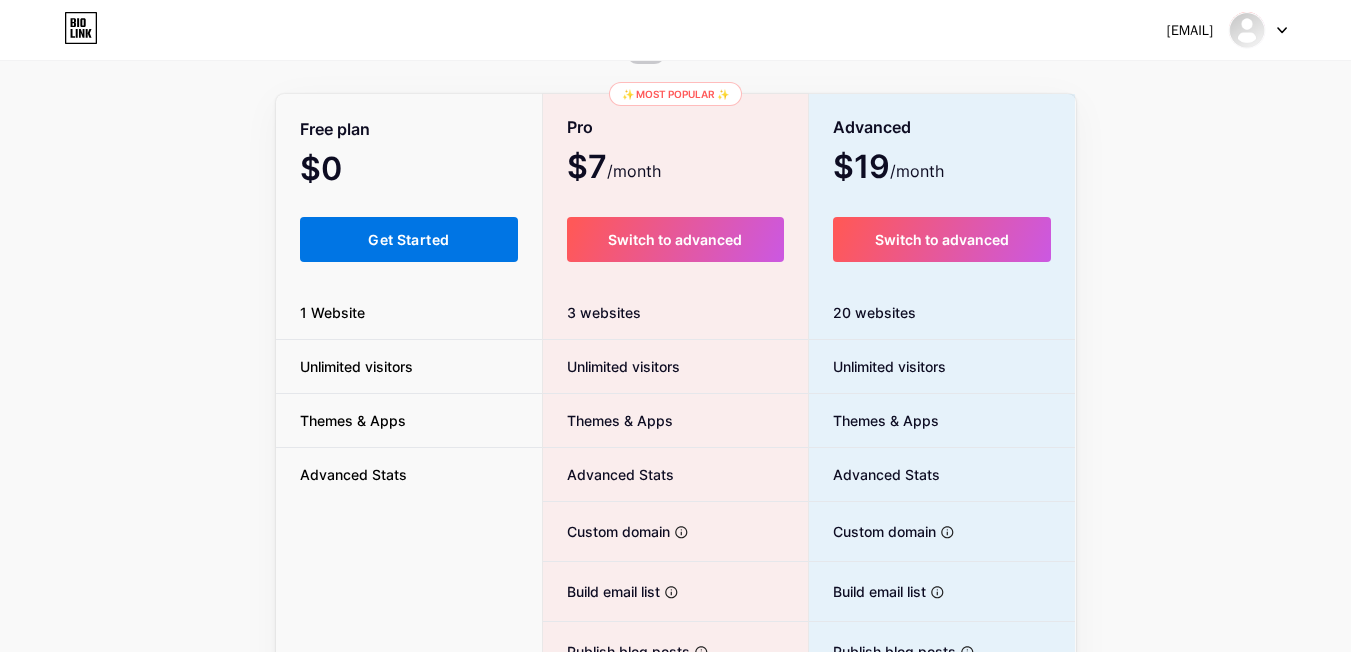 click on "Get Started" at bounding box center [408, 239] 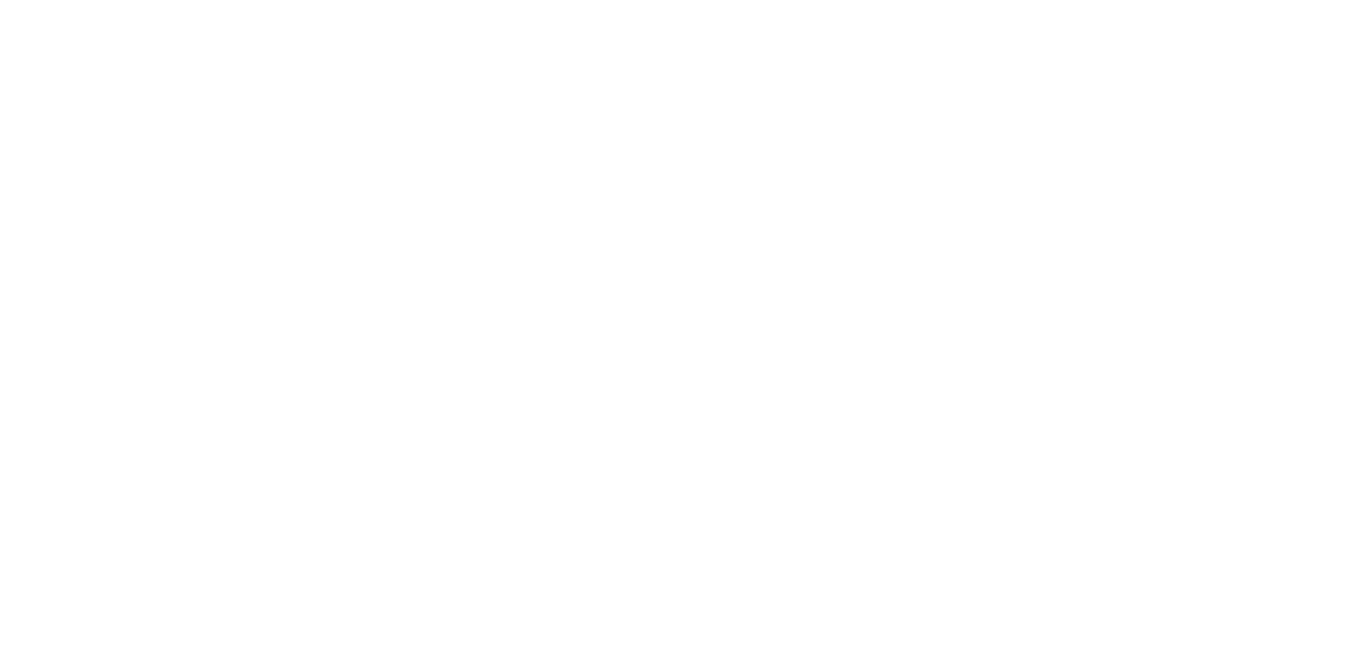 scroll, scrollTop: 0, scrollLeft: 0, axis: both 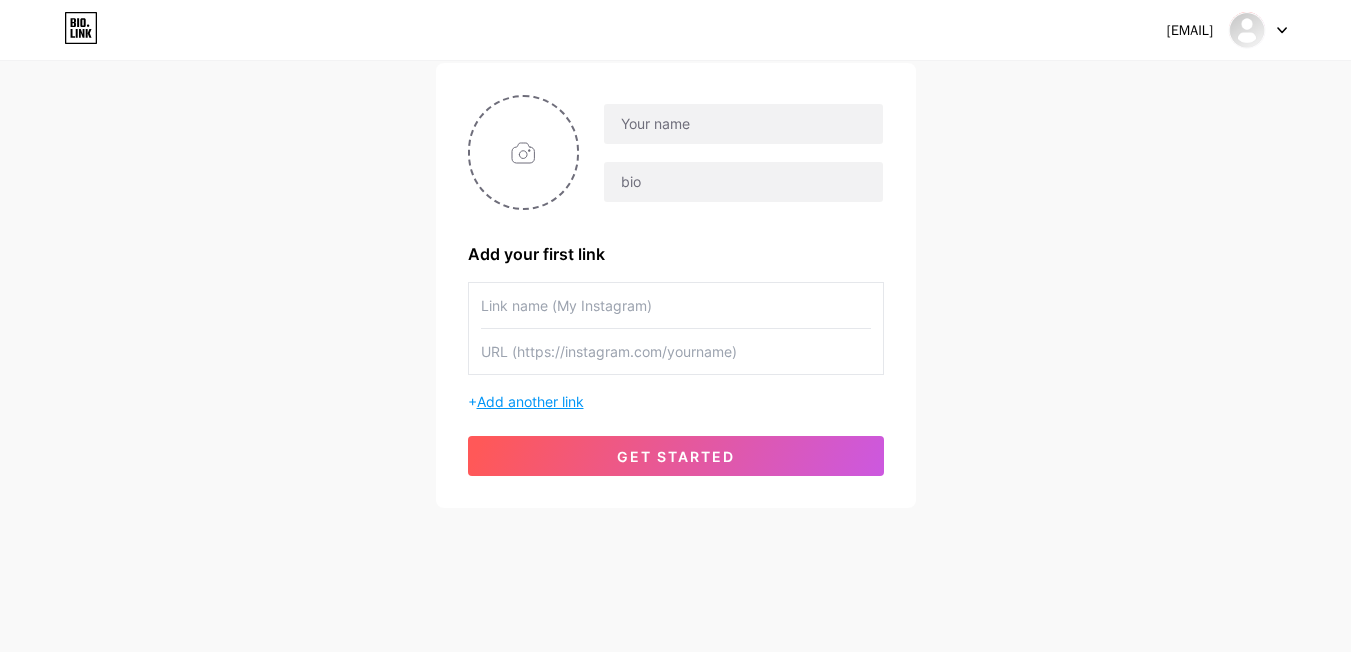 click on "Add another link" at bounding box center [530, 401] 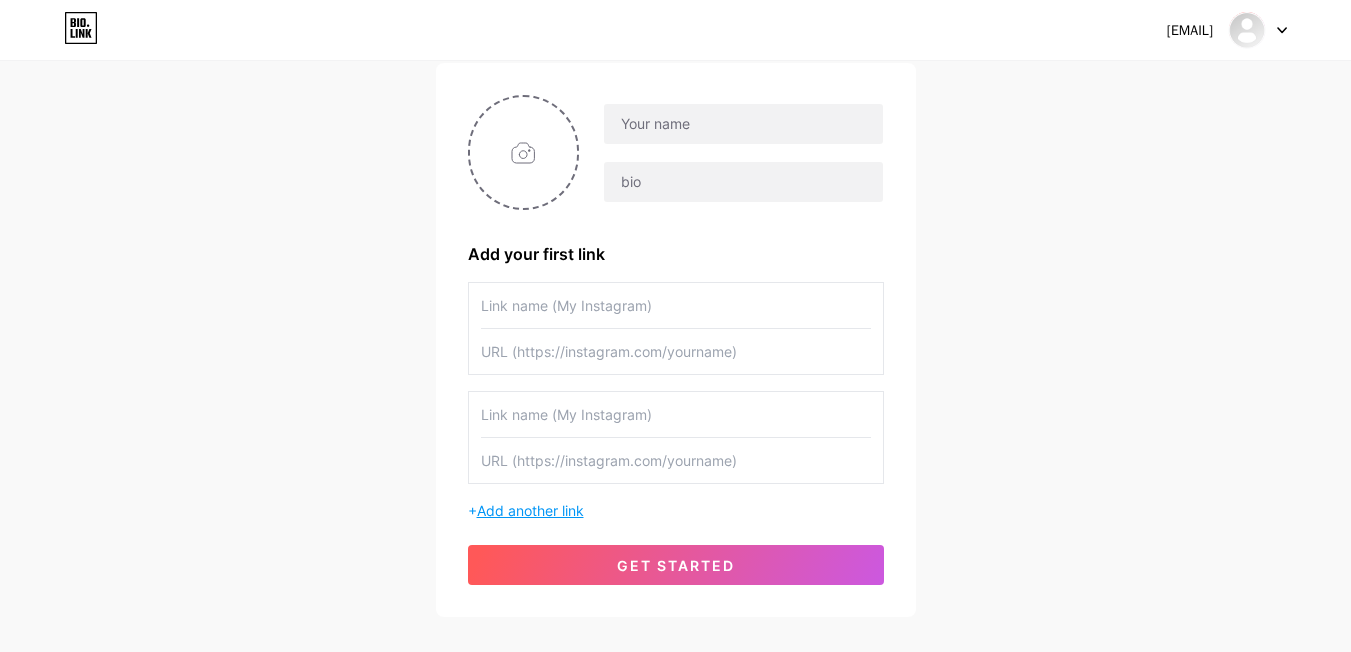 click on "Add another link" at bounding box center (530, 510) 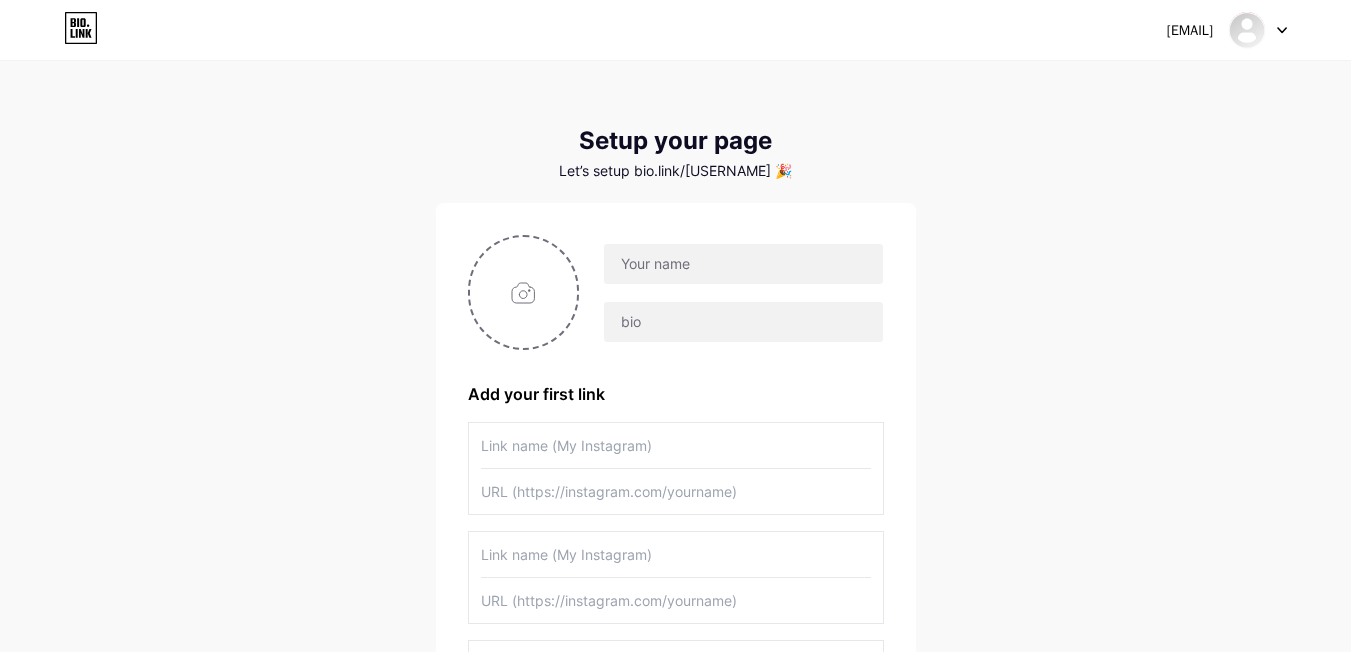 scroll, scrollTop: 0, scrollLeft: 0, axis: both 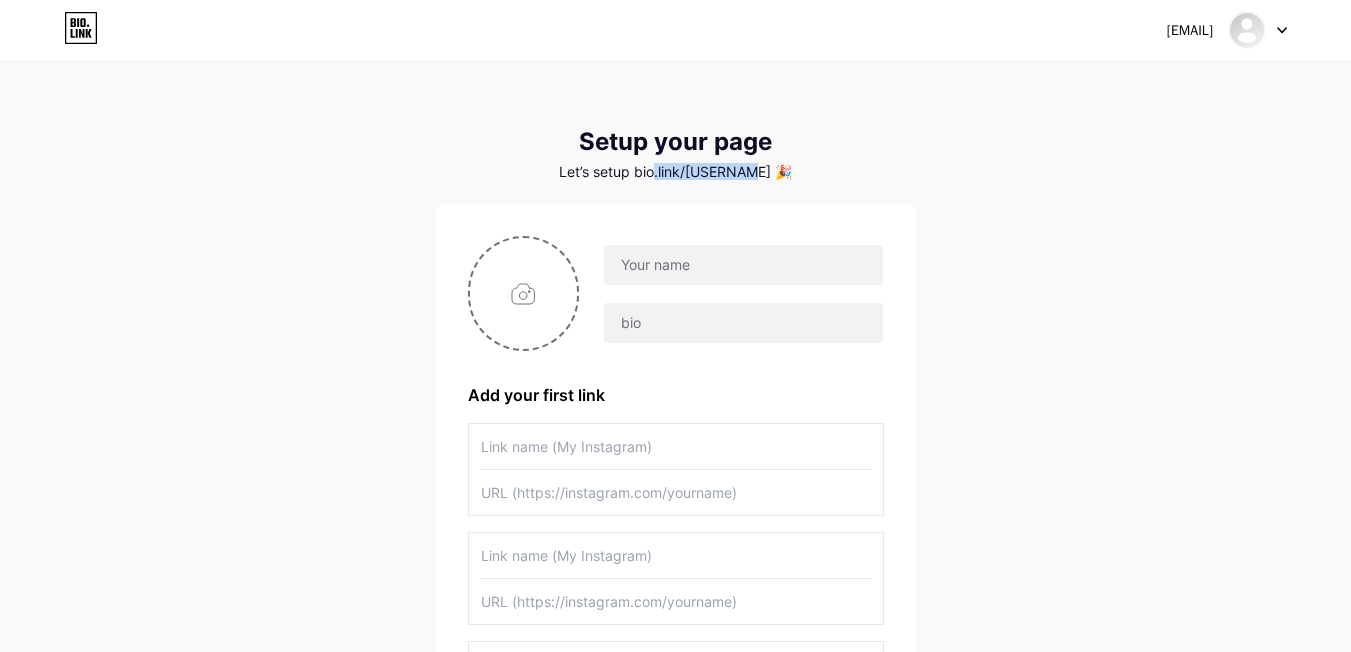 drag, startPoint x: 753, startPoint y: 174, endPoint x: 671, endPoint y: 174, distance: 82 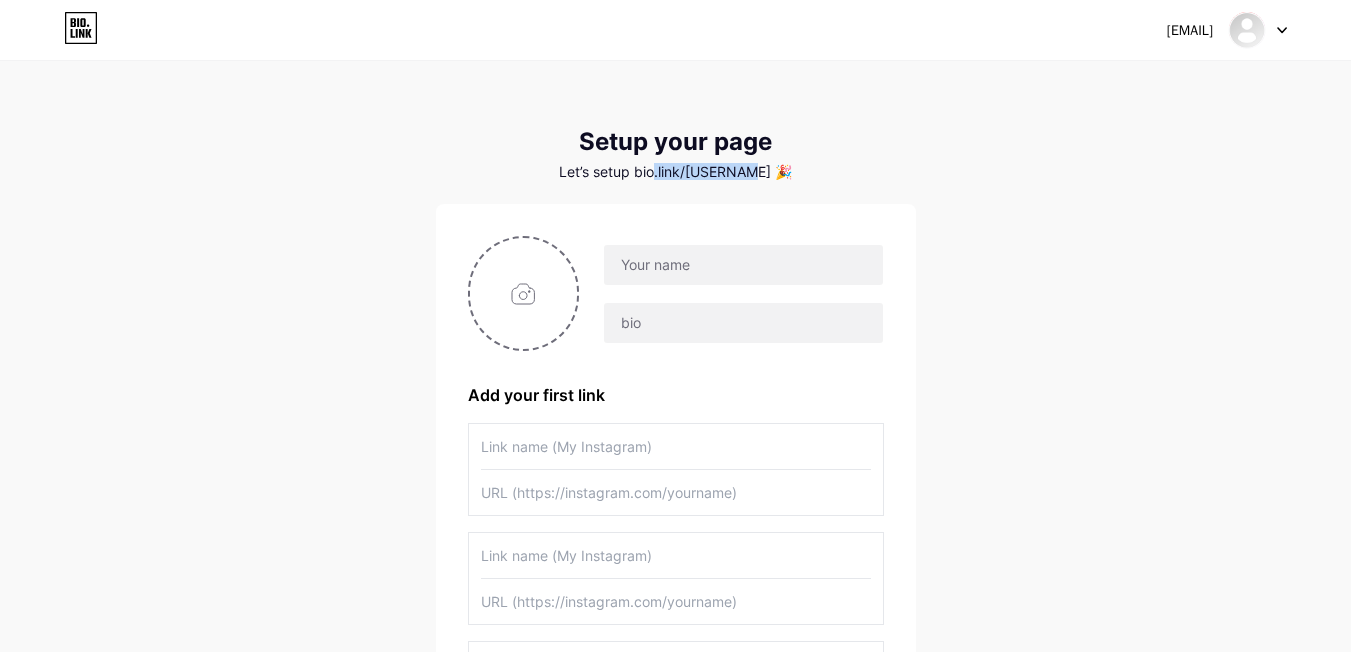 click on "Let’s setup bio.link/[USERNAME] 🎉" at bounding box center (676, 172) 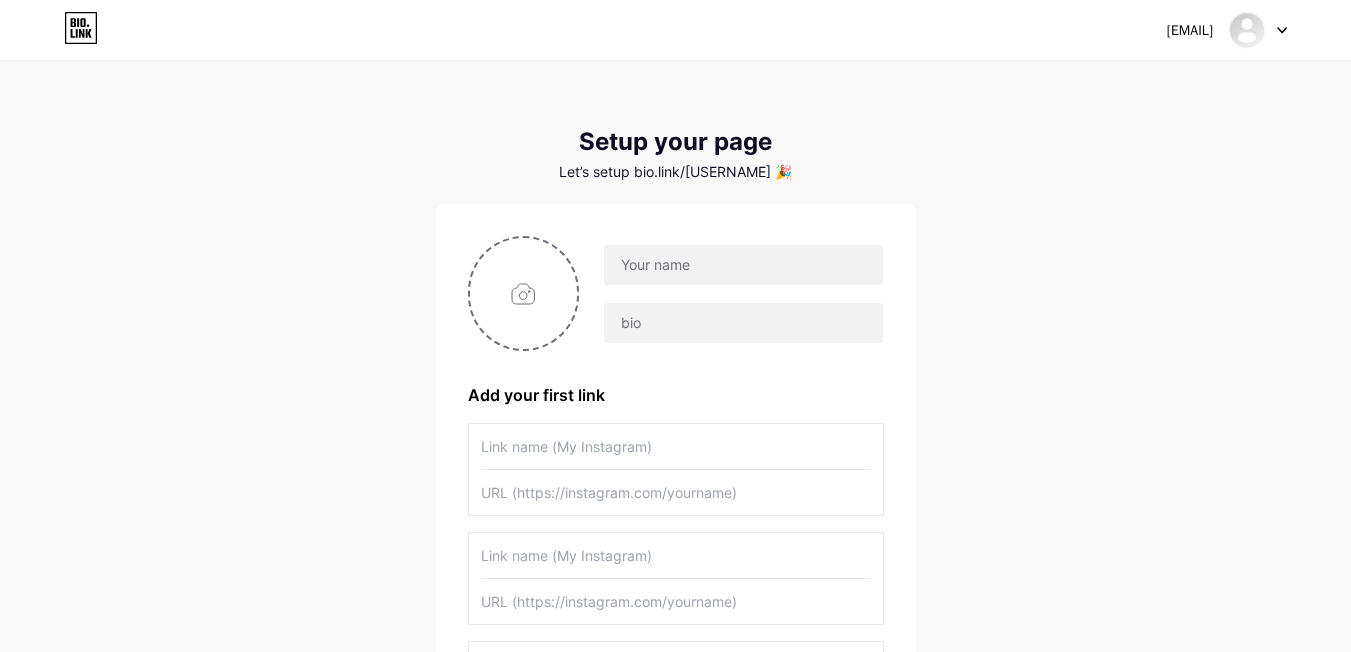 click on "[EMAIL]     Dashboard     Logout   Setup your page   Let’s setup bio.link/[USERNAME] 🎉                       Add your first link
+  Add another link     get started" at bounding box center [675, 465] 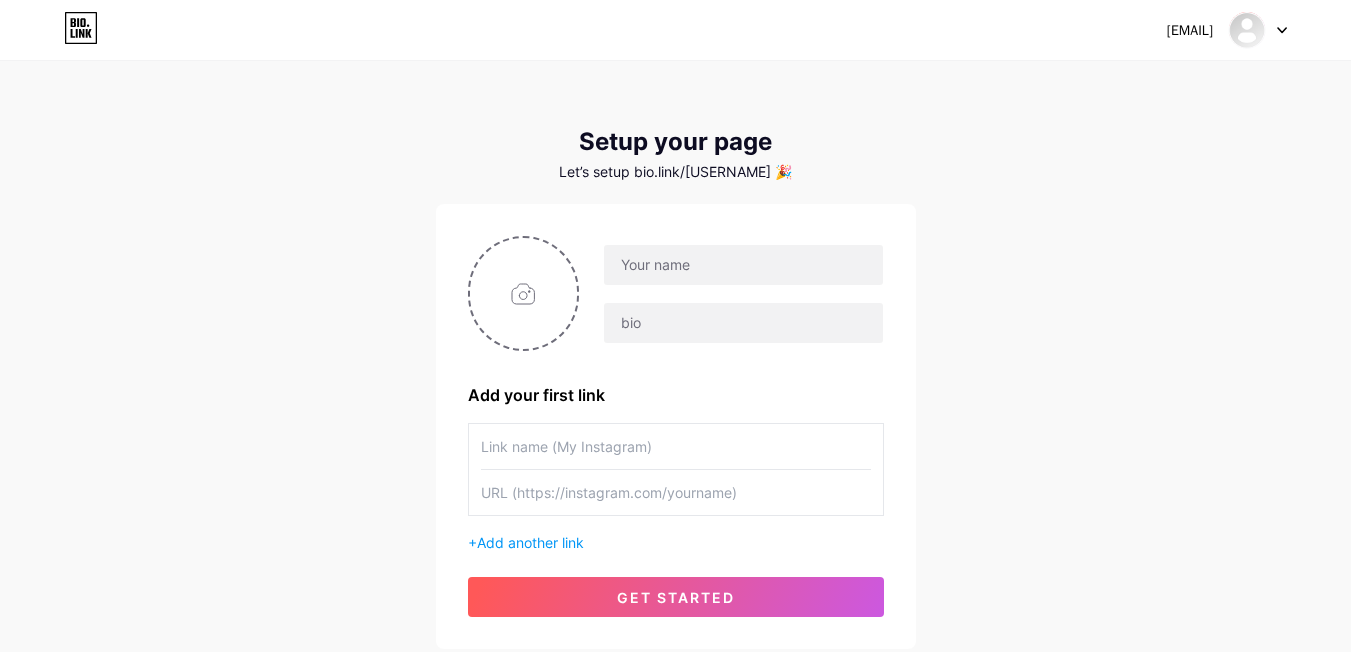 click at bounding box center [1258, 30] 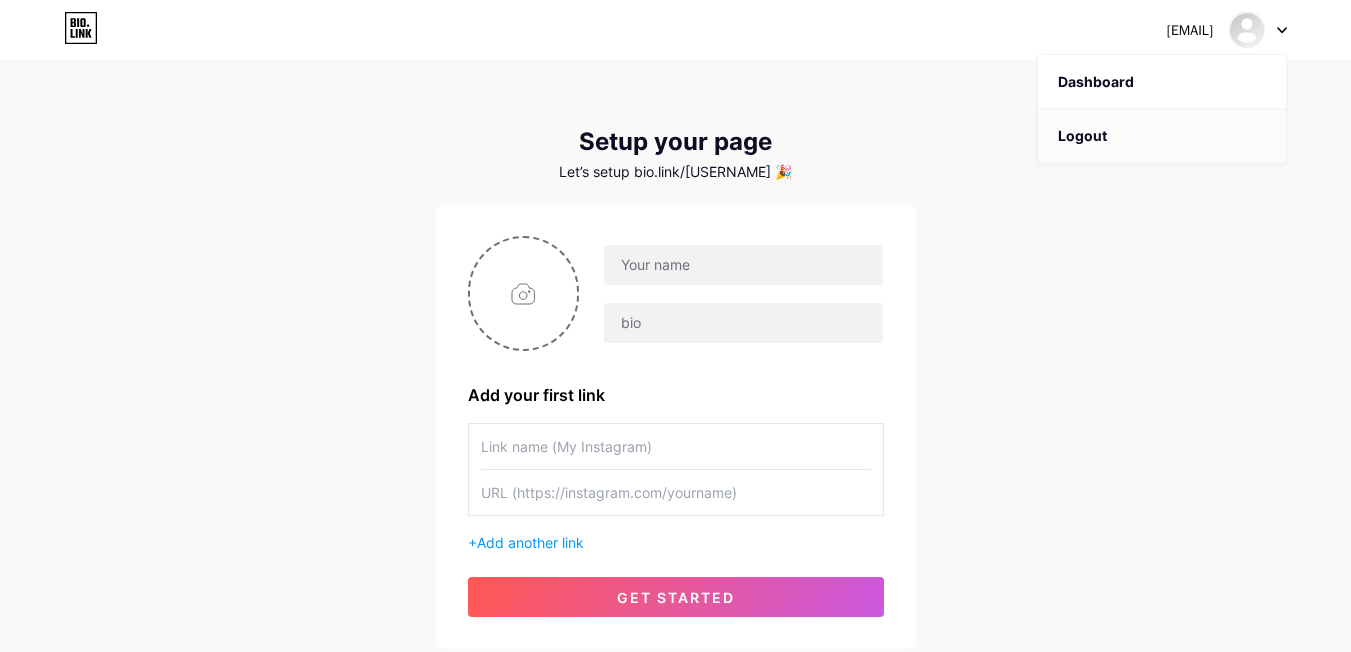 click on "Logout" at bounding box center (1162, 136) 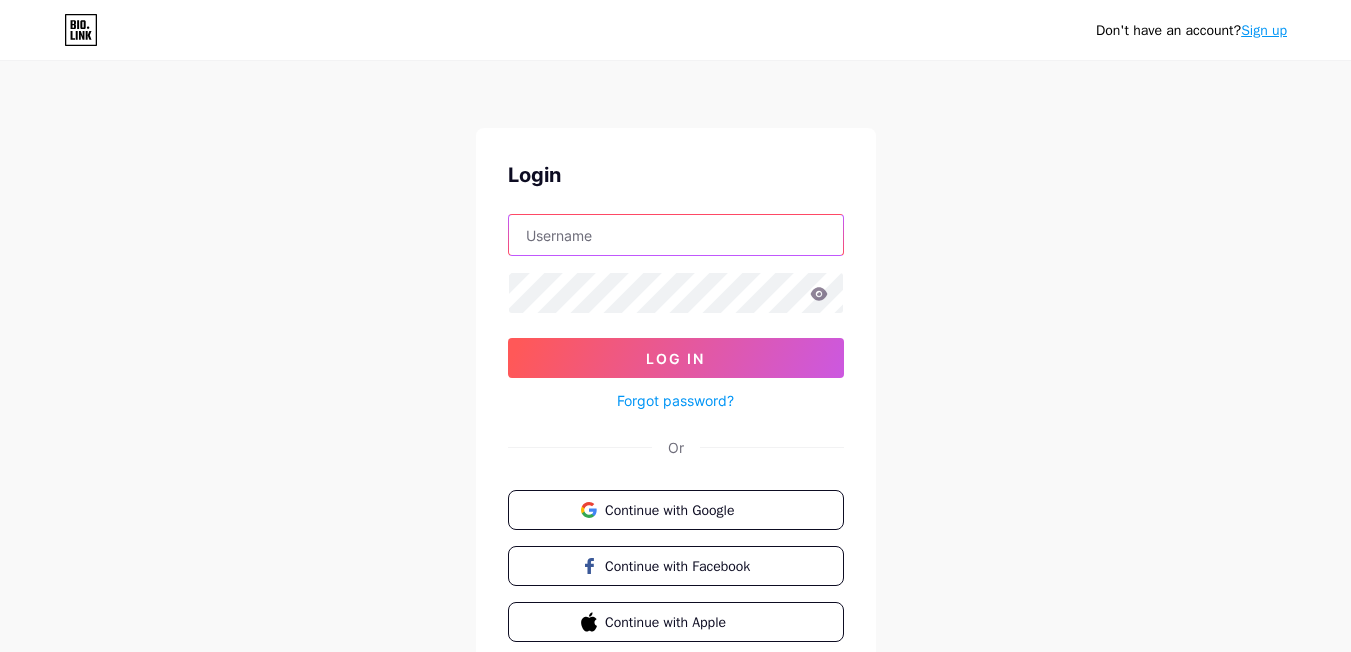 type on "[USERNAME]" 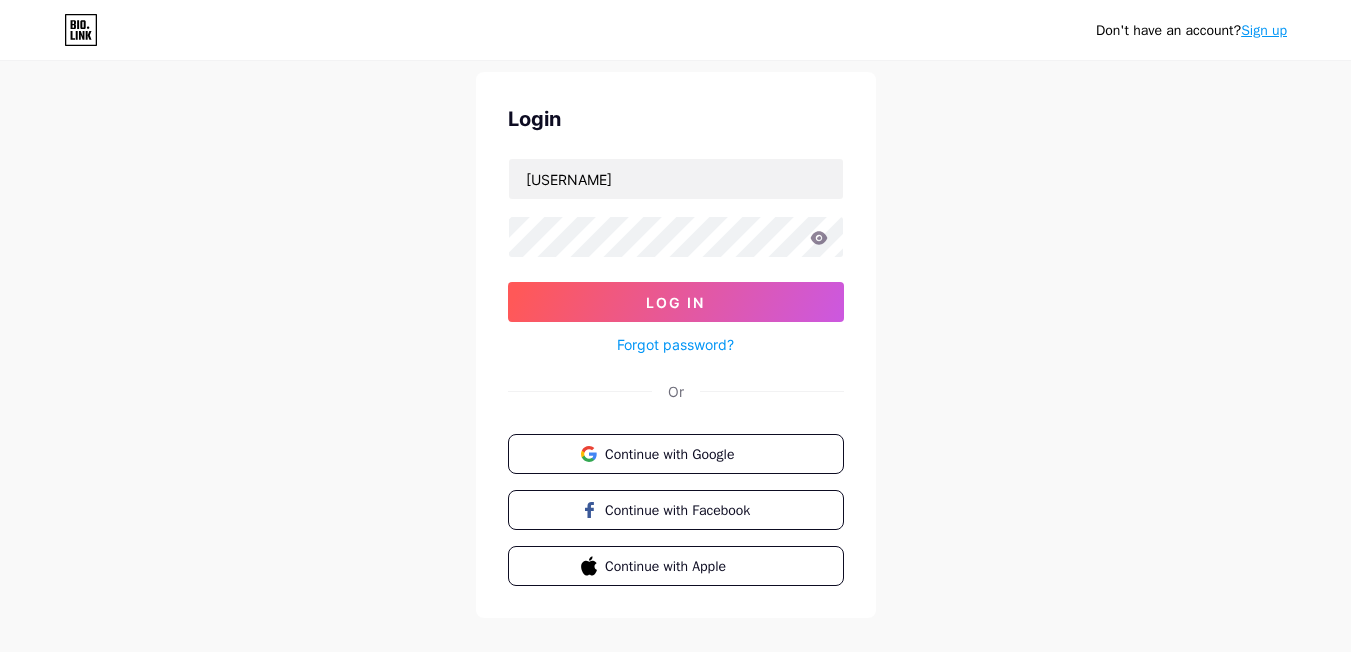 scroll, scrollTop: 85, scrollLeft: 0, axis: vertical 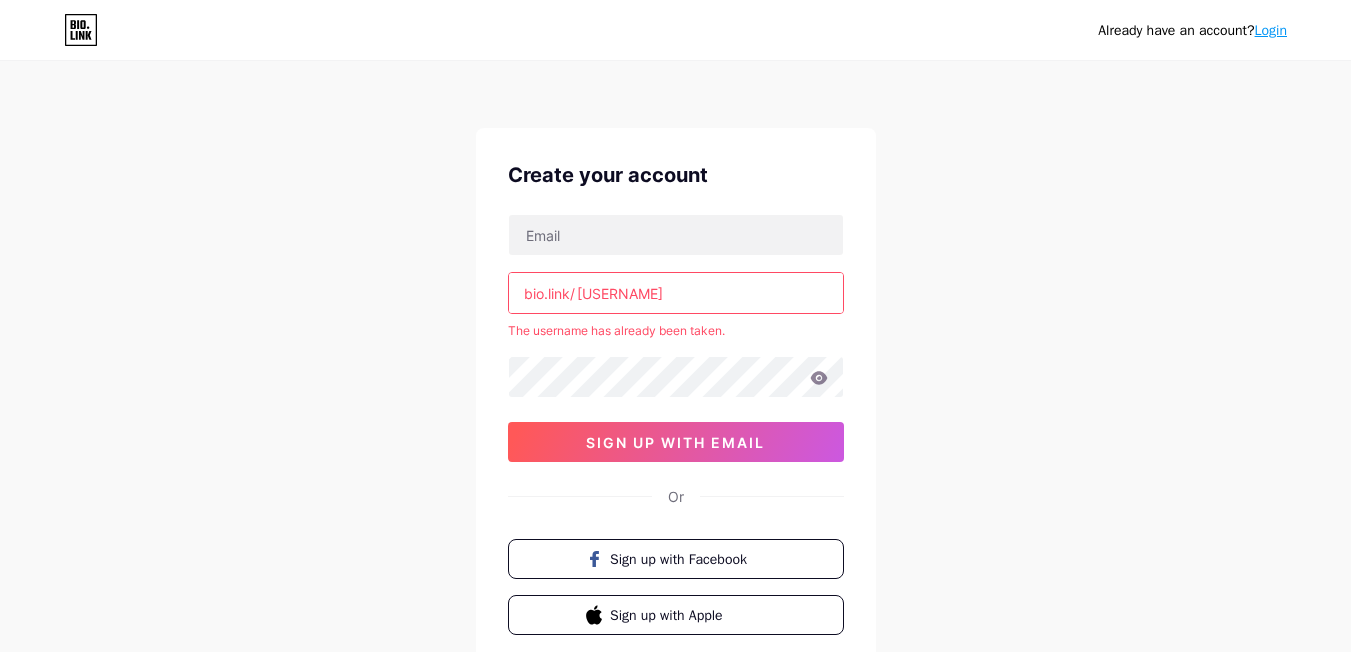 click 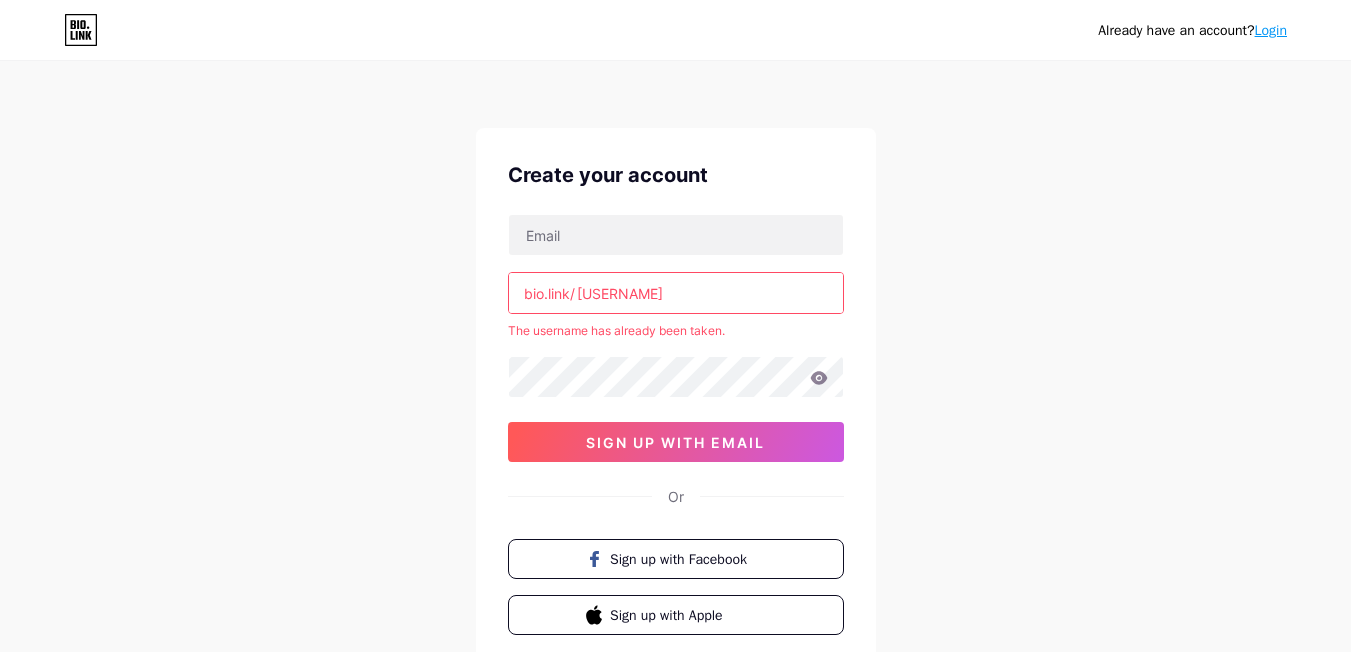 click 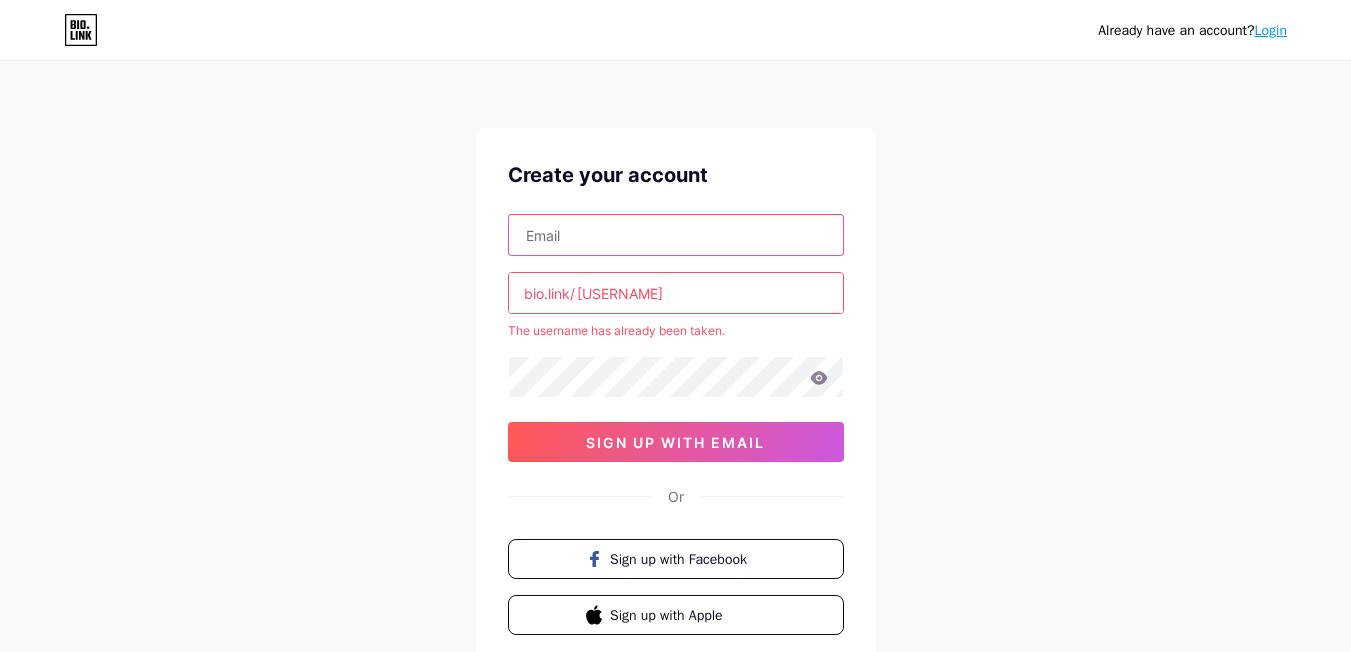 click at bounding box center (676, 235) 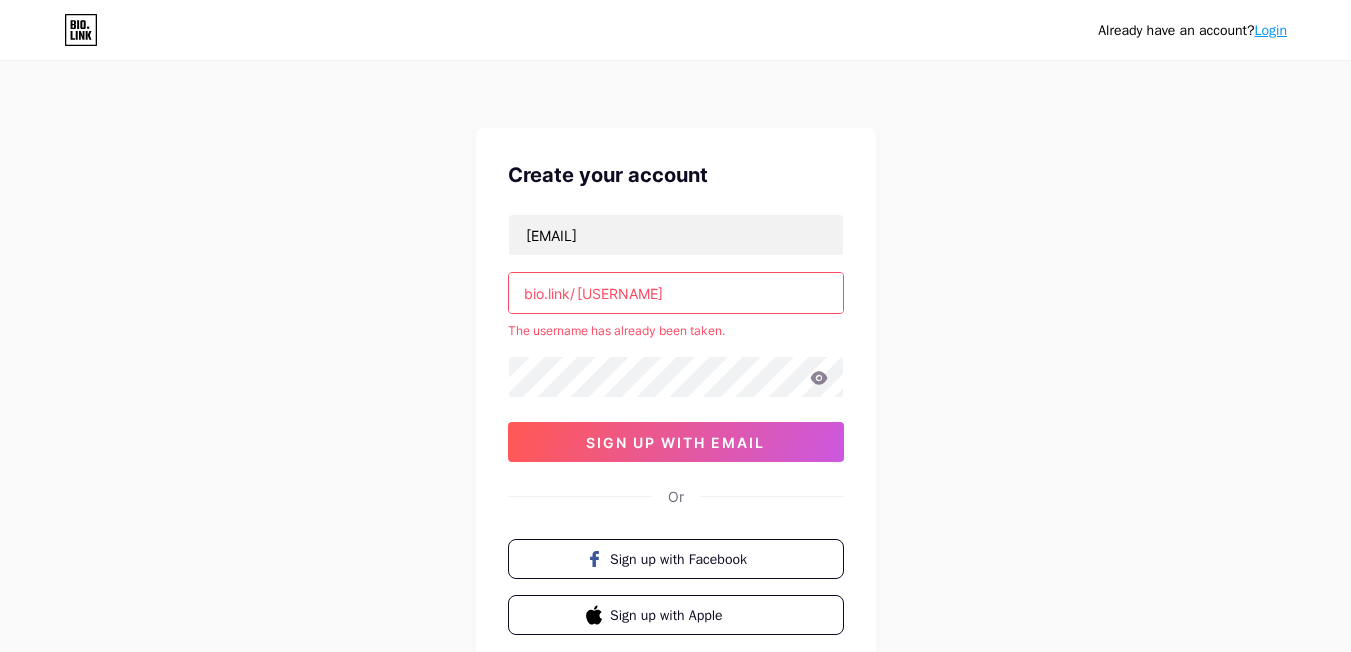 click 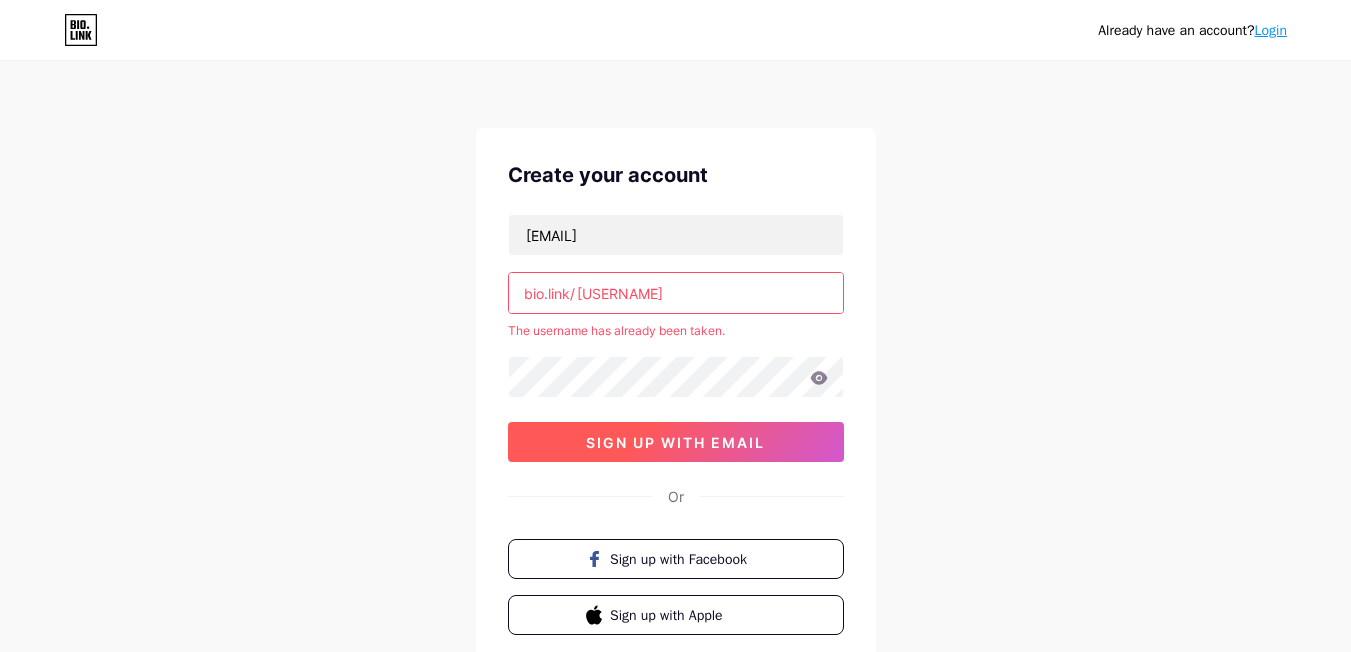 click on "sign up with email" at bounding box center (676, 442) 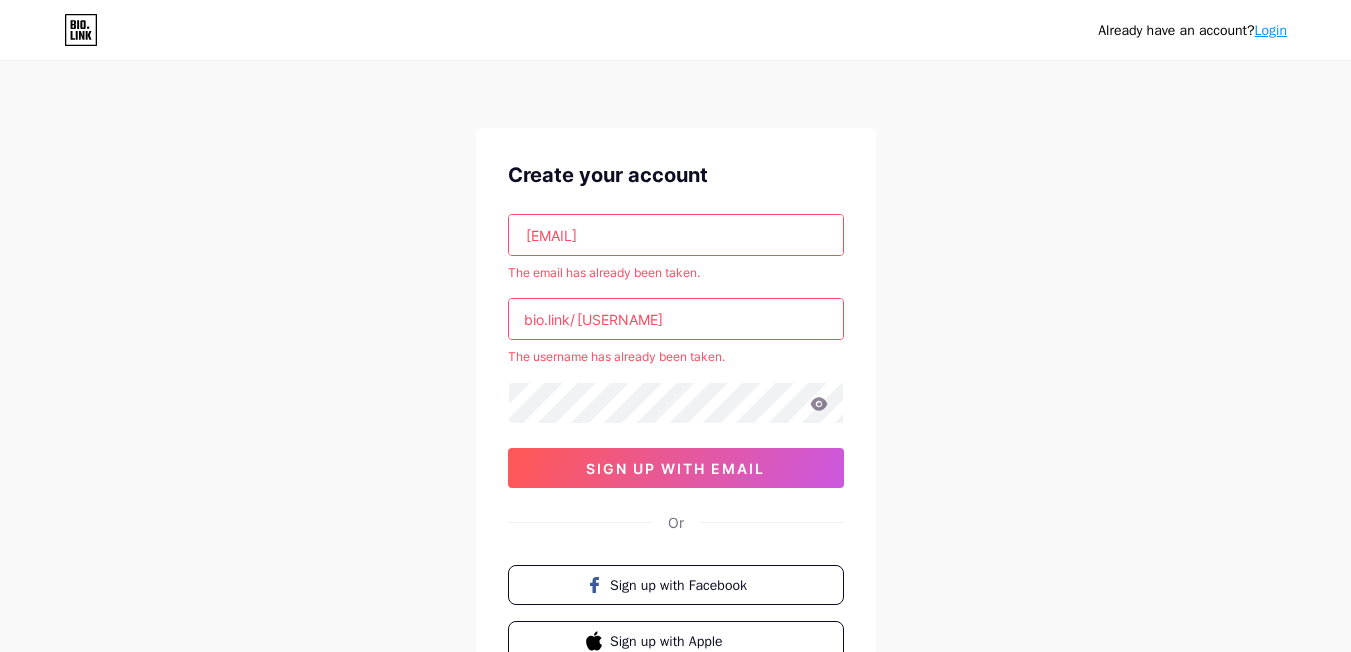 click 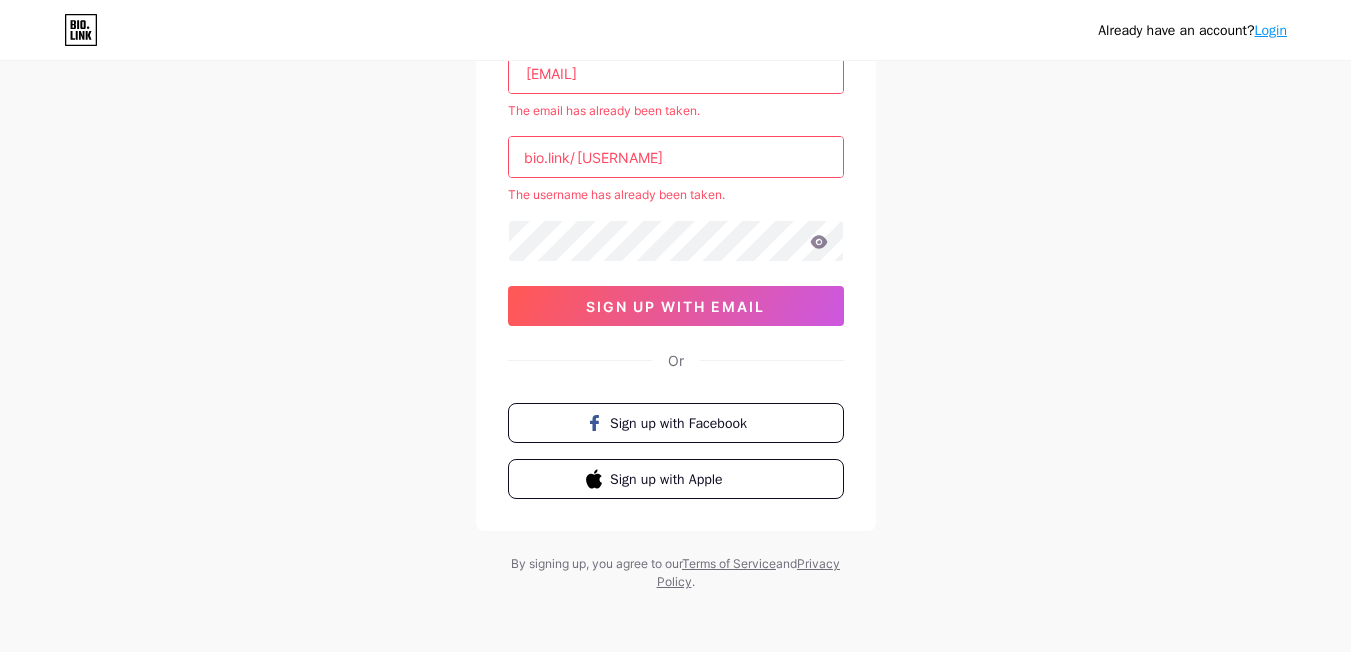 scroll, scrollTop: 165, scrollLeft: 0, axis: vertical 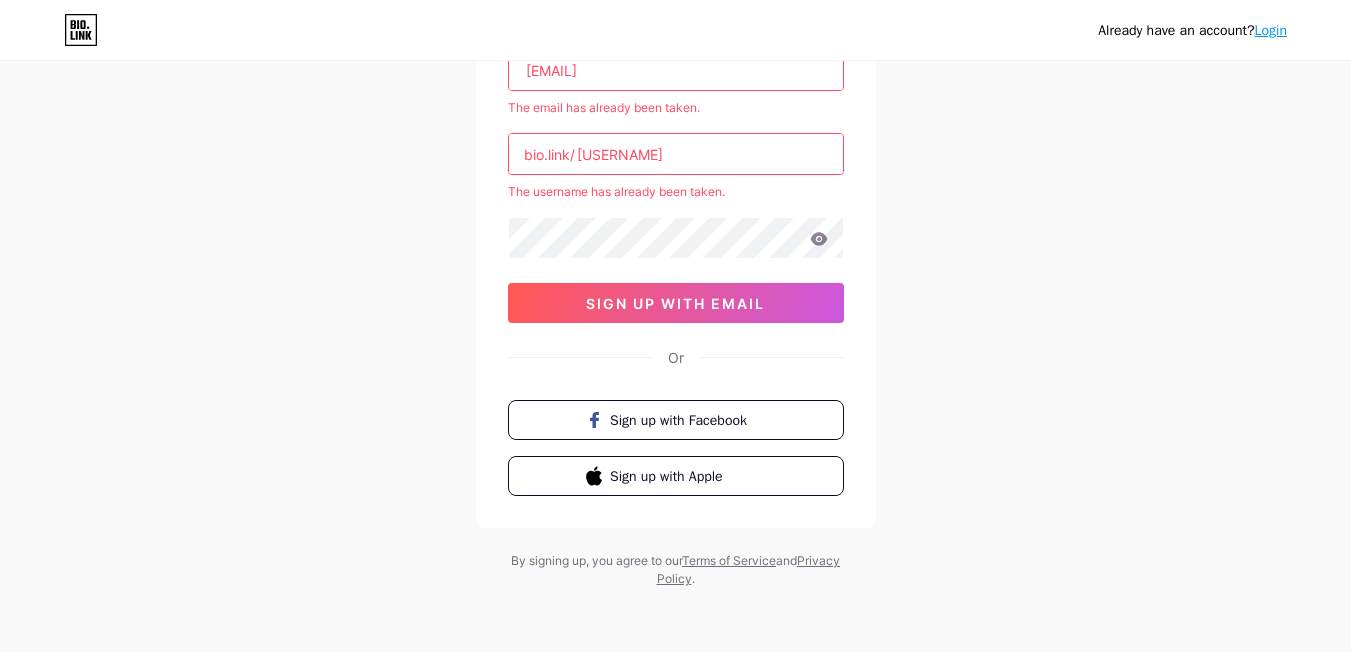 click 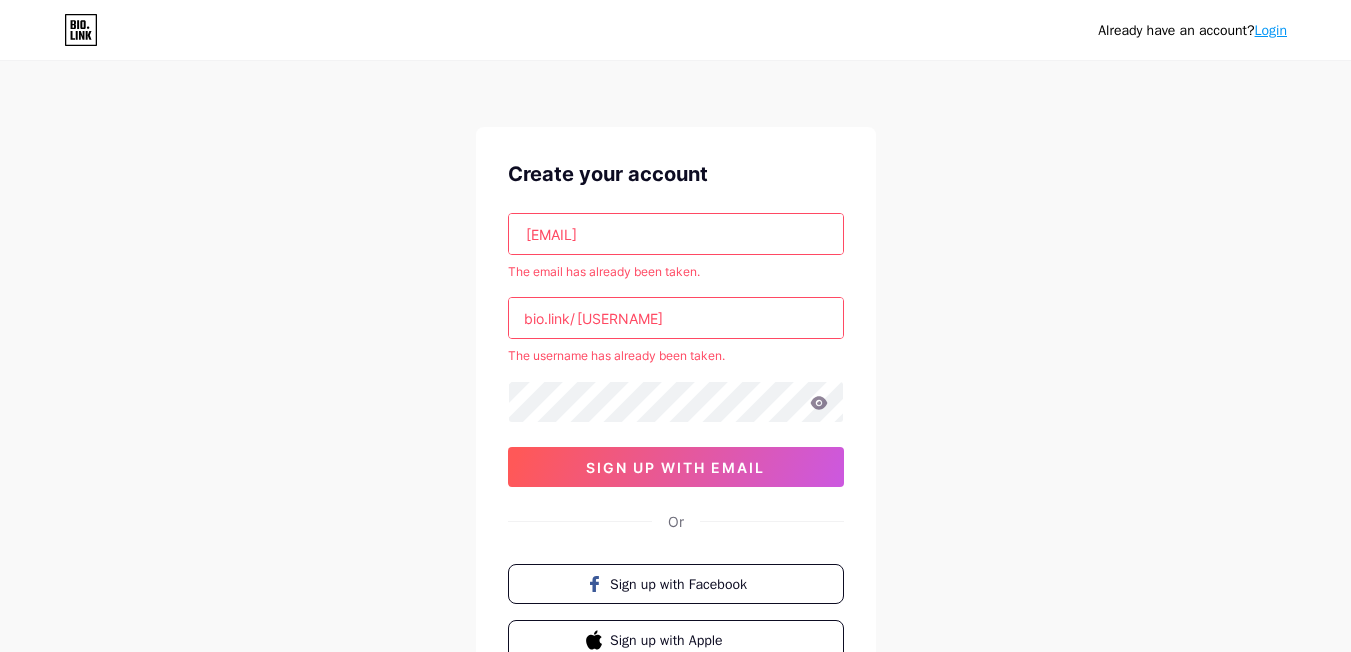 scroll, scrollTop: 0, scrollLeft: 0, axis: both 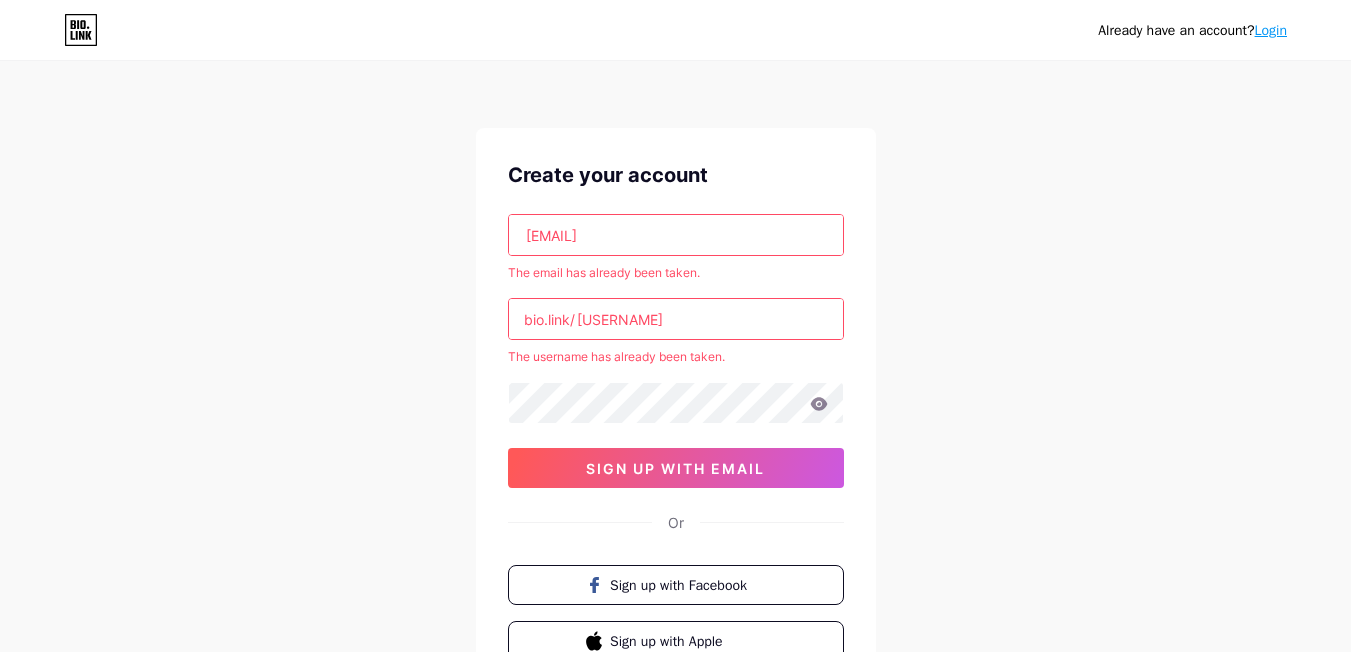 click on "Login" at bounding box center (1271, 30) 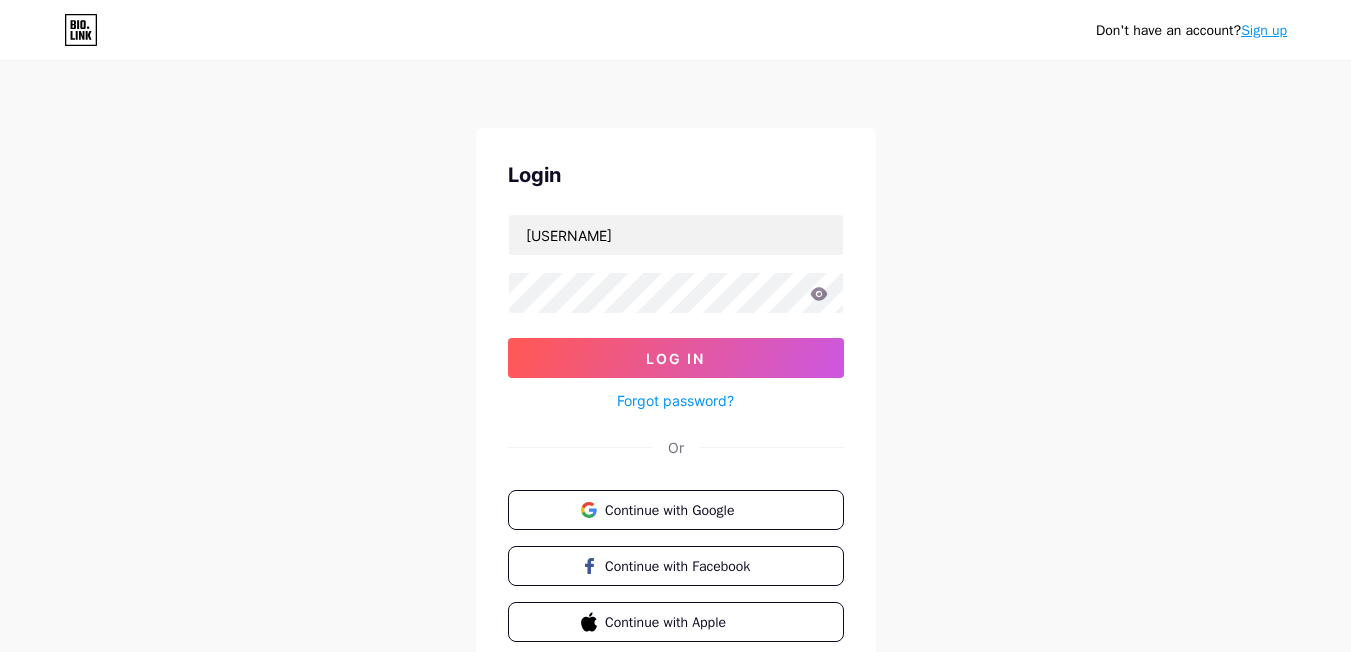 click 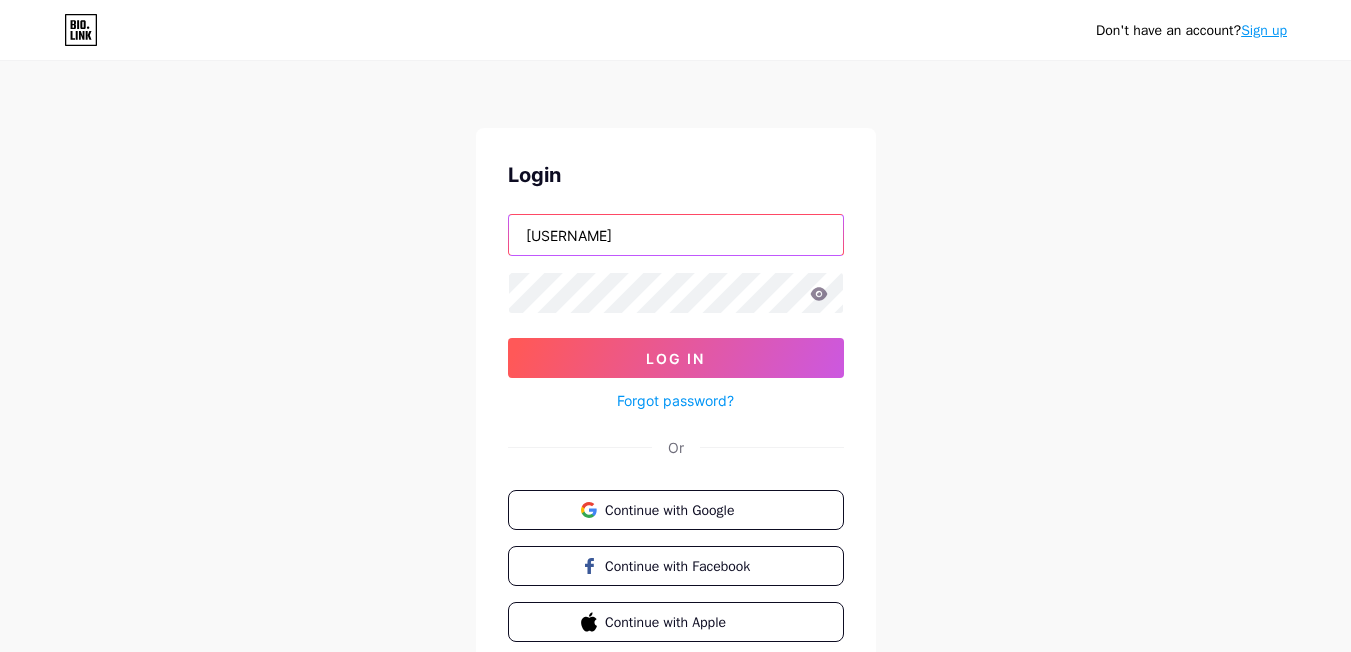 click on "[USERNAME]" at bounding box center [676, 235] 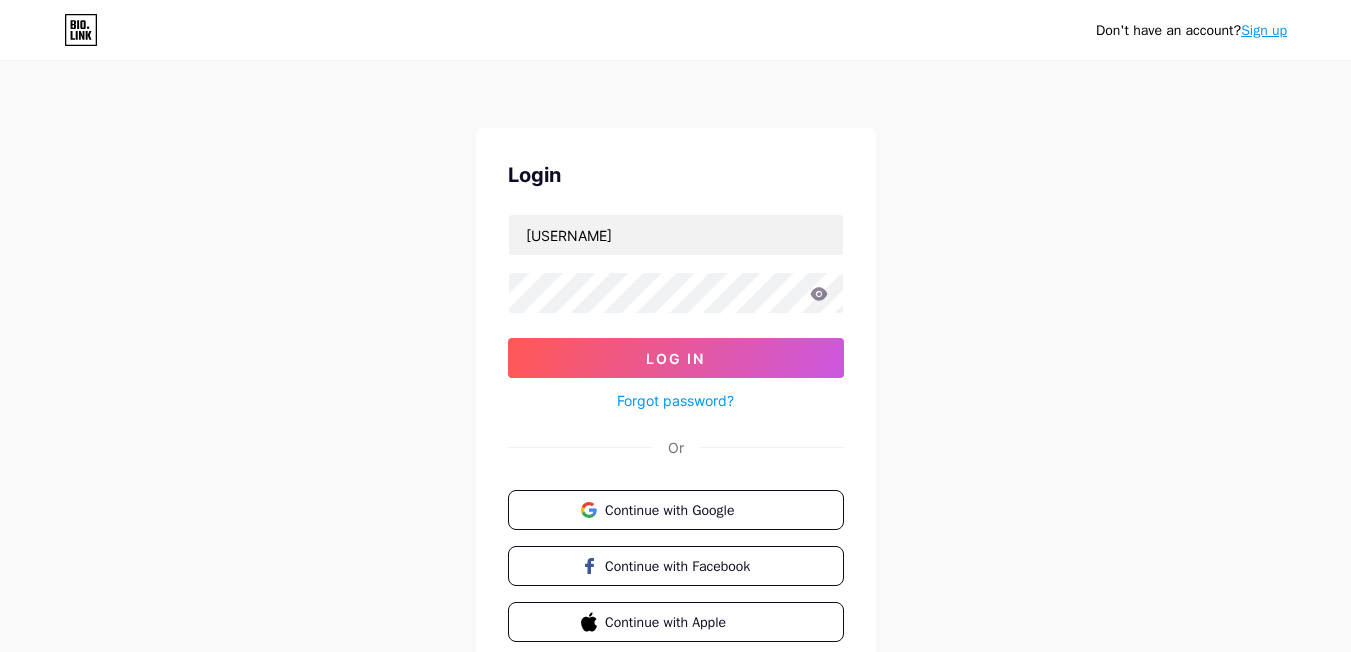 click 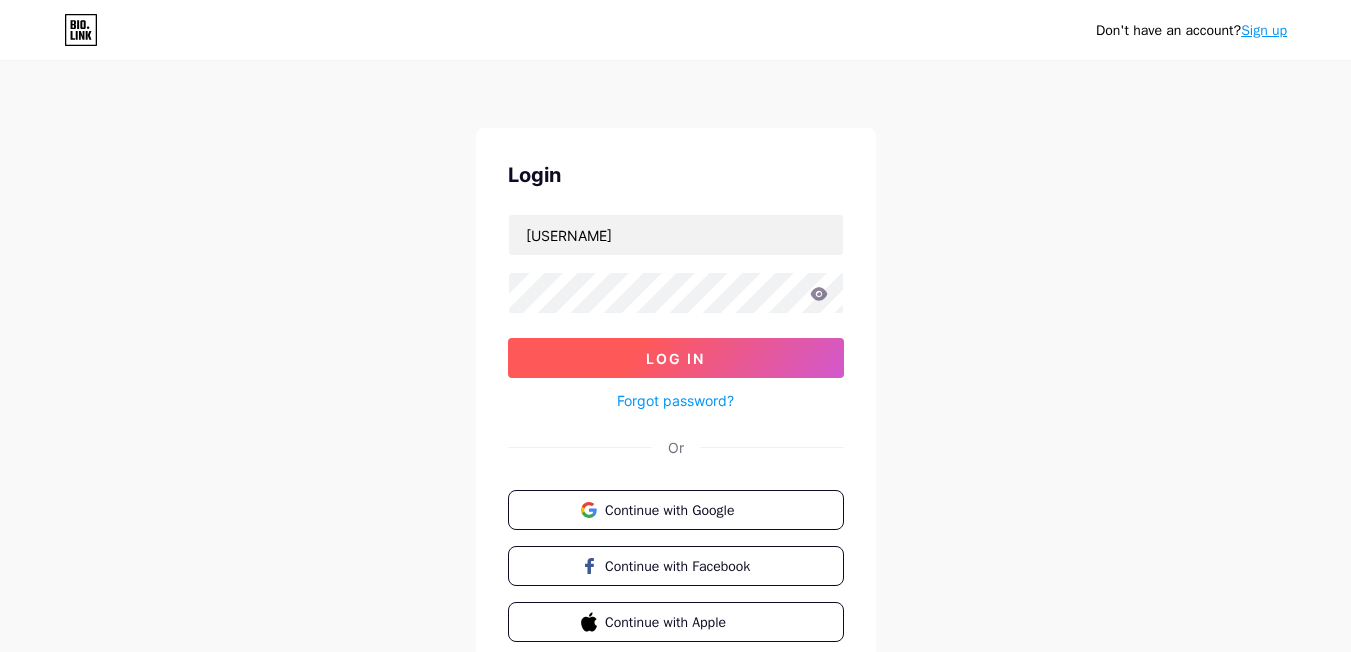 click on "Log In" at bounding box center (676, 358) 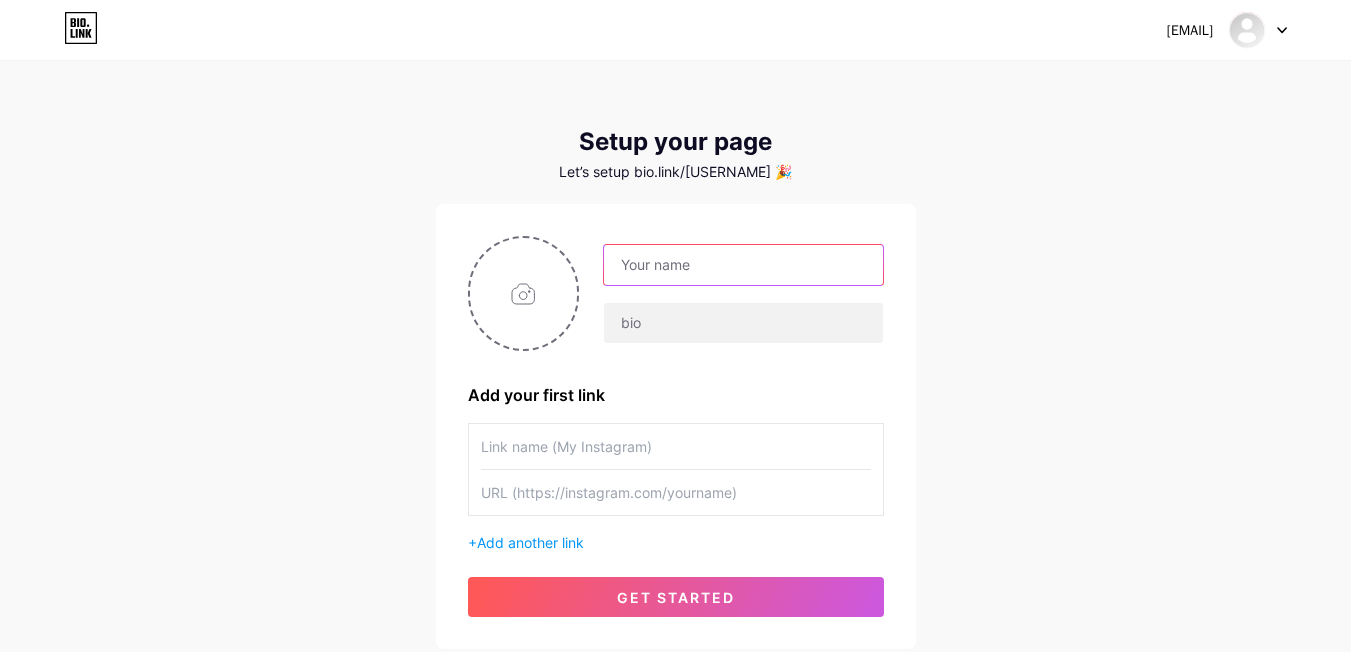 click at bounding box center (743, 265) 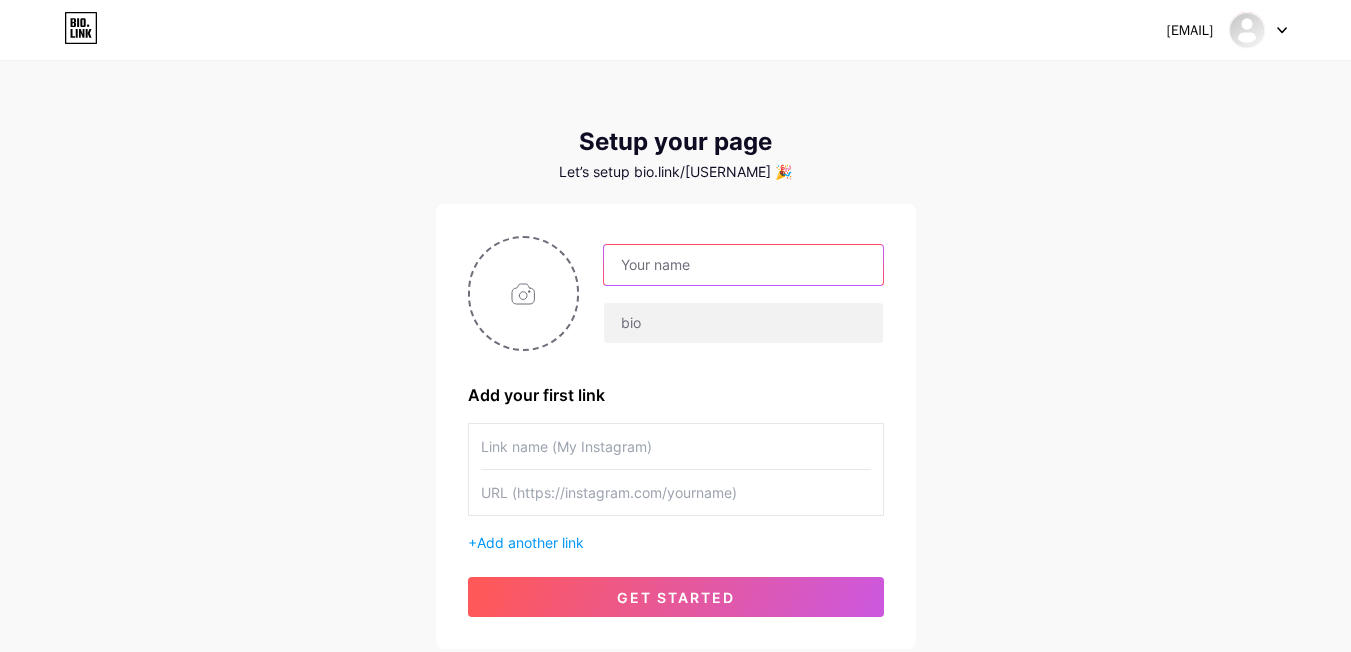 type on "[USERNAME]" 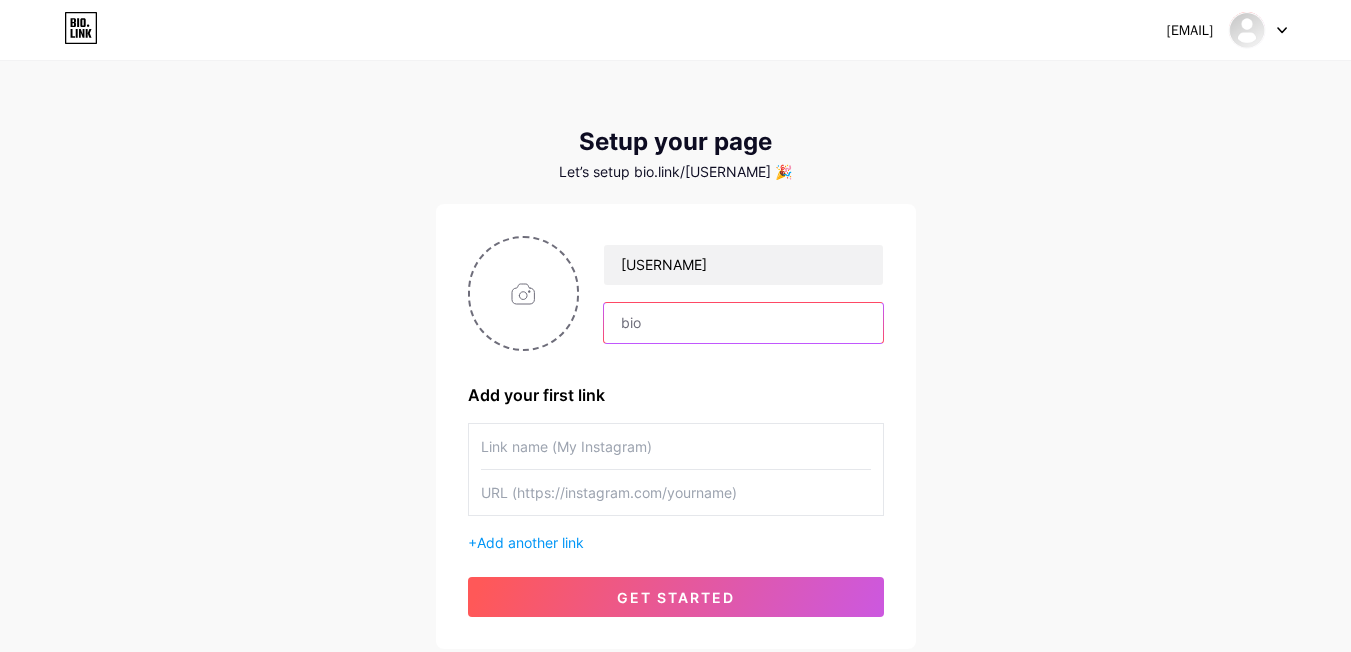 click at bounding box center (743, 323) 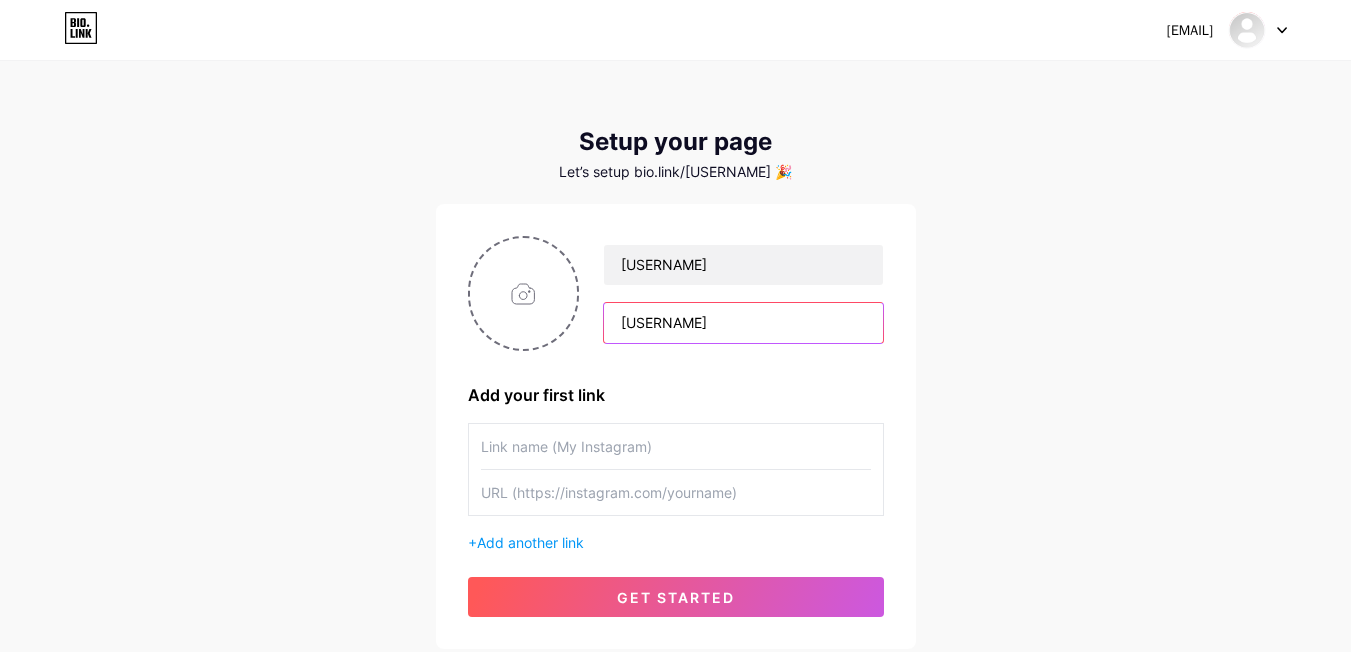 type on "[USERNAME]" 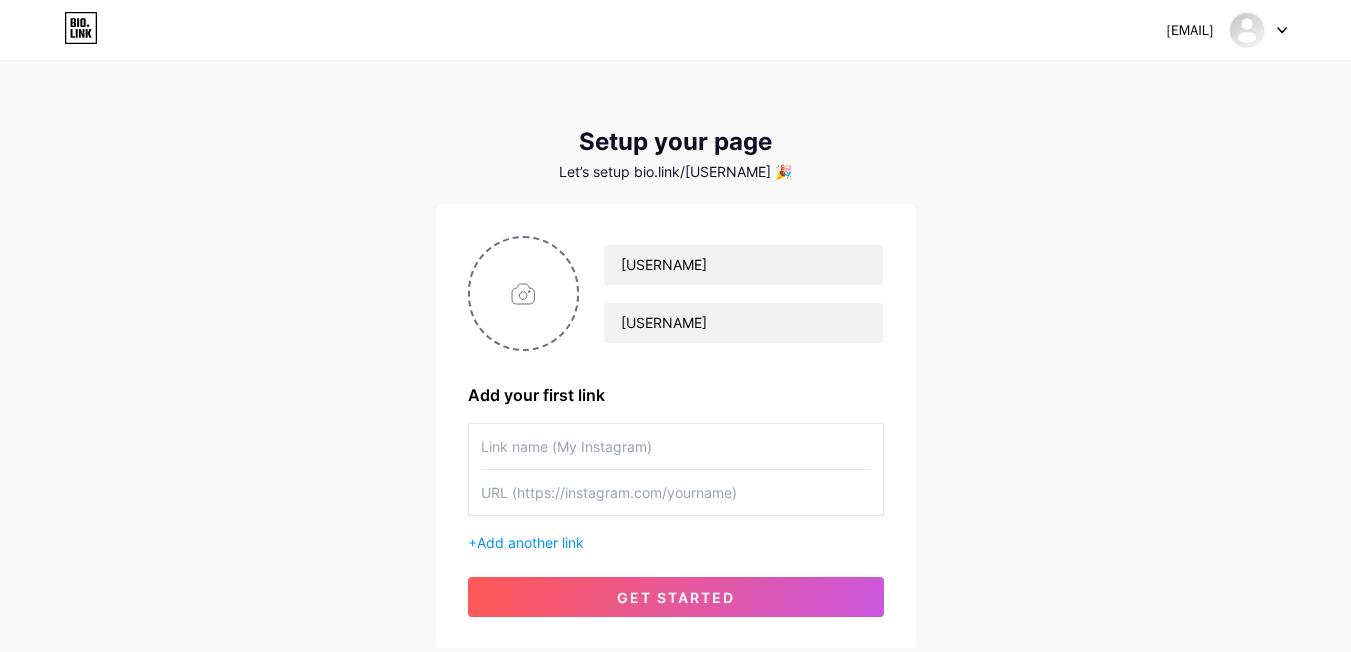 click at bounding box center (676, 446) 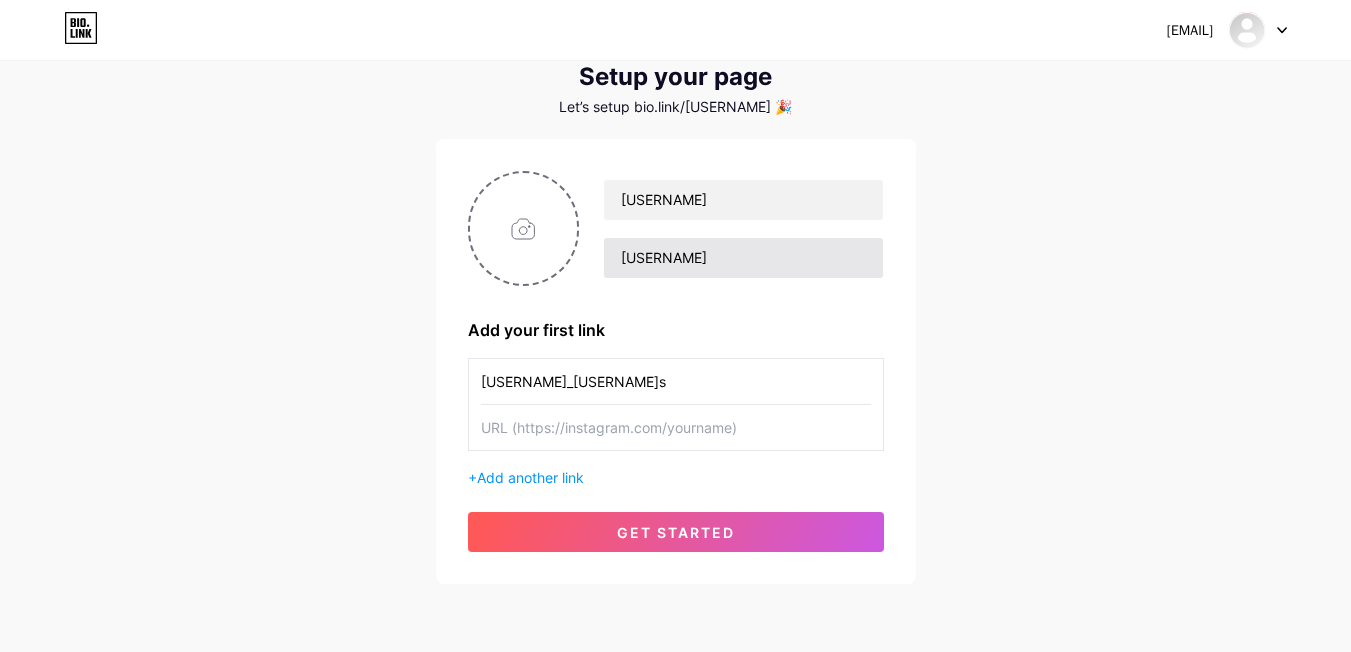 scroll, scrollTop: 141, scrollLeft: 0, axis: vertical 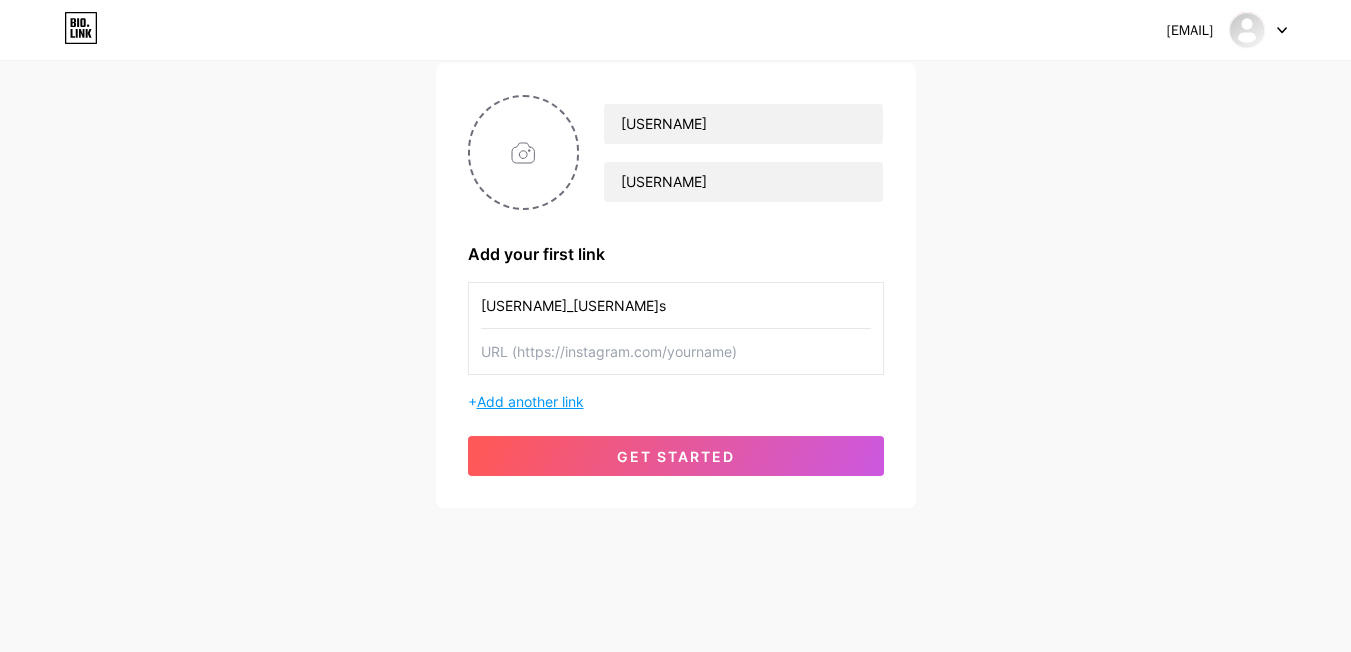type on "jaziwshi_baspasi" 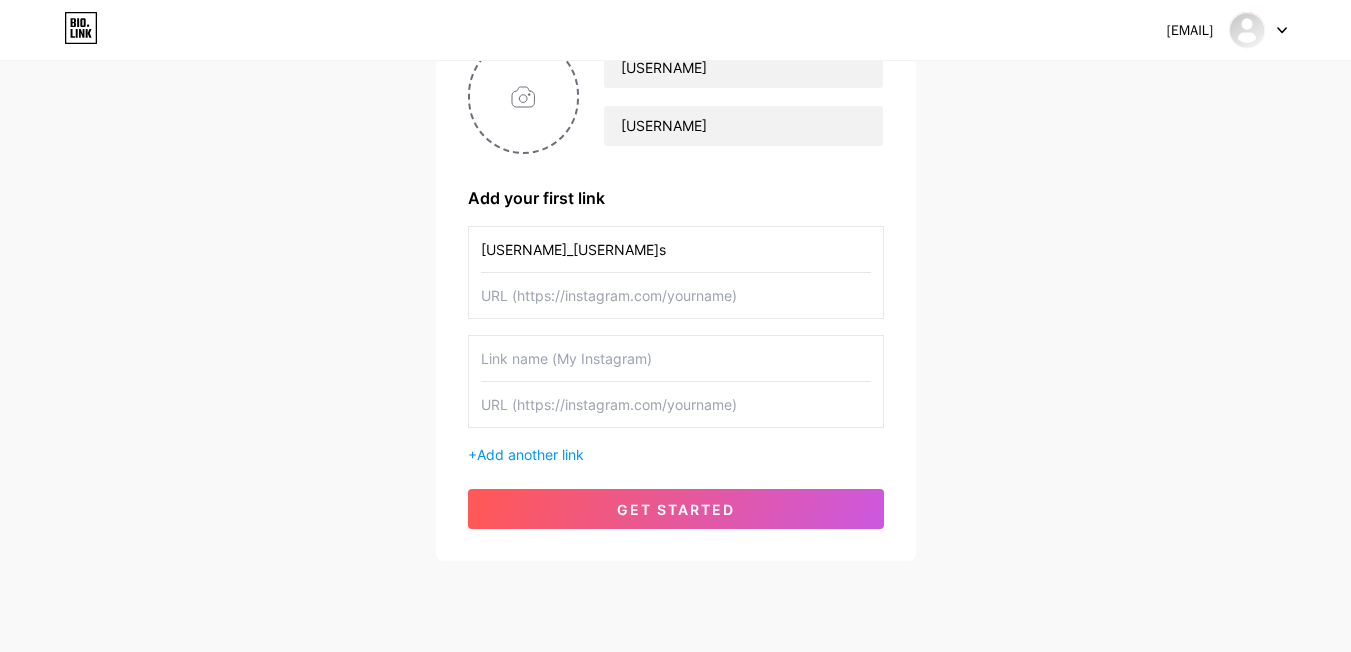 scroll, scrollTop: 250, scrollLeft: 0, axis: vertical 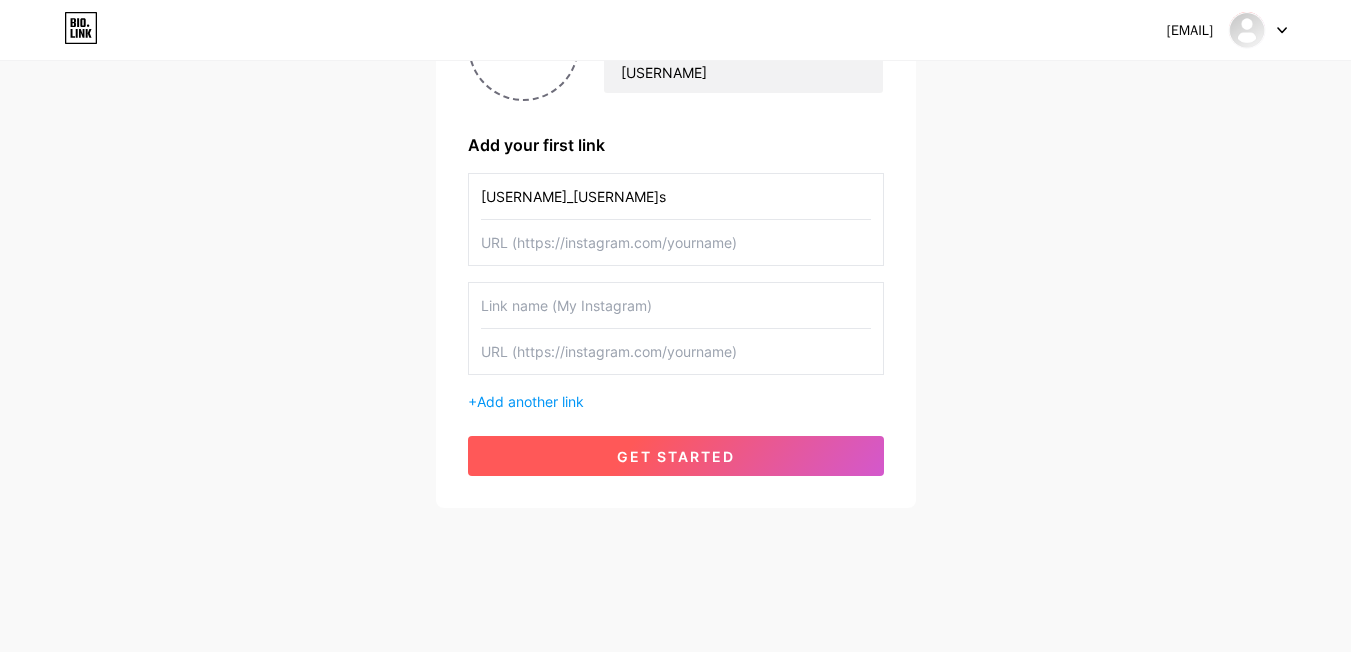 click on "get started" at bounding box center (676, 456) 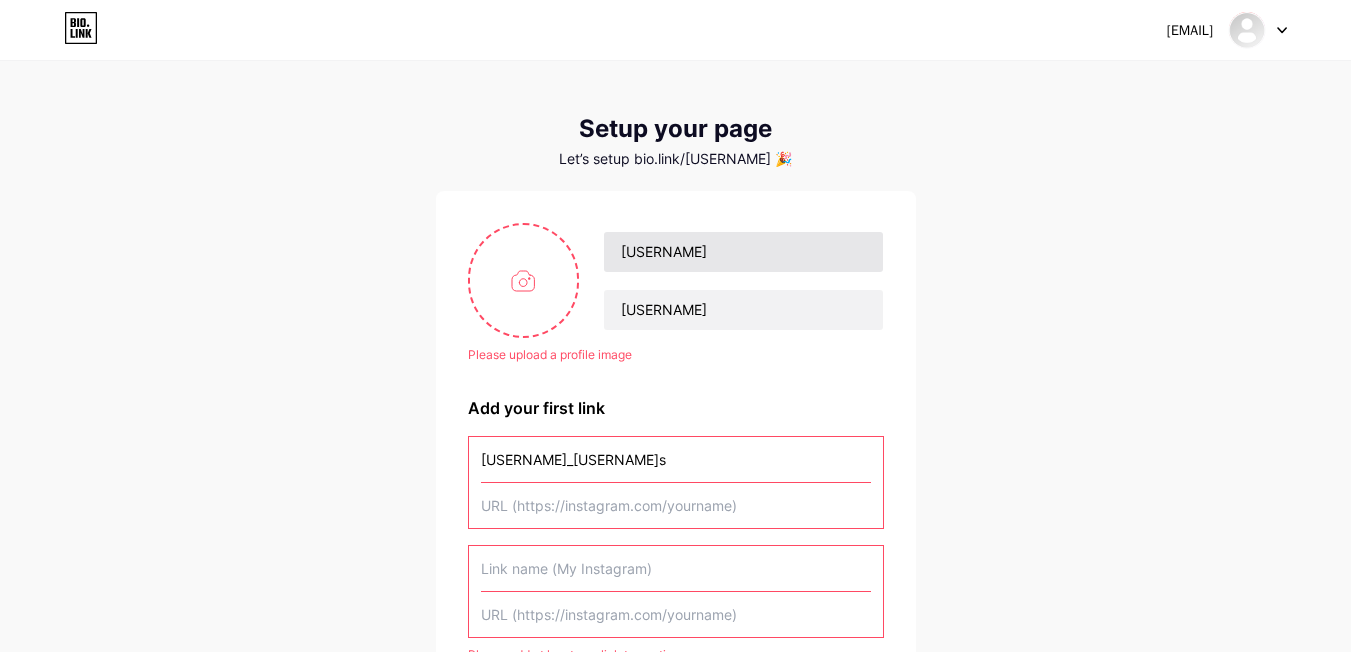 scroll, scrollTop: 0, scrollLeft: 0, axis: both 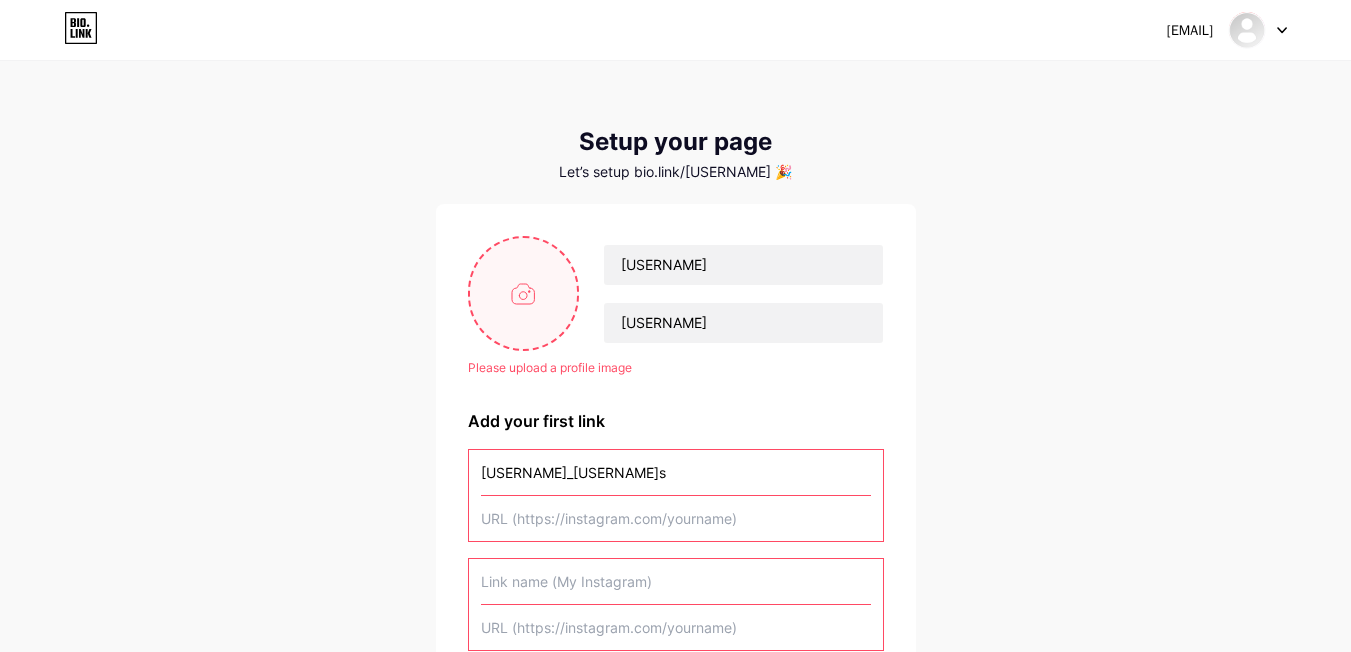 click at bounding box center [524, 293] 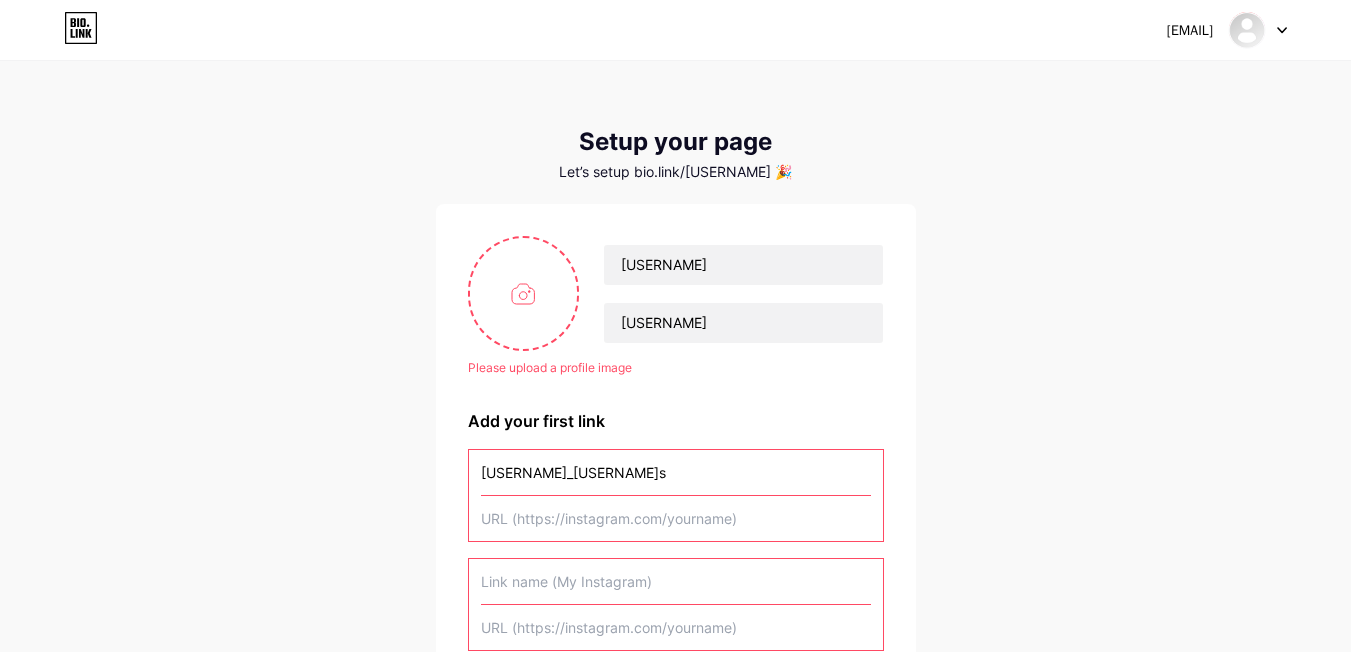 click on "satagulla@gmail.com           Dashboard     Logout   Setup your page   Let’s setup bio.link/jaziwshi 🎉             Please upload a profile image   jaziwshi     jaziwshi   Please upload a profile image   Add your first link   jaziwshi_baspasi           Please add at least one link to continue
+  Add another link     get started" at bounding box center [675, 437] 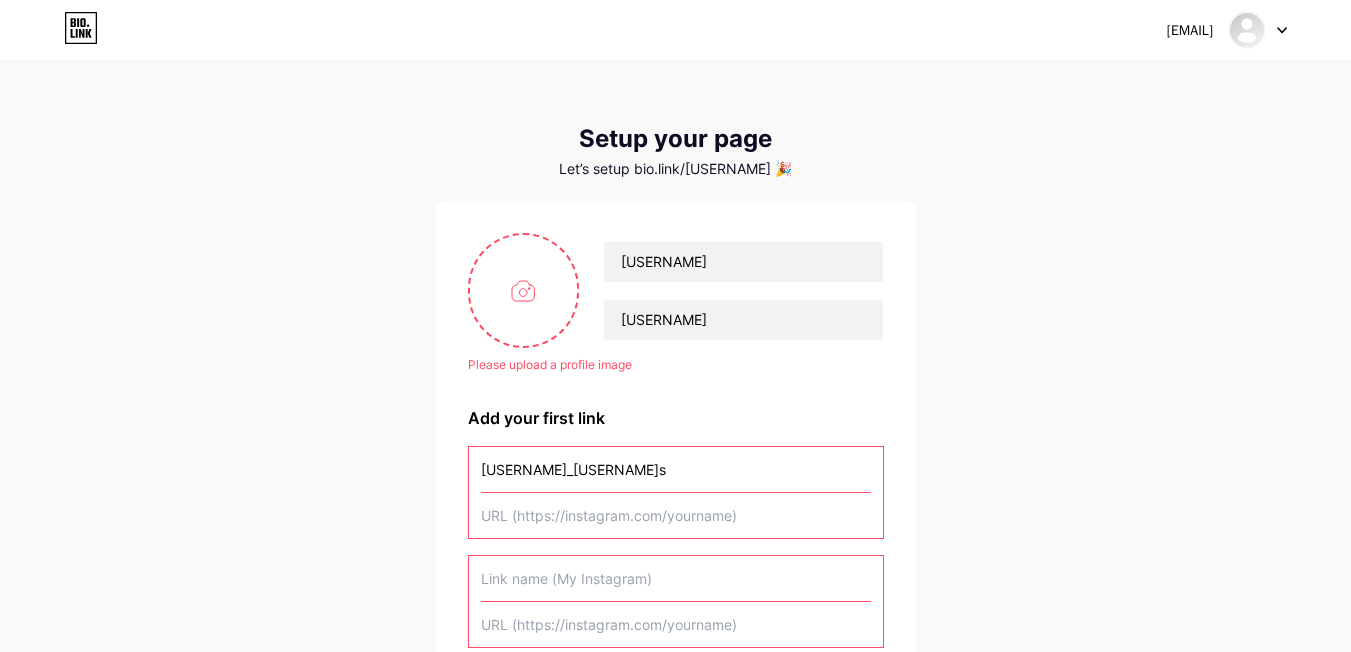 scroll, scrollTop: 0, scrollLeft: 0, axis: both 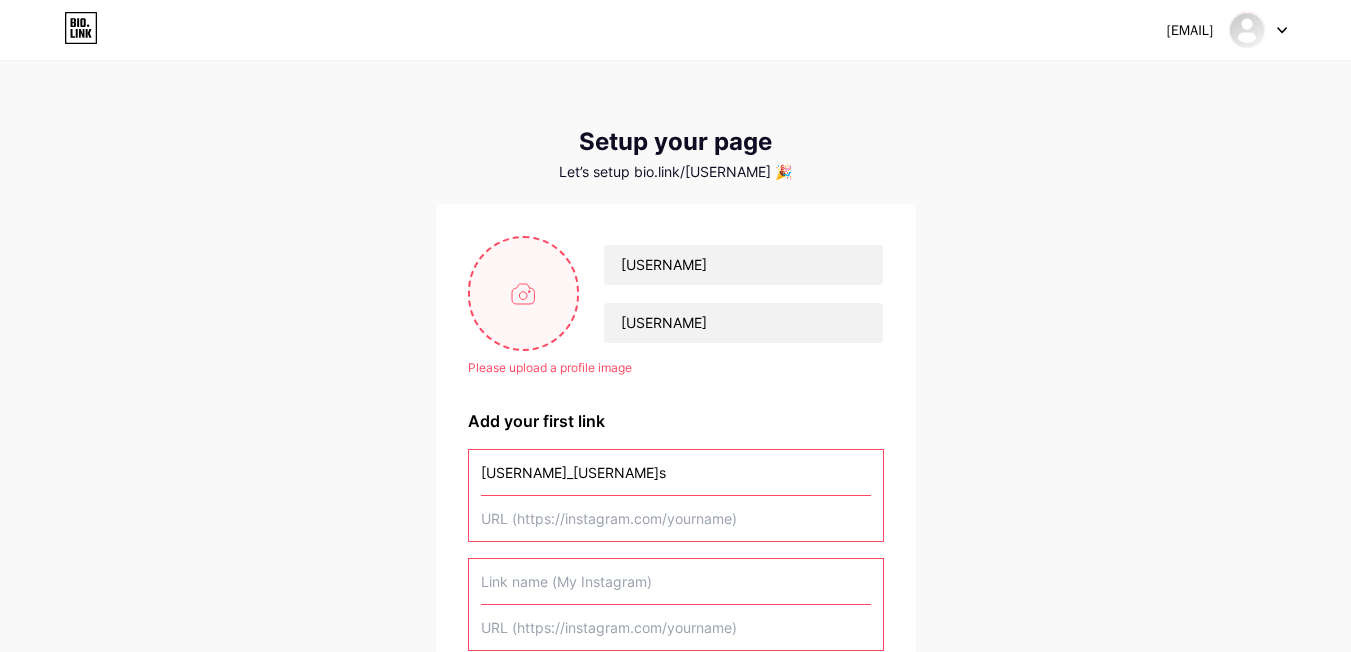 click at bounding box center (524, 293) 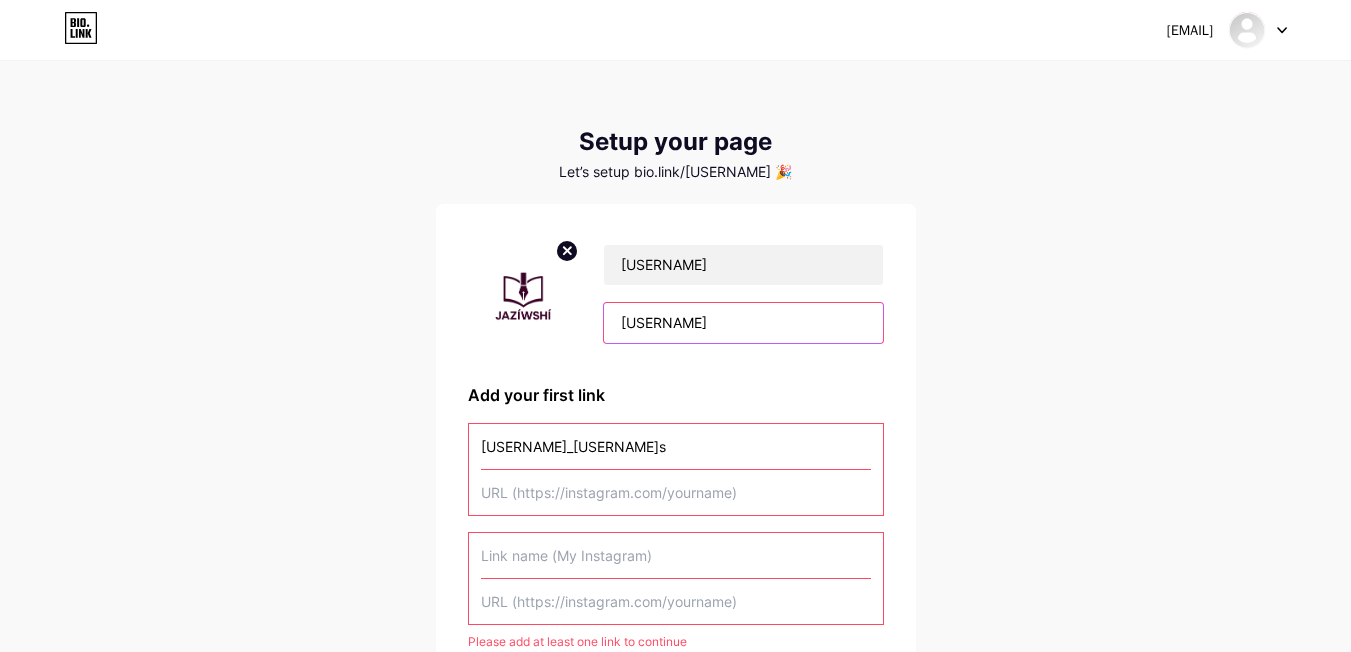 drag, startPoint x: 708, startPoint y: 310, endPoint x: 573, endPoint y: 290, distance: 136.47343 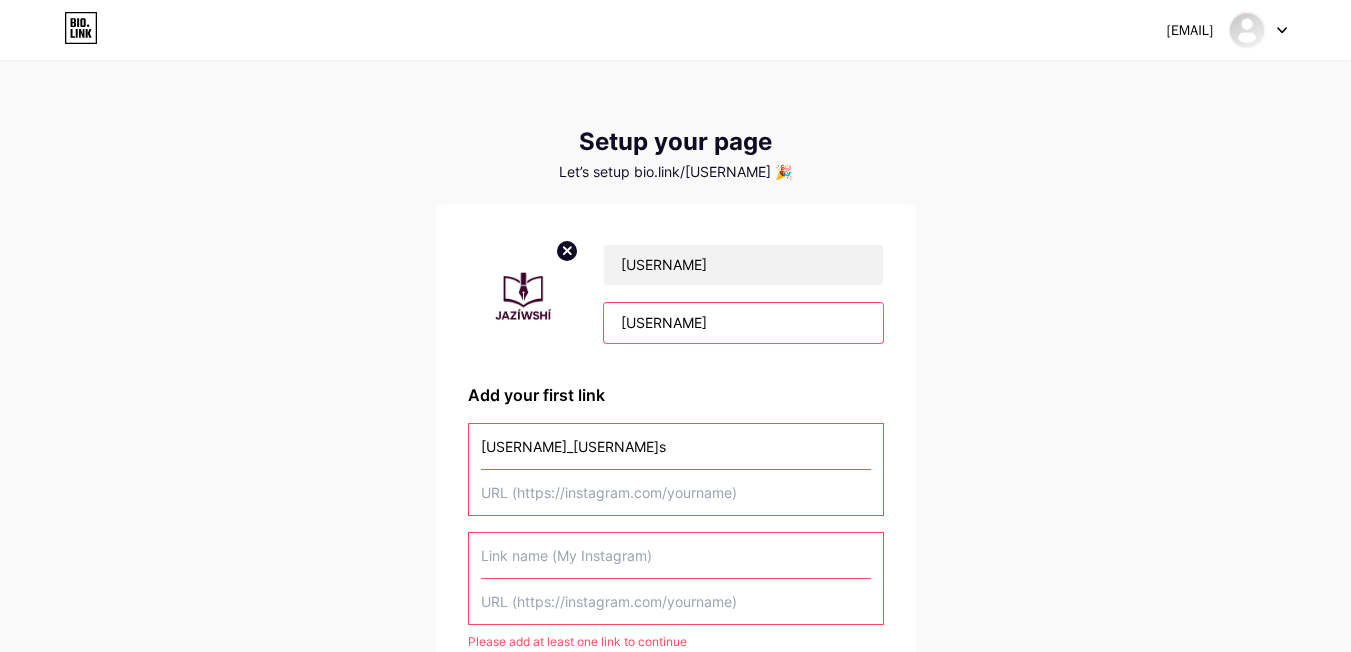 click on "jaziwshi     jaziwshi" at bounding box center [676, 293] 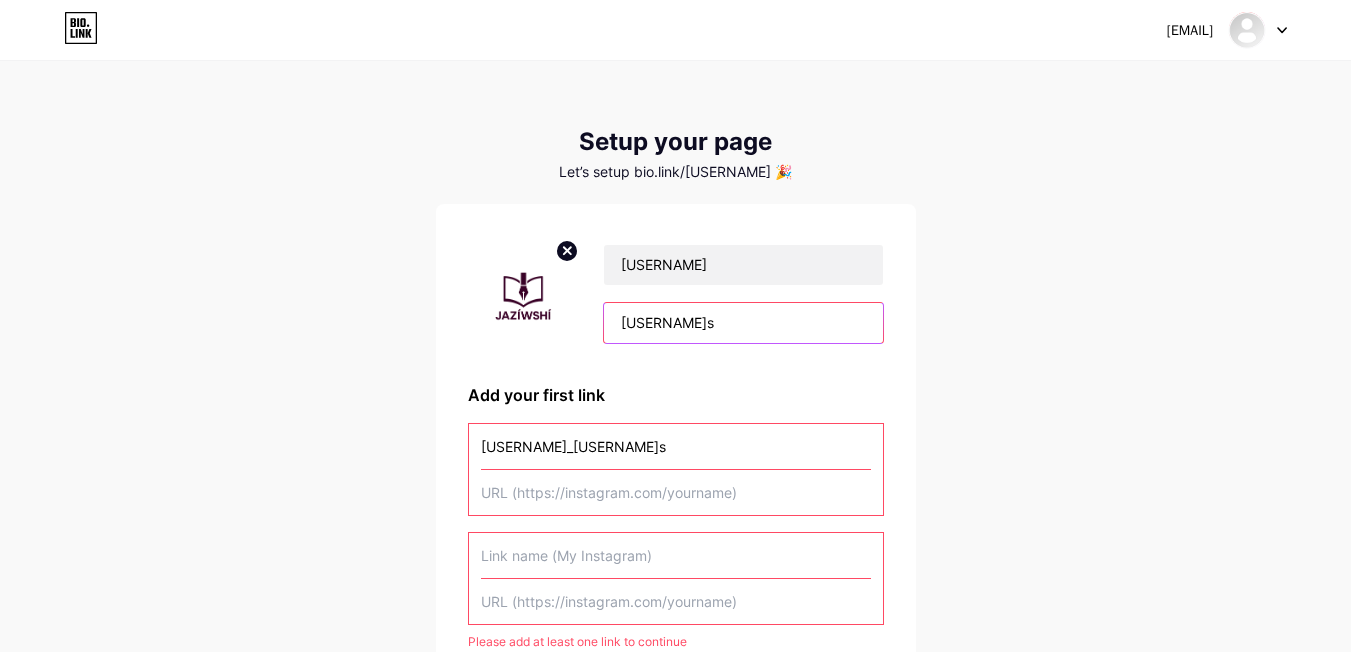 type on "baspasi" 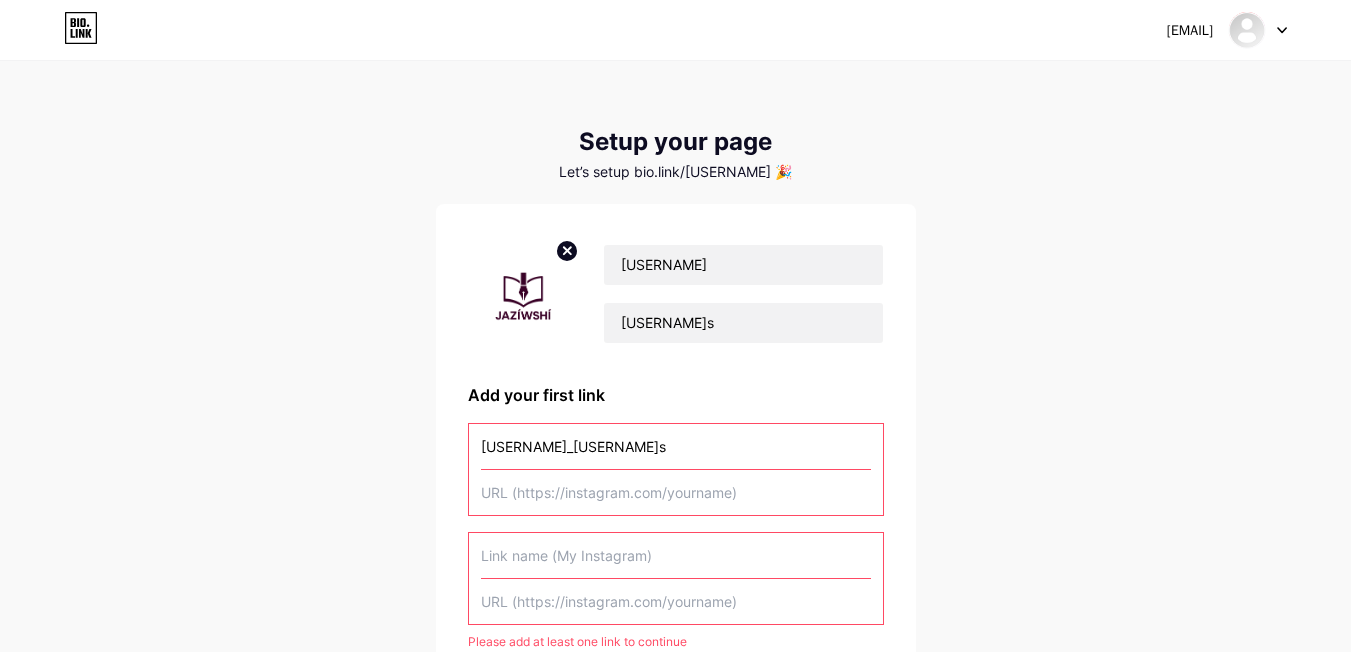 click on "satagulla@gmail.com           Dashboard     Logout   Setup your page   Let’s setup bio.link/jaziwshi 🎉               jaziwshi     baspasi     Add your first link   jaziwshi_baspasi           Please add at least one link to continue
+  Add another link     get started" at bounding box center (675, 424) 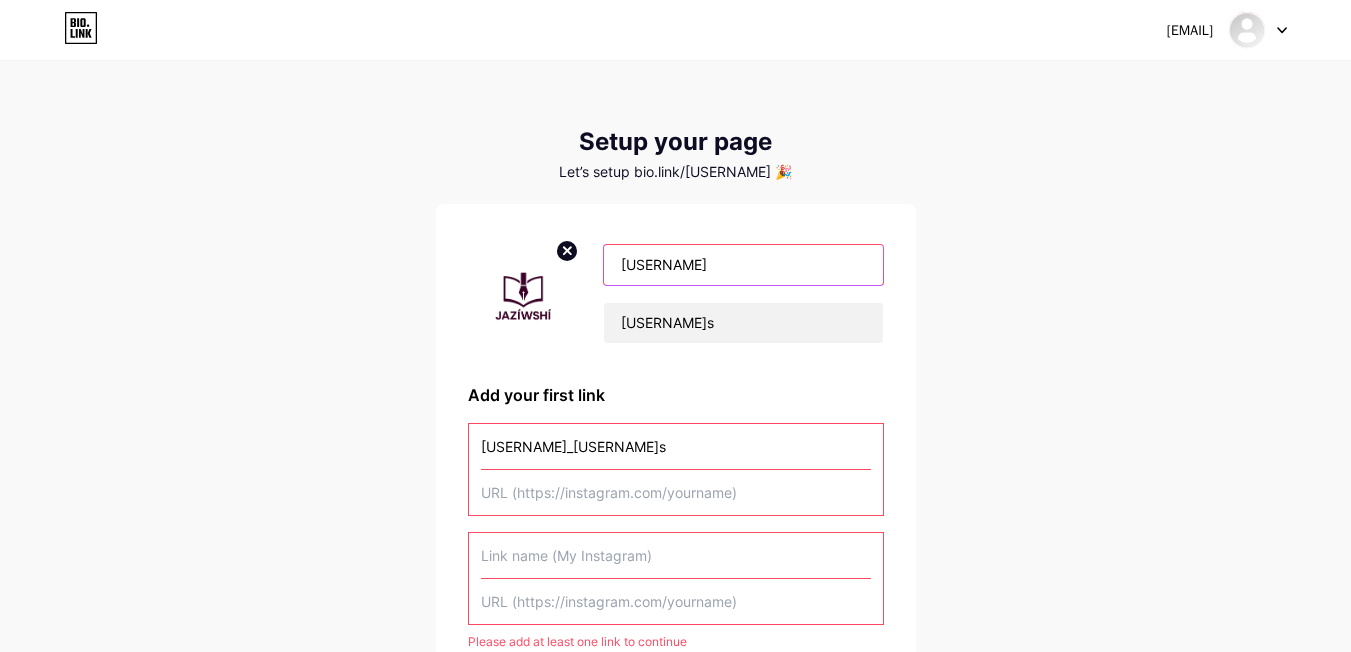 click on "[USERNAME]" at bounding box center (743, 265) 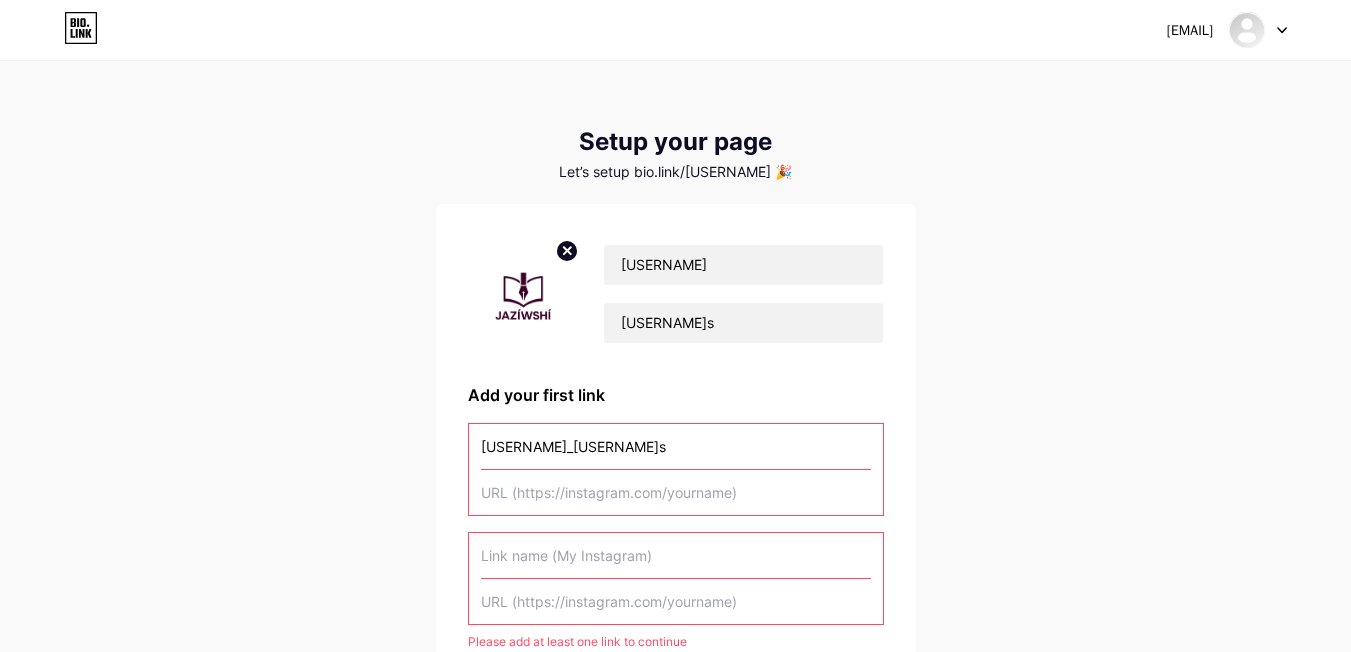 click on "Jaziwshi     baspasi     Add your first link   jaziwshi_baspasi           Please add at least one link to continue
+  Add another link     get started" at bounding box center [676, 494] 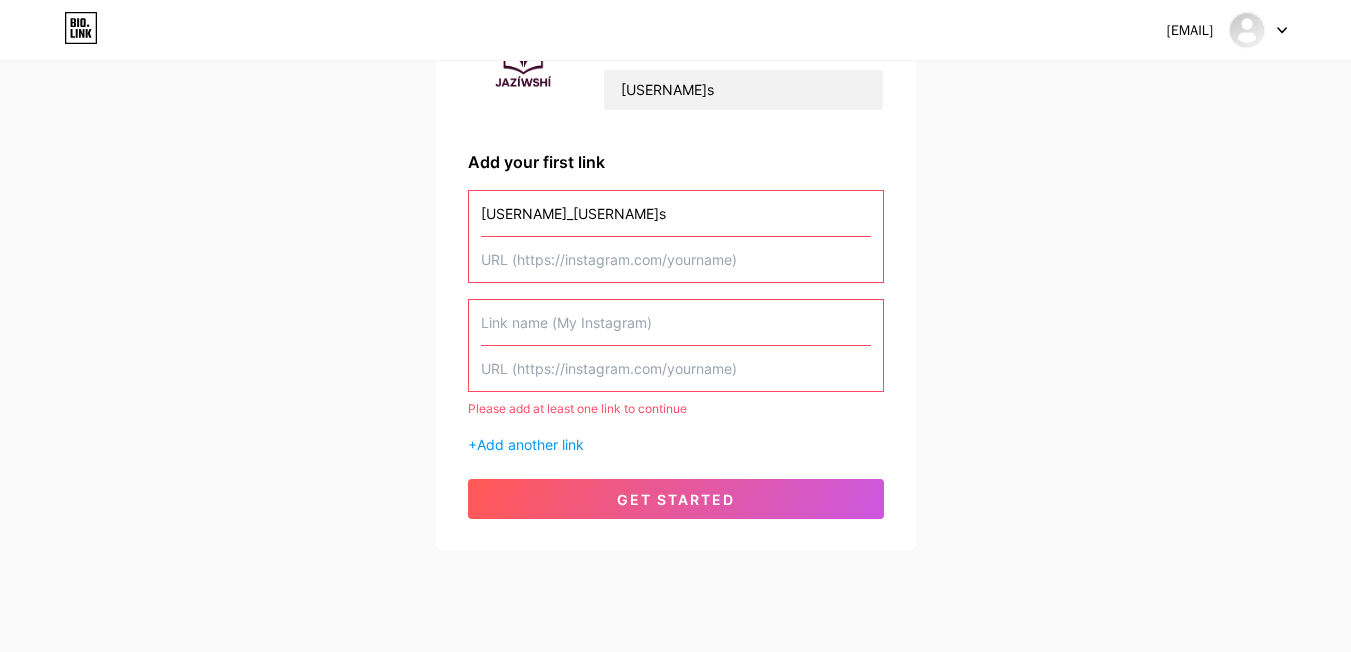 scroll, scrollTop: 276, scrollLeft: 0, axis: vertical 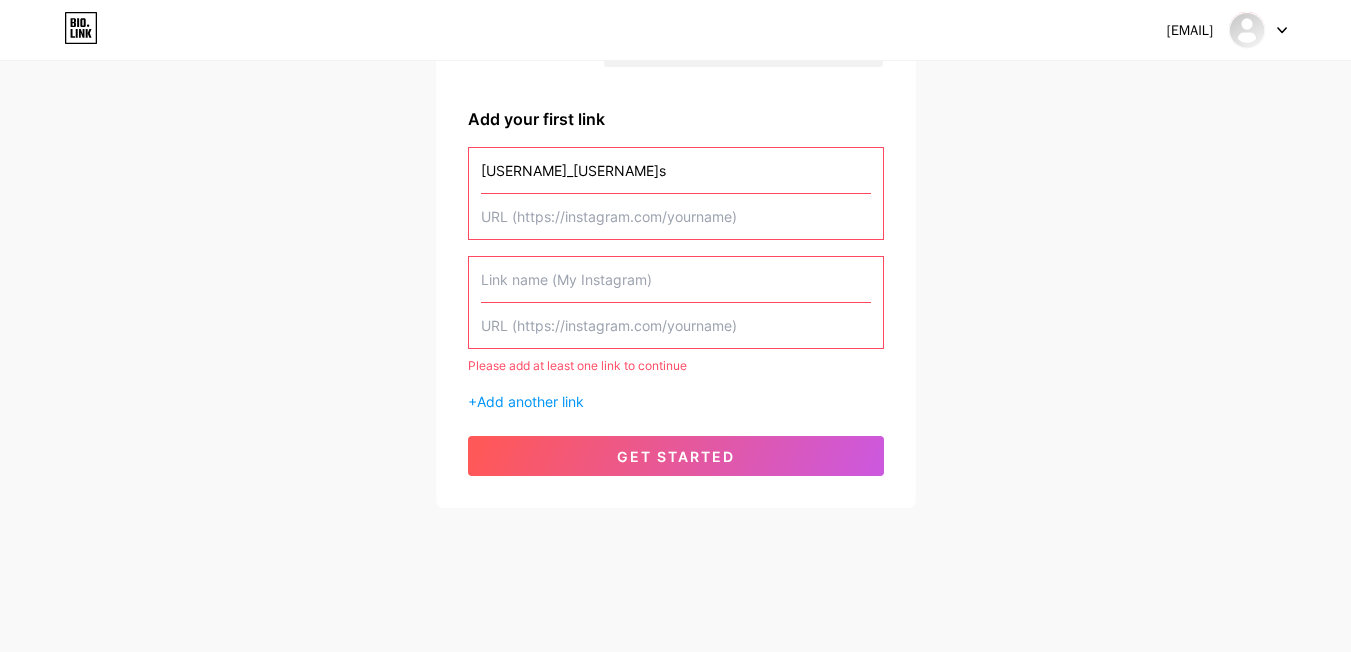 click at bounding box center [676, 216] 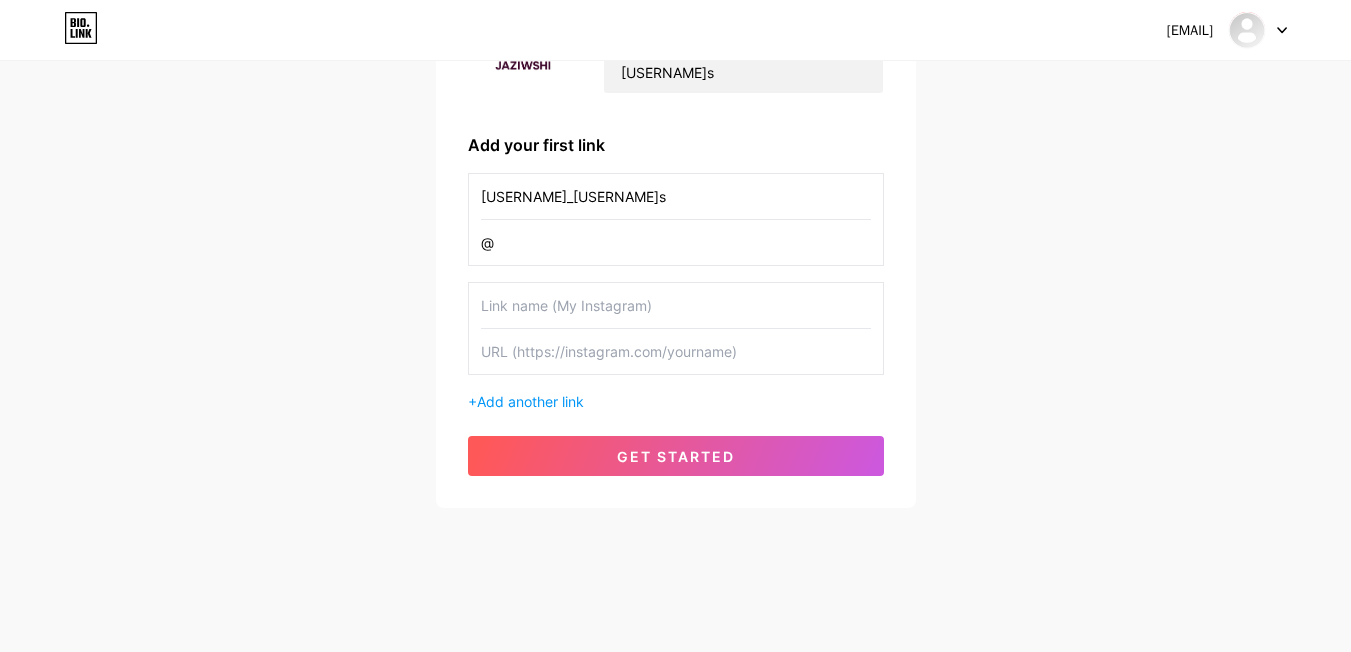 scroll, scrollTop: 250, scrollLeft: 0, axis: vertical 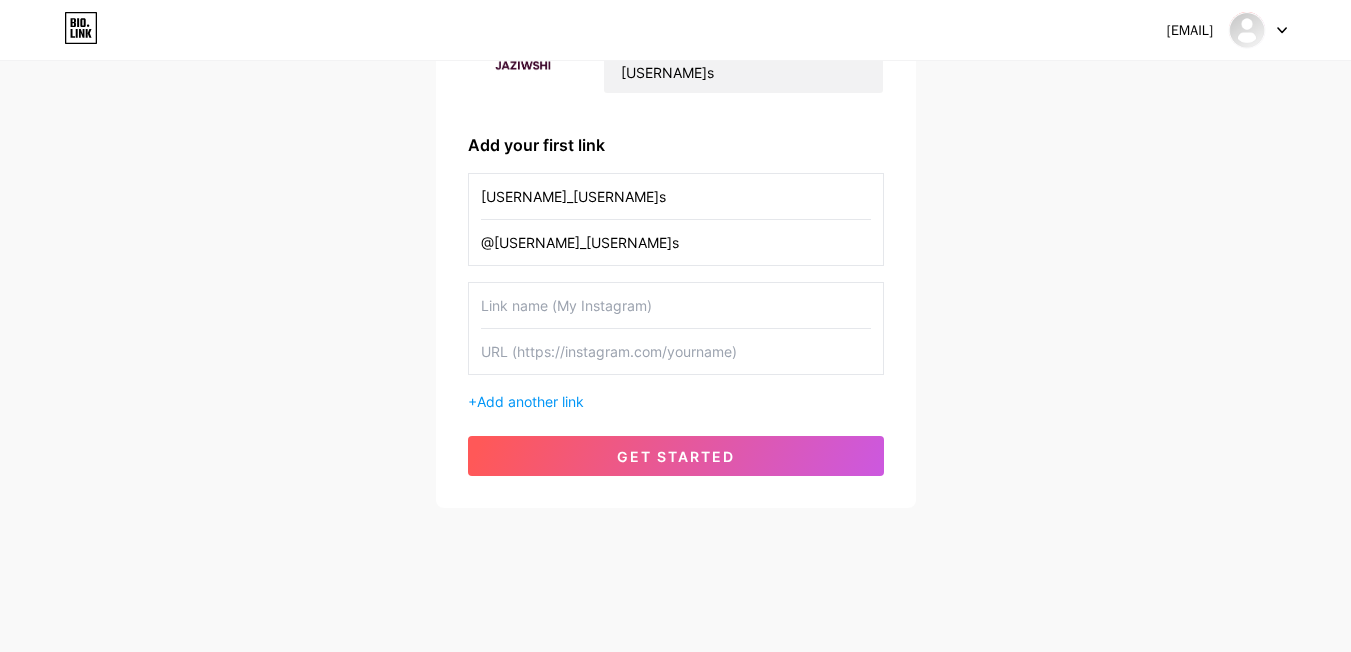 type on "@jaziwshi_baspasi" 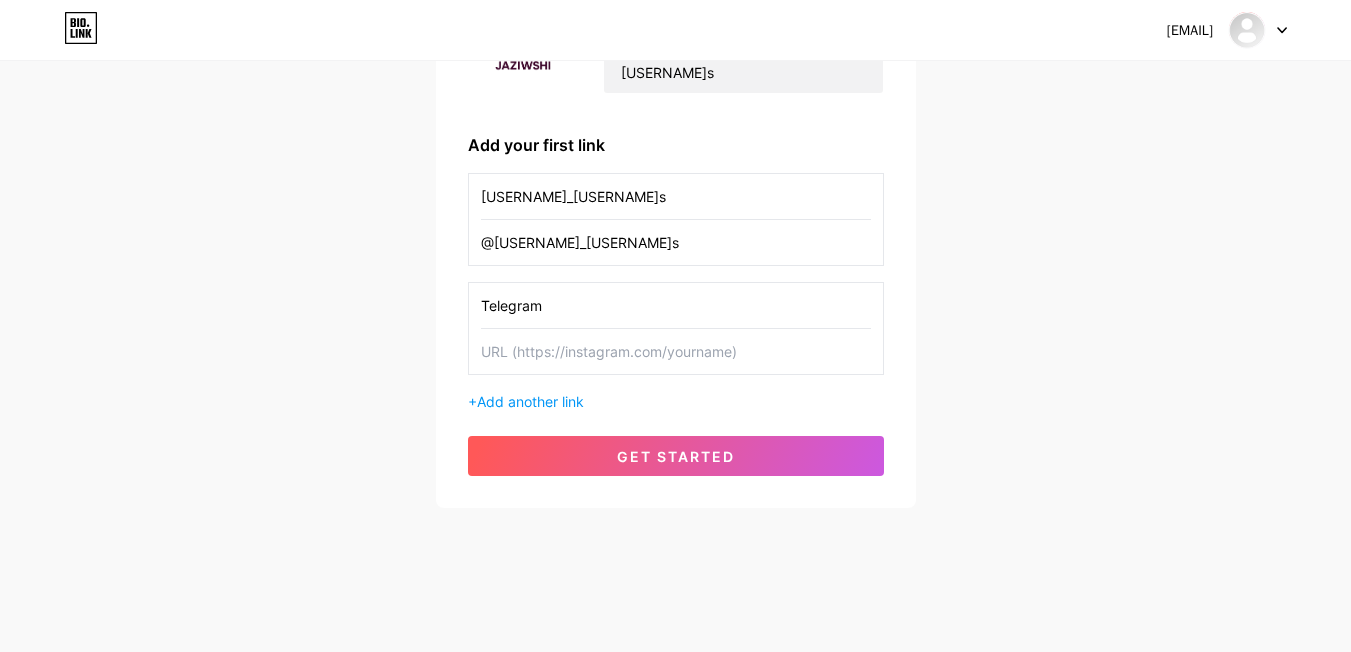type on "Telegram" 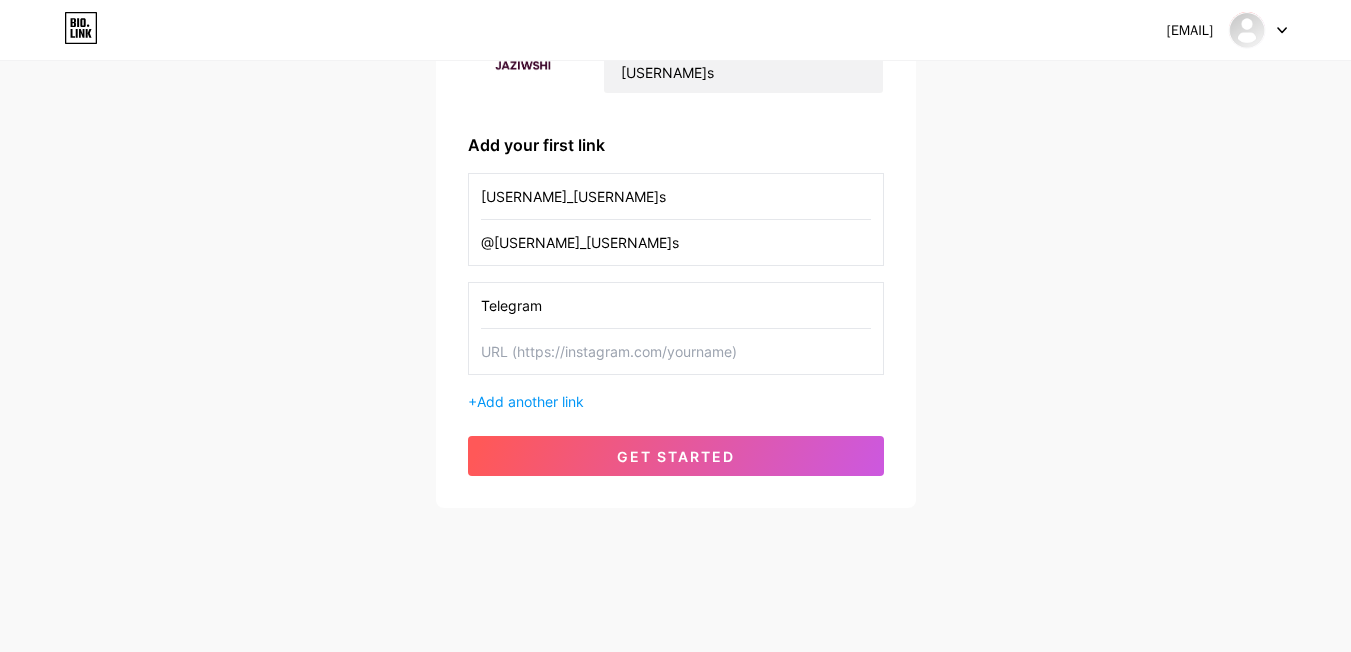 click at bounding box center [676, 351] 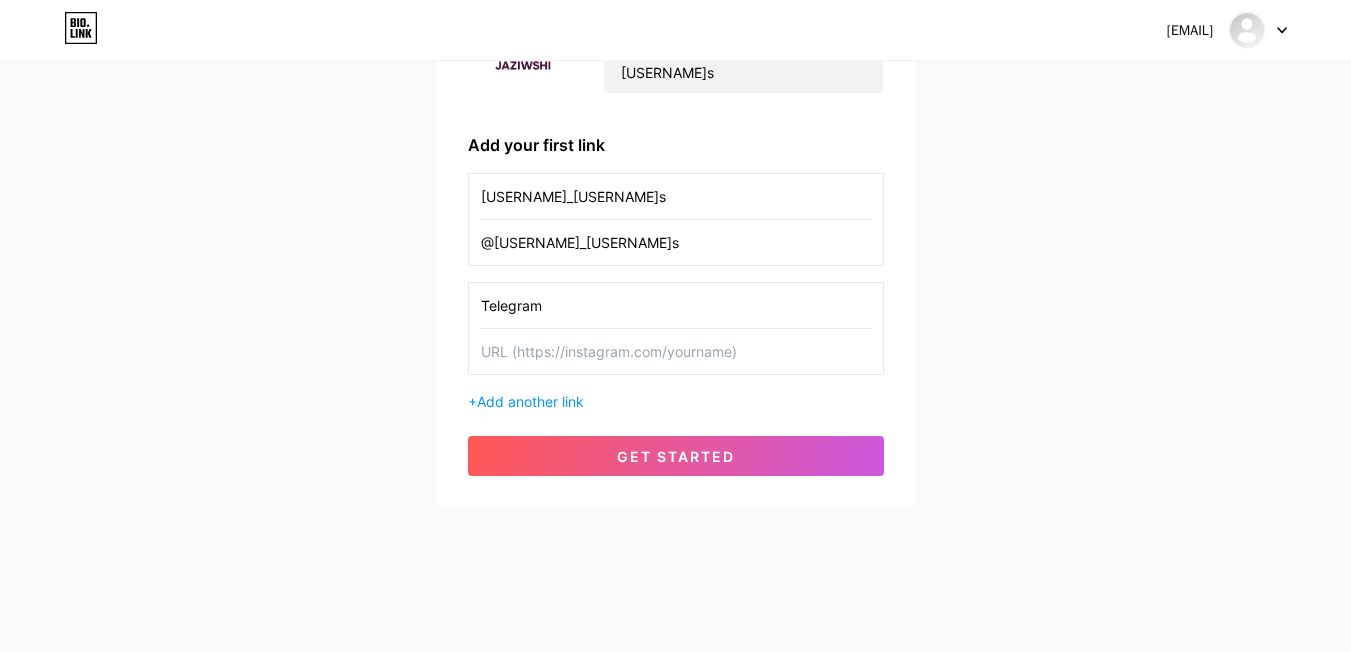 paste on "https://t.me/jaziwshi_baspasi" 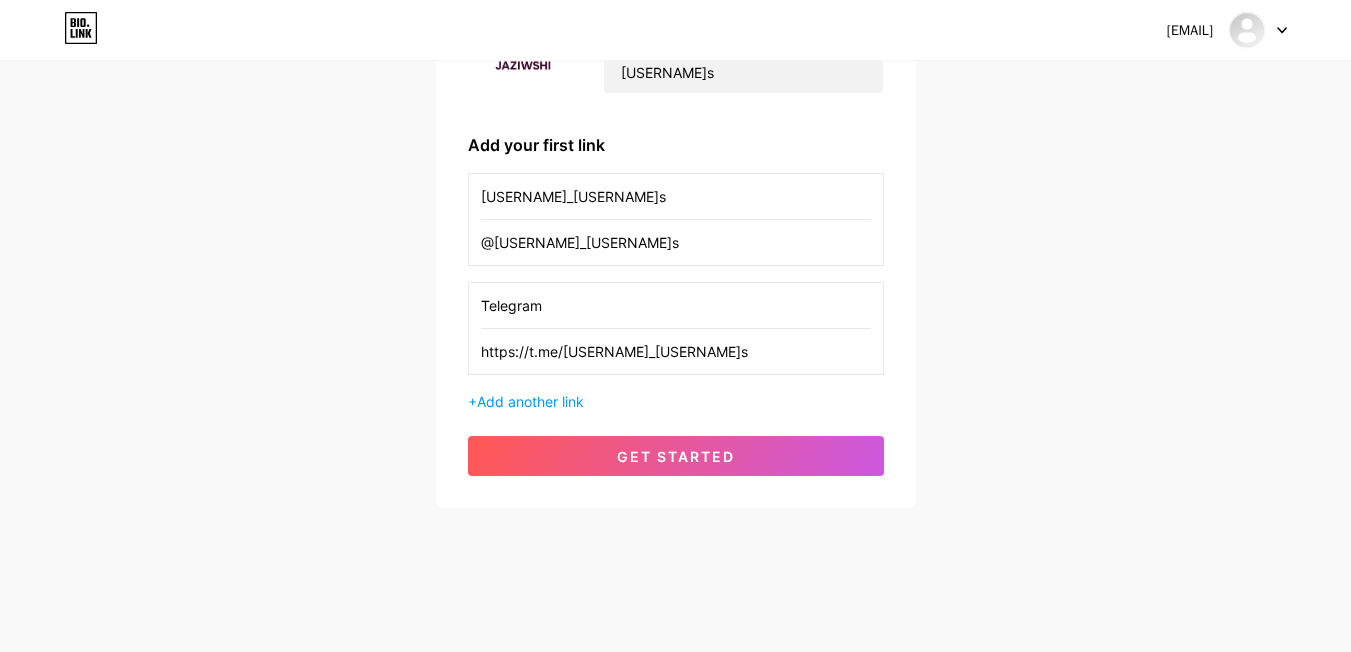 type on "https://t.me/jaziwshi_baspasi" 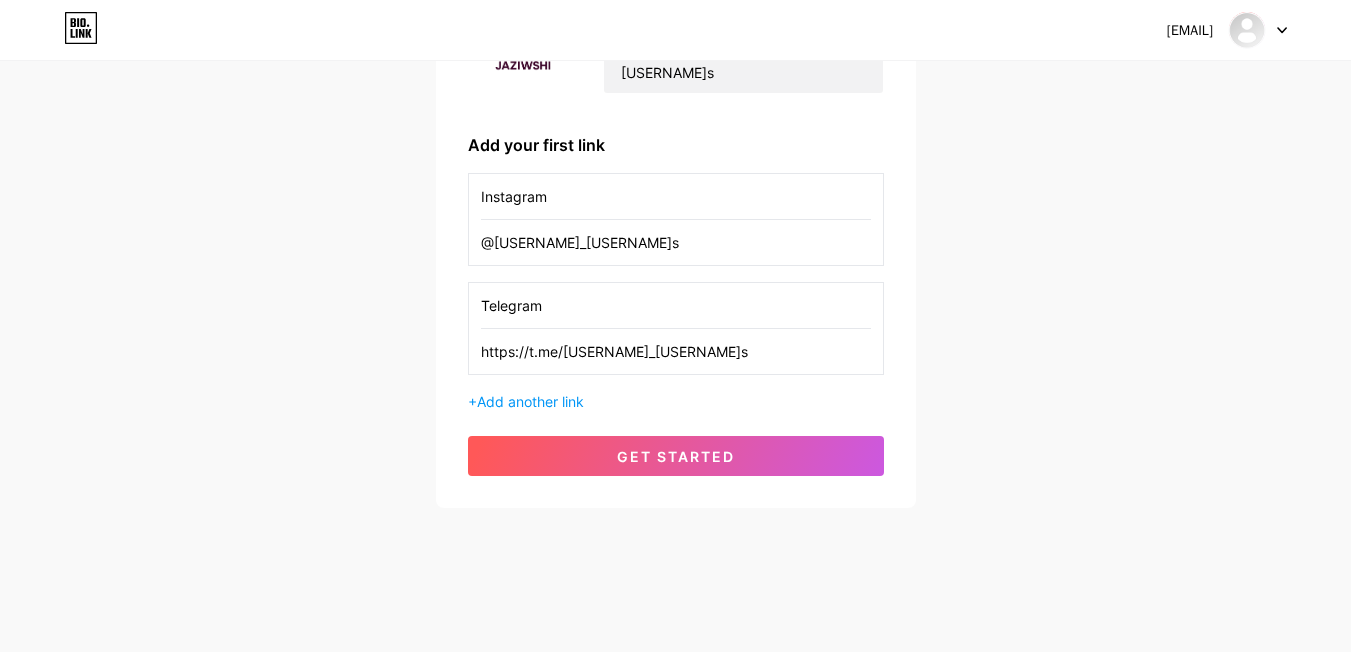 type on "Instagram" 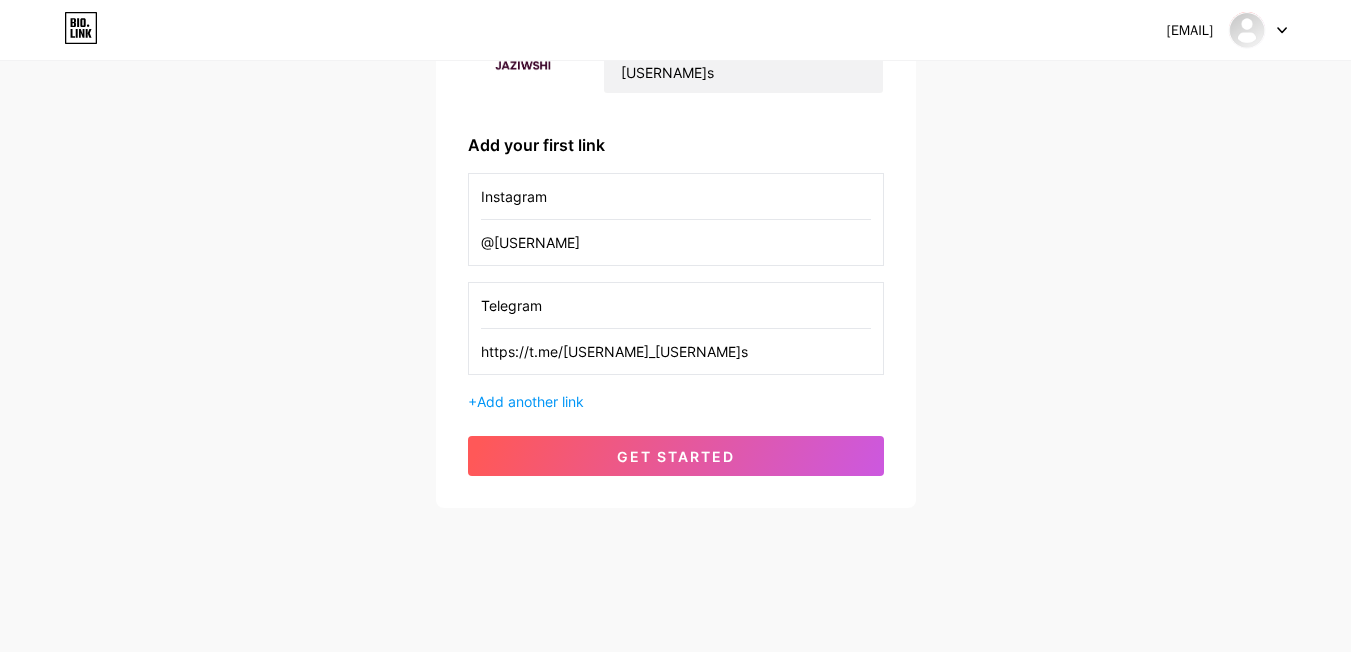 type on "@" 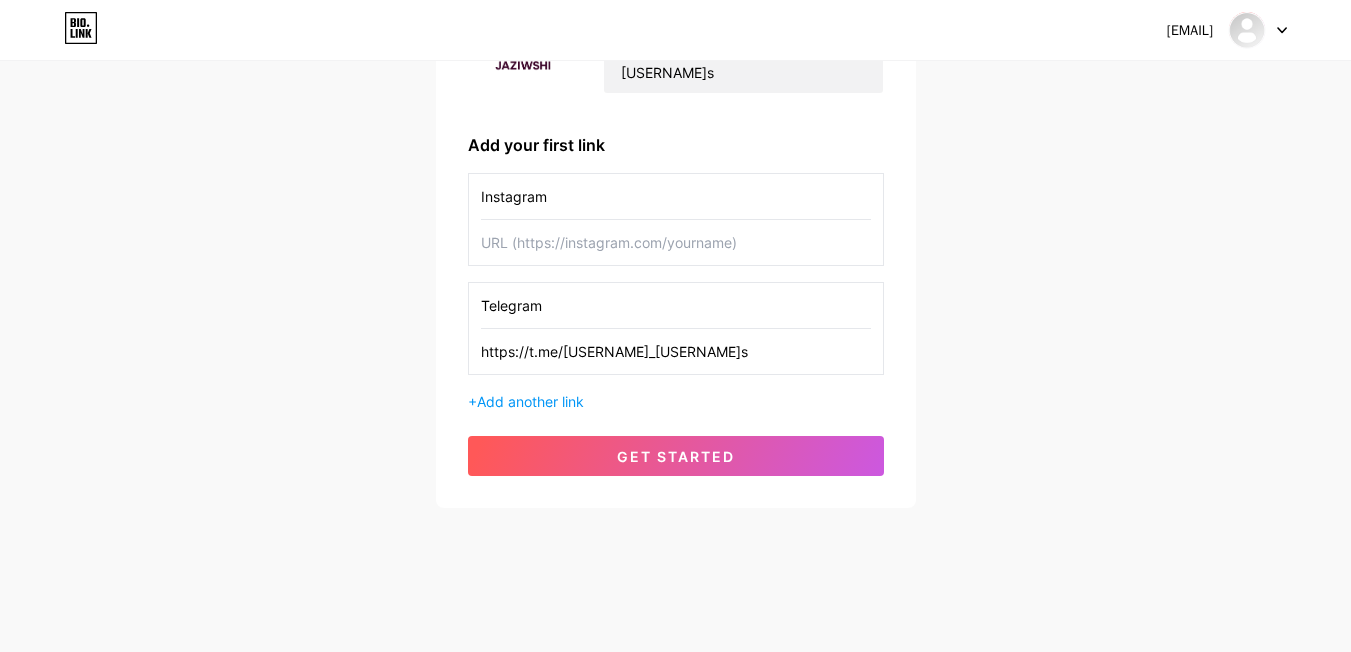 paste on "https://www.instagram.com/atagulla_satbaev/" 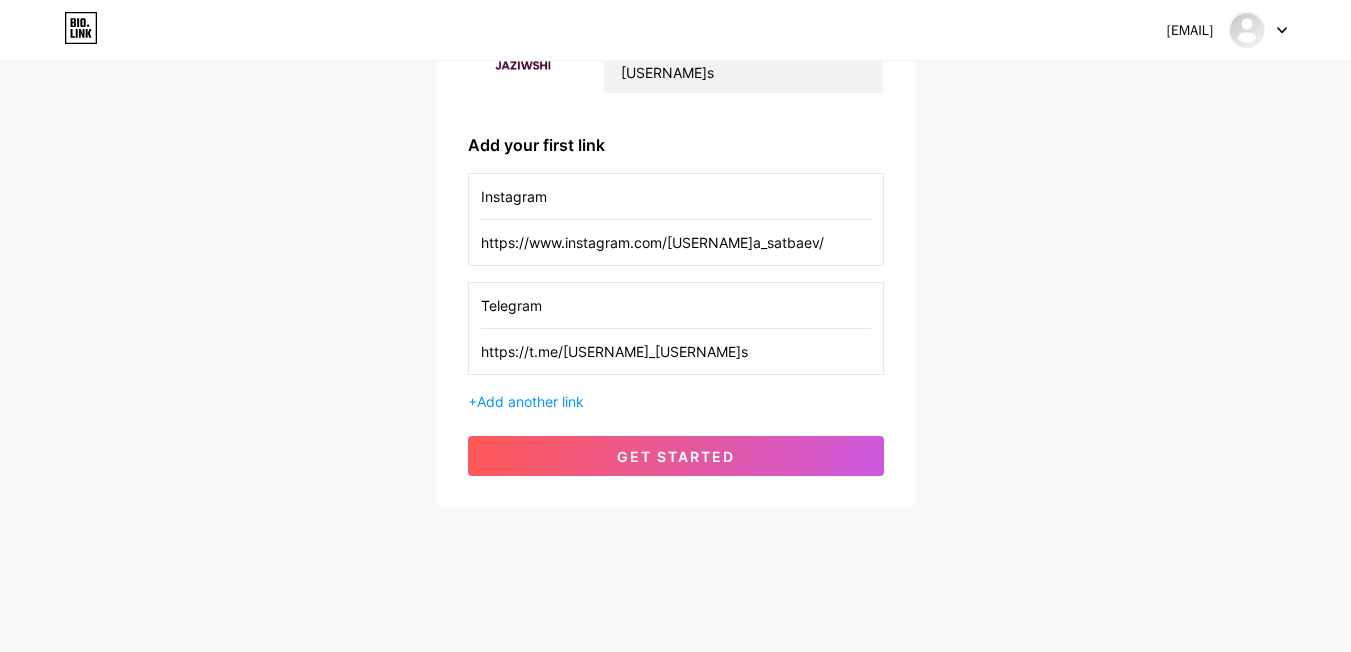 click on "https://www.instagram.com/atagulla_satbaev/" at bounding box center [676, 242] 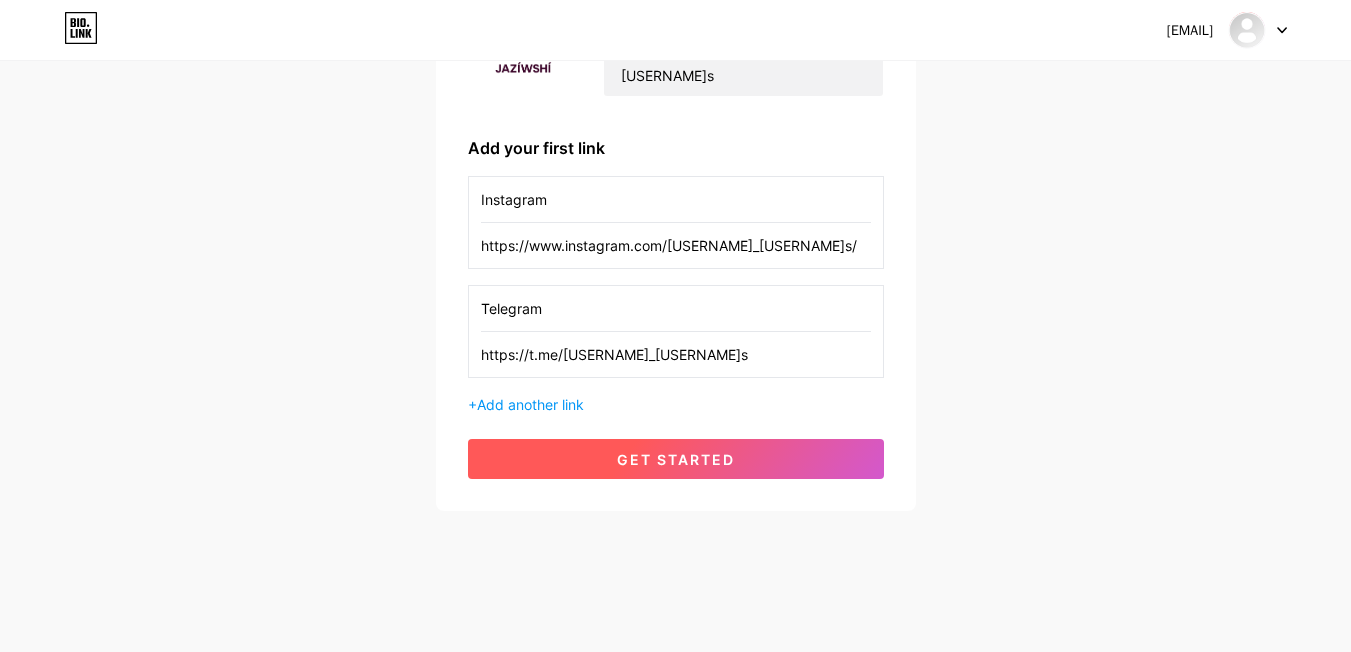 scroll, scrollTop: 250, scrollLeft: 0, axis: vertical 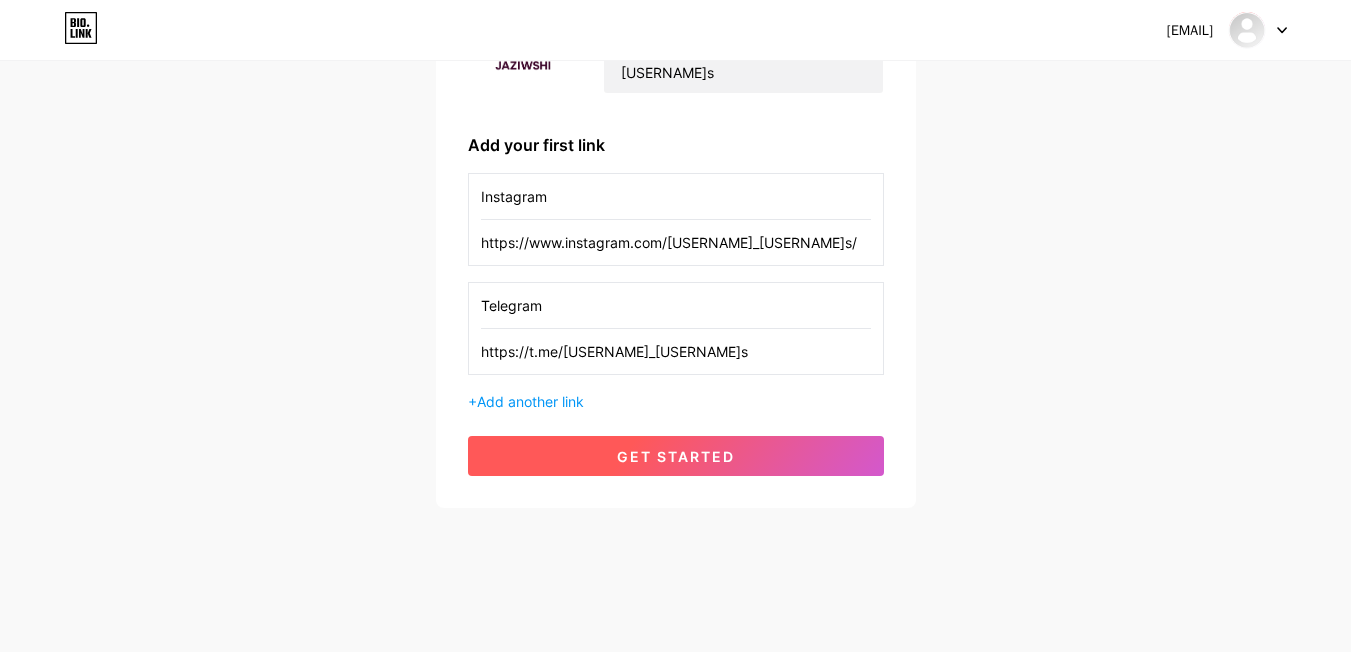 type on "https://www.instagram.com/jaziwshi_baspasi/" 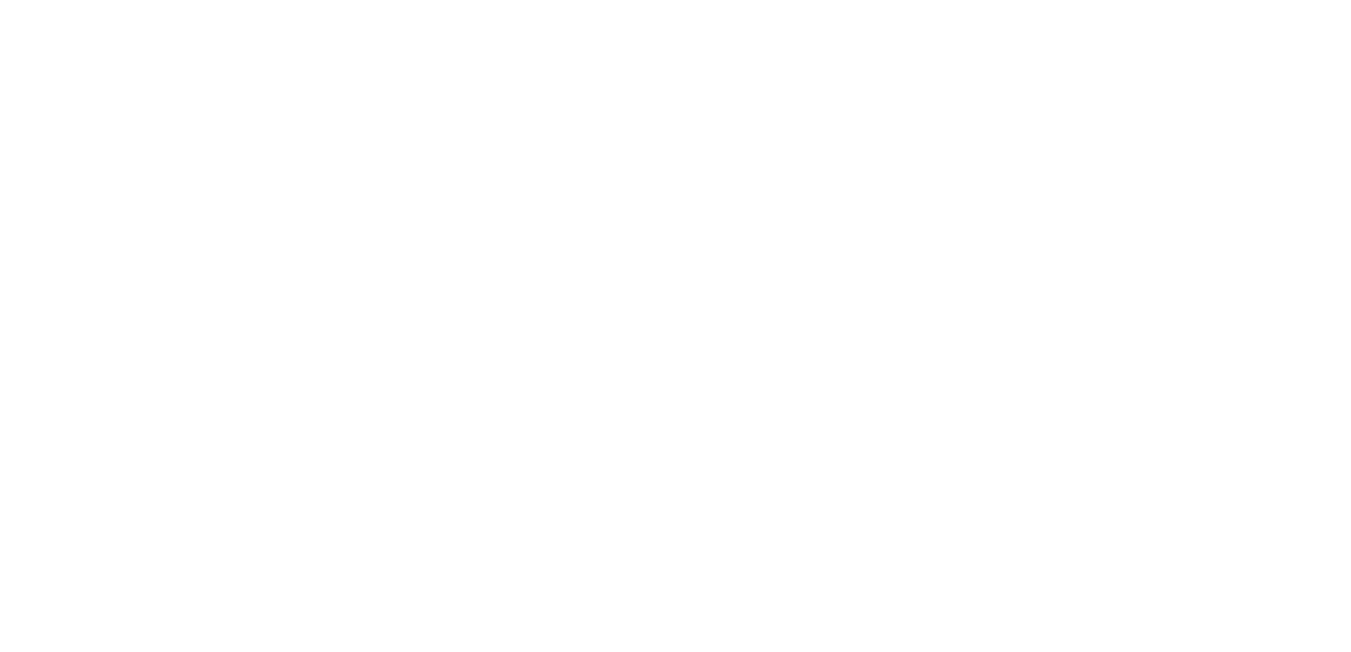 scroll, scrollTop: 0, scrollLeft: 0, axis: both 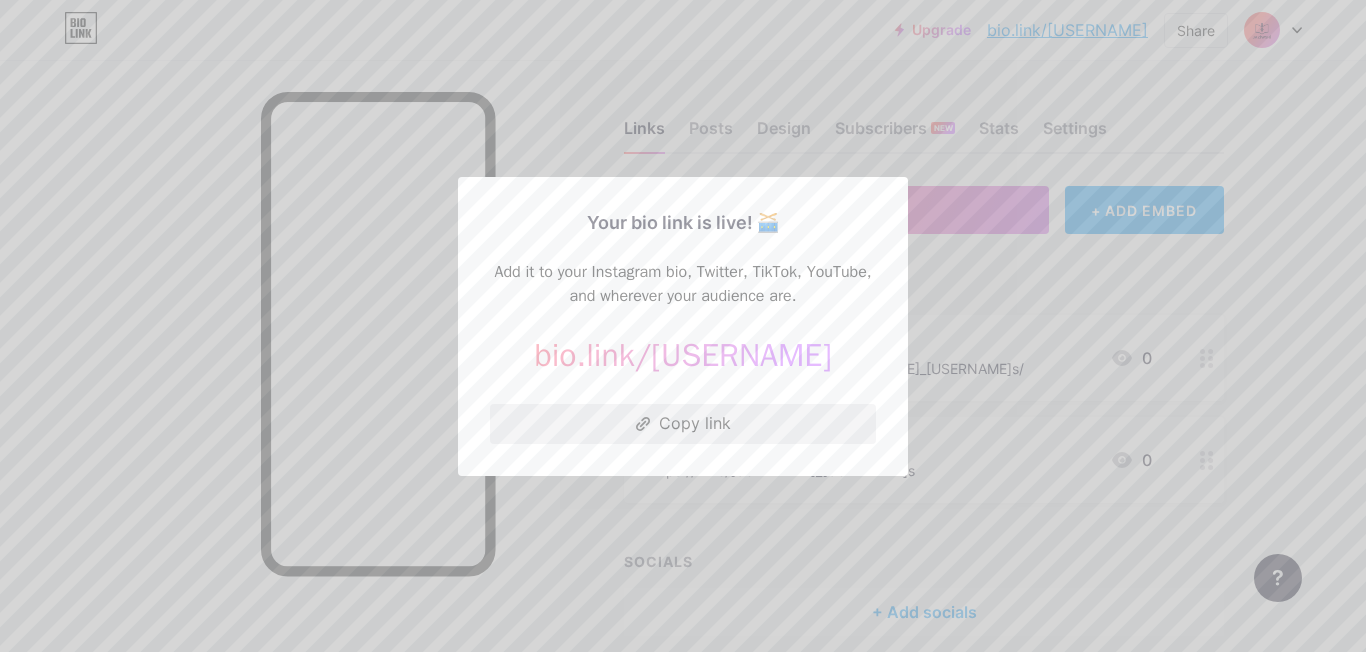 click on "Copy link" at bounding box center [683, 424] 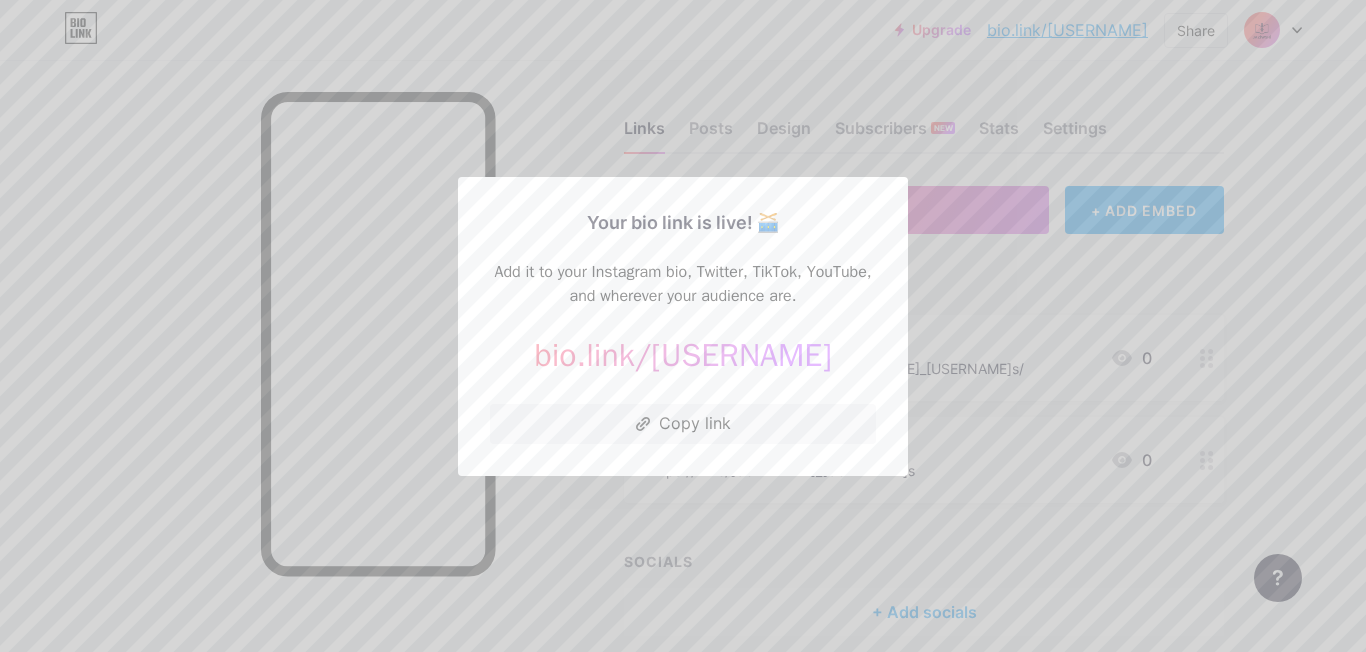 click at bounding box center (683, 326) 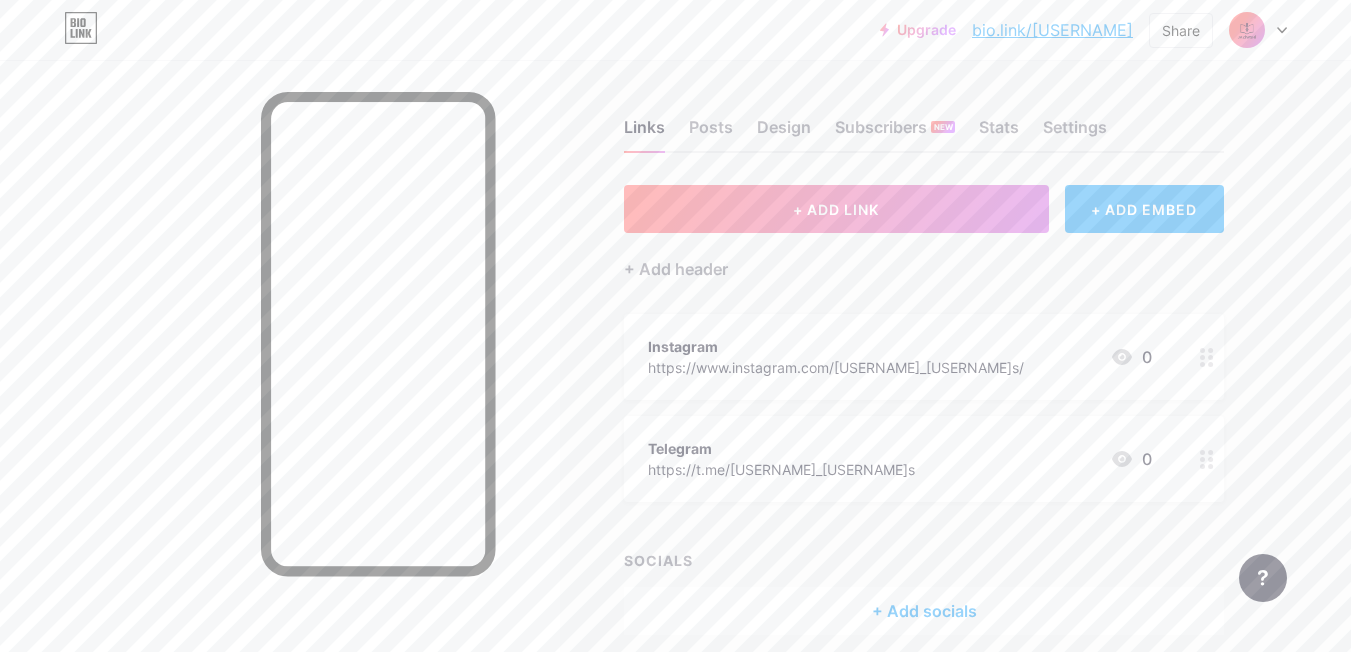 scroll, scrollTop: 0, scrollLeft: 0, axis: both 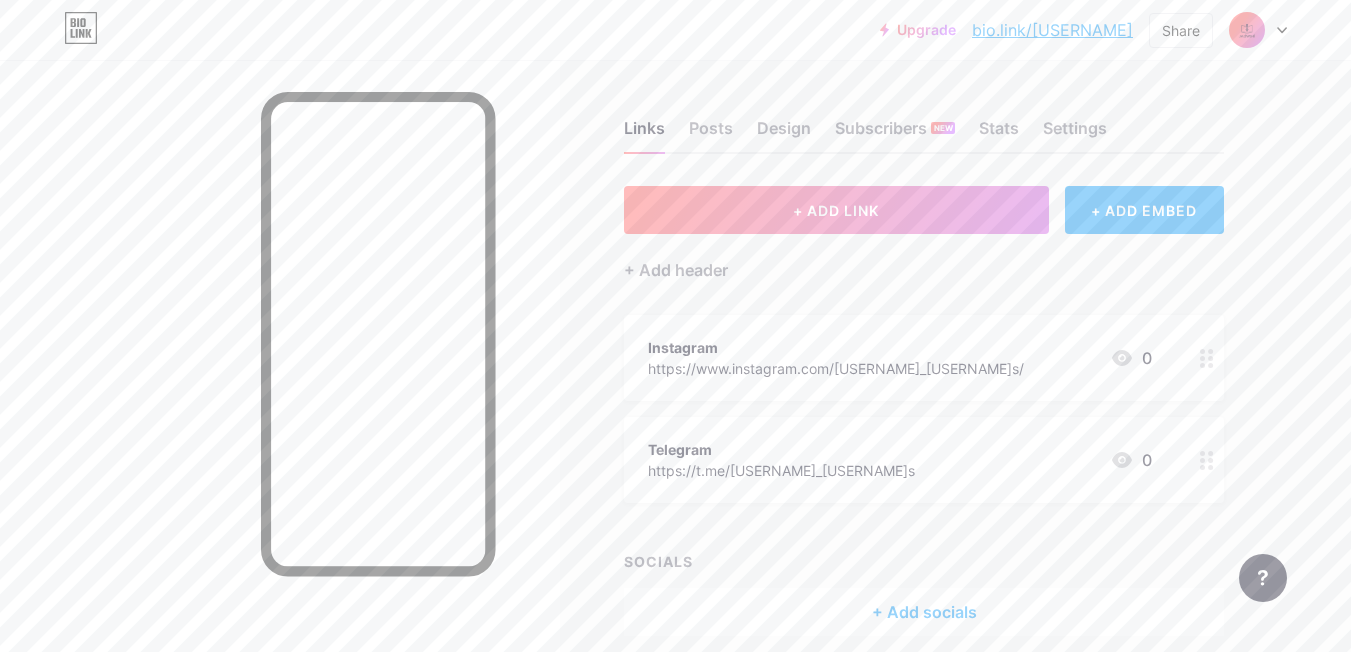 click at bounding box center [1247, 30] 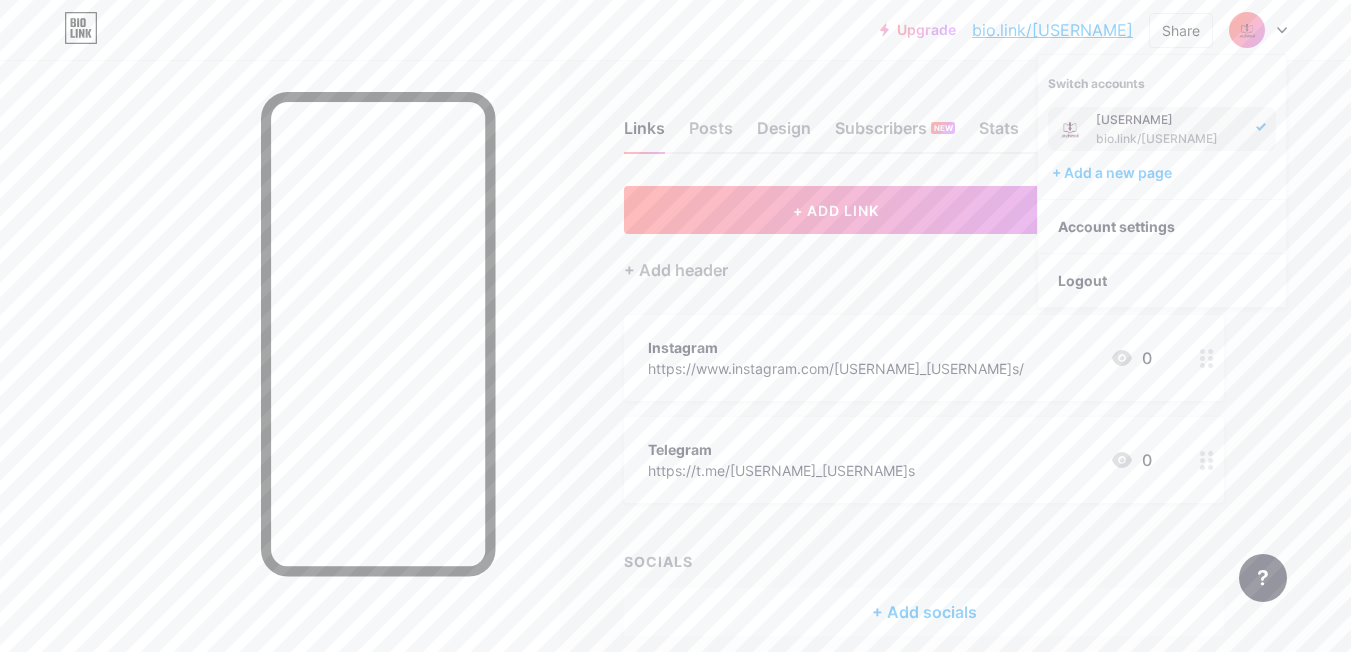 click on "Jaziwshi" at bounding box center (1170, 120) 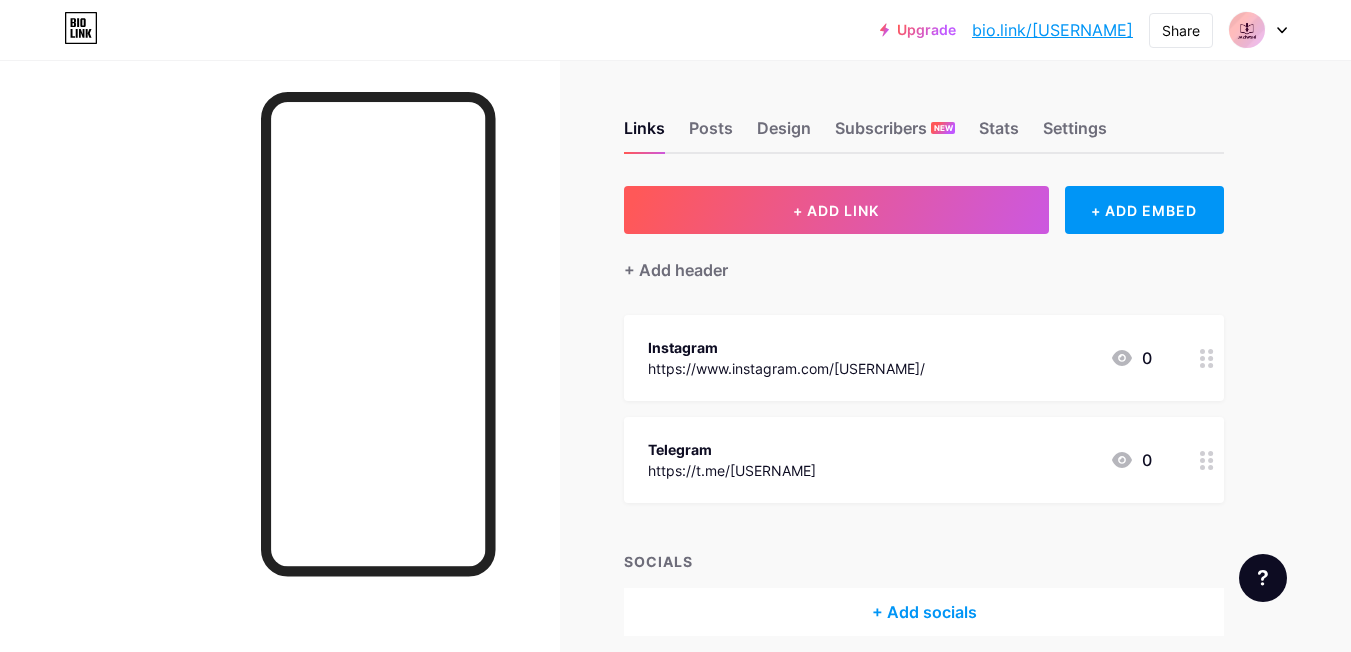 scroll, scrollTop: 0, scrollLeft: 0, axis: both 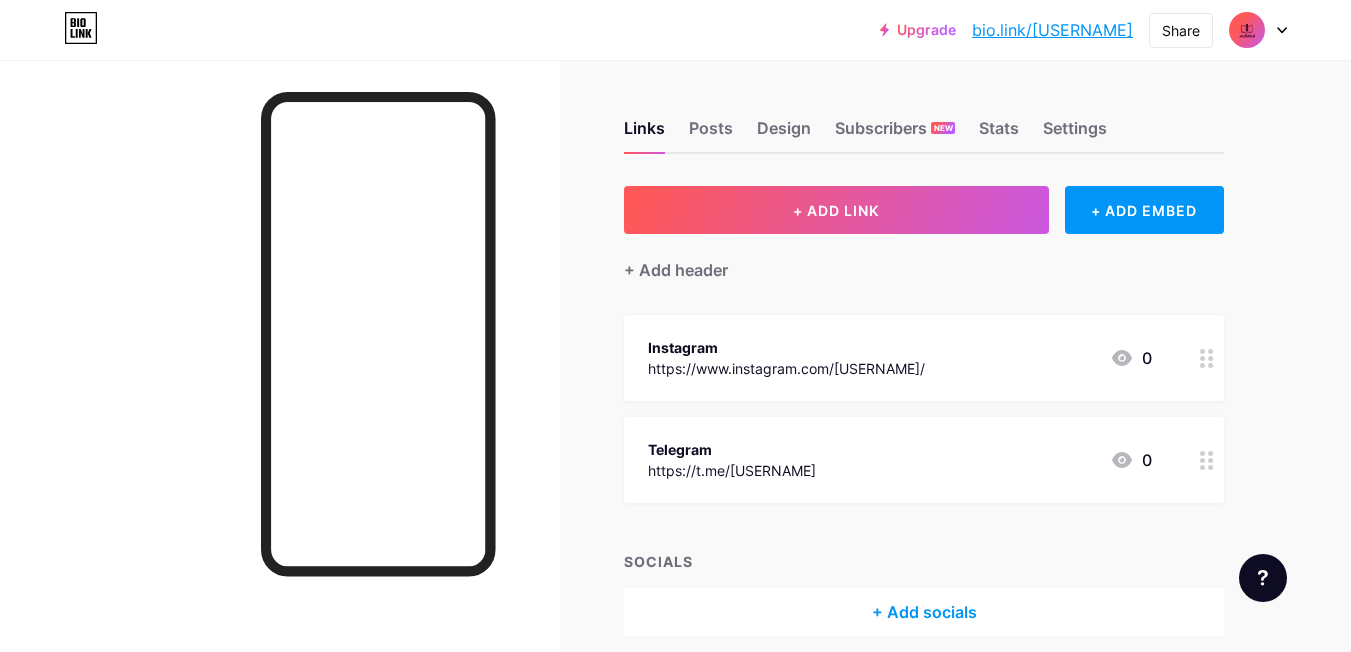 click at bounding box center [1247, 30] 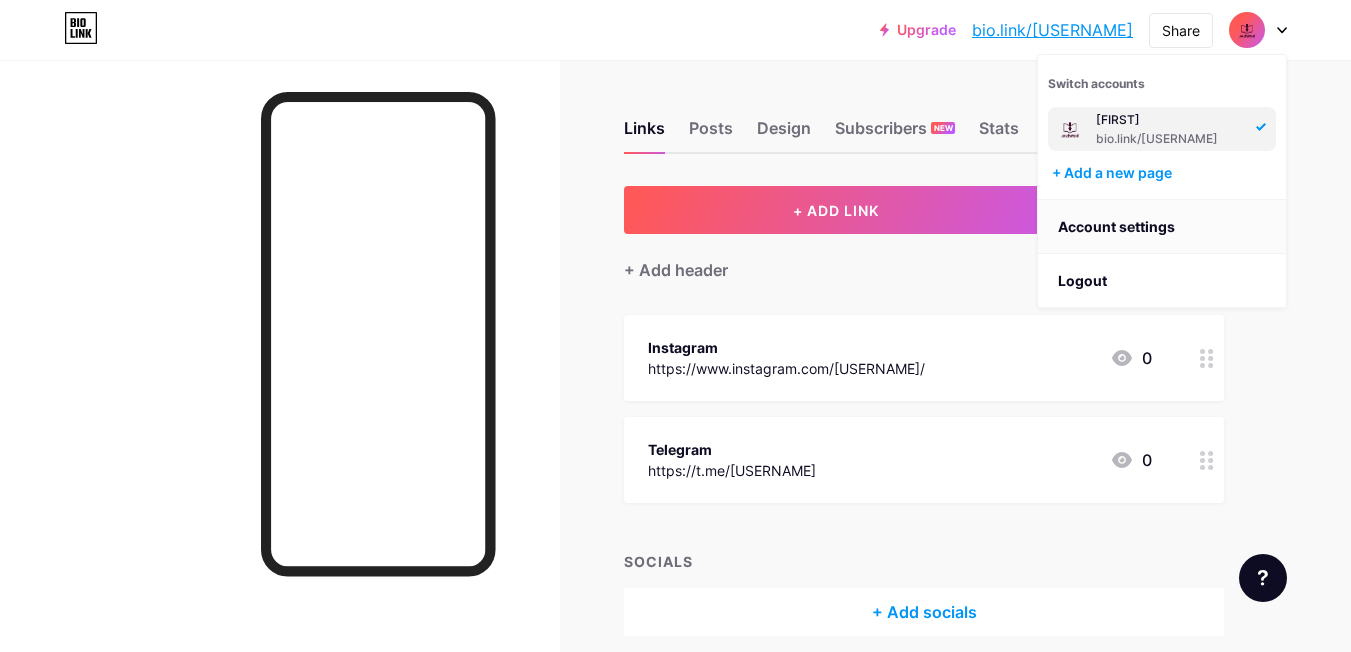 click on "Account settings" at bounding box center [1162, 227] 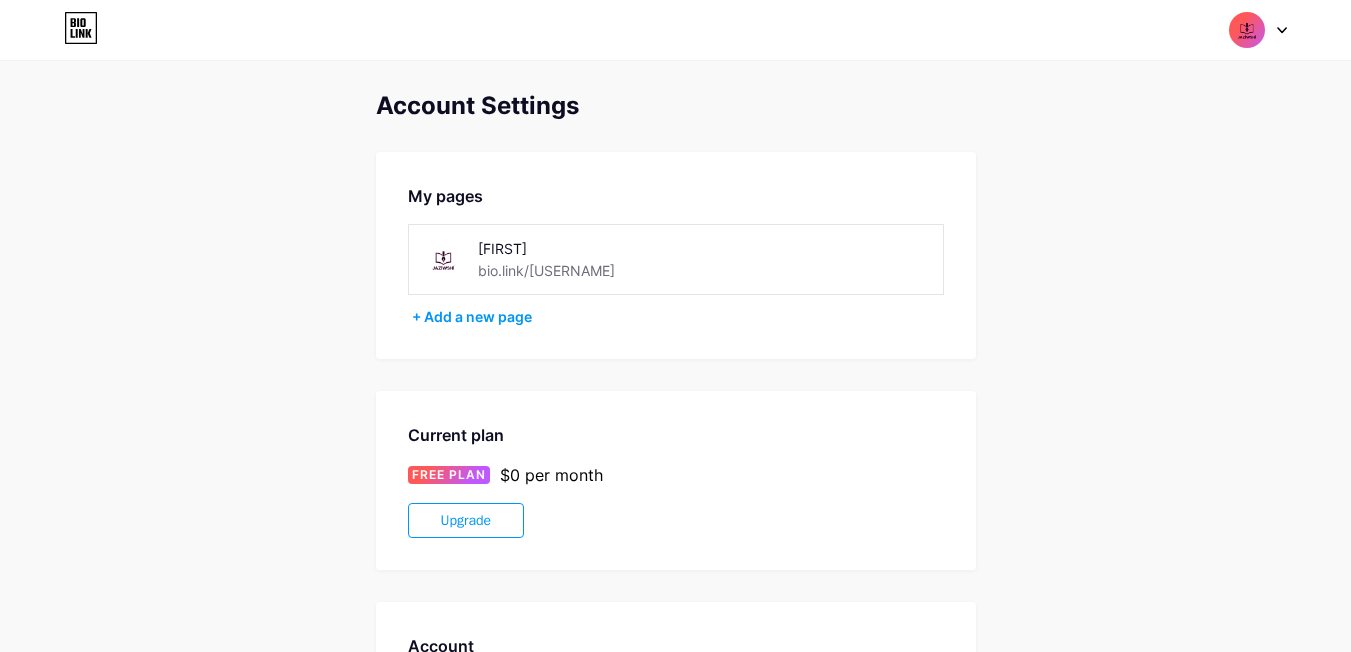 click on "bio.link/[USERNAME]" at bounding box center (546, 270) 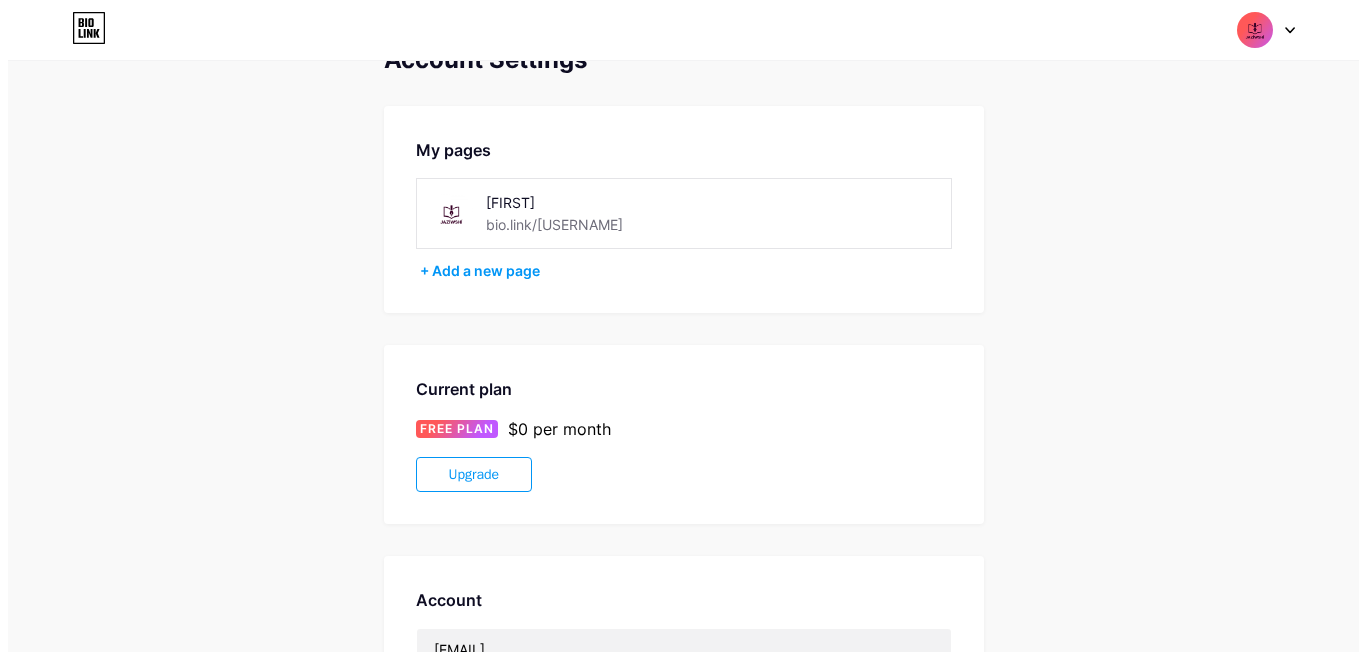 scroll, scrollTop: 0, scrollLeft: 0, axis: both 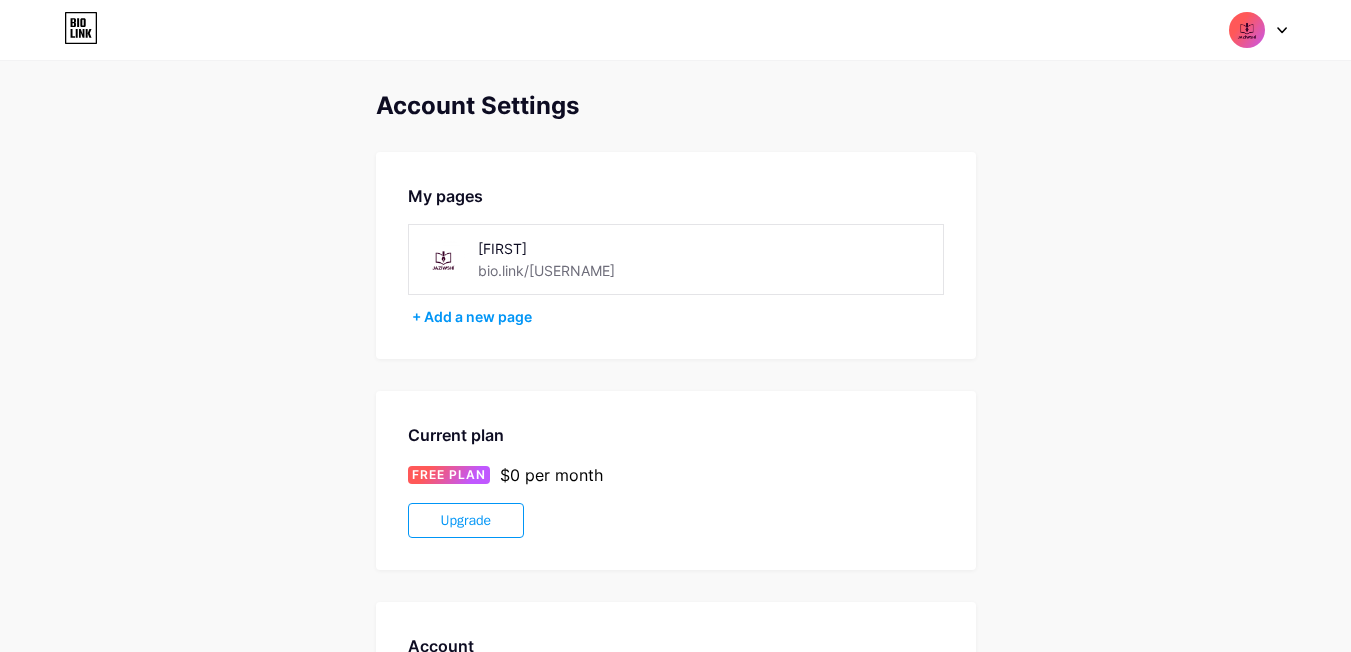 click at bounding box center [1247, 30] 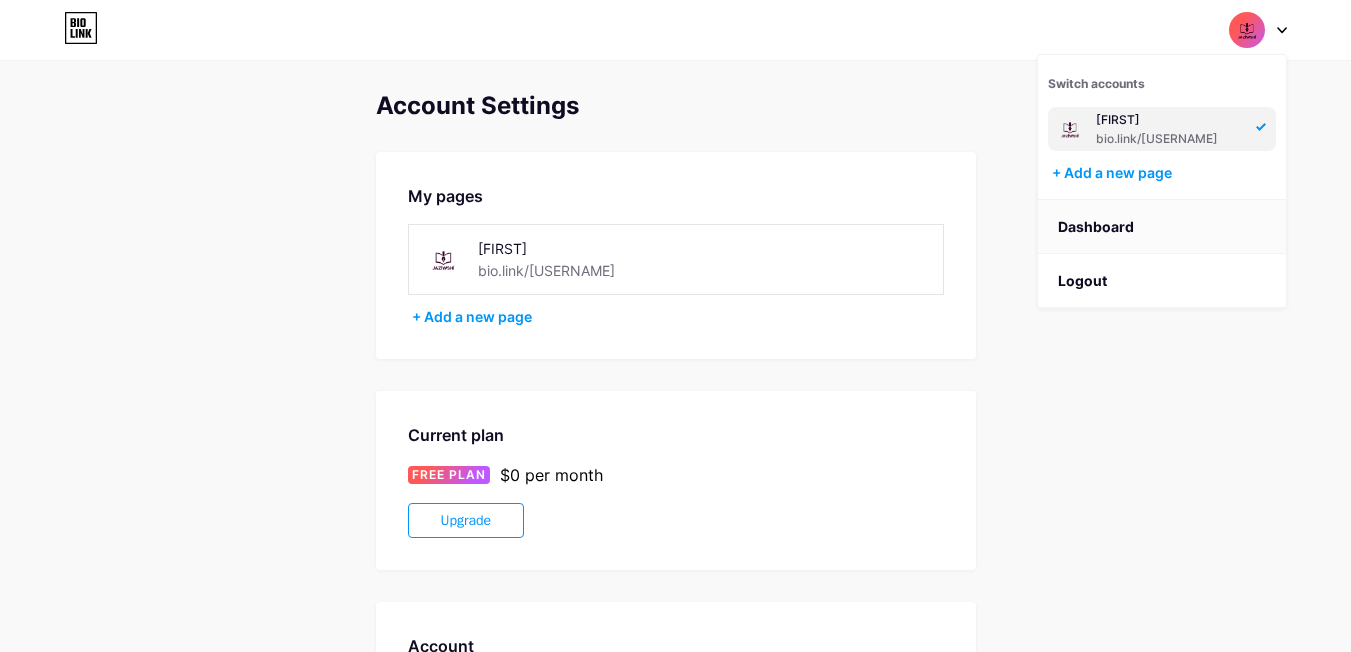 click on "Dashboard" at bounding box center [1162, 227] 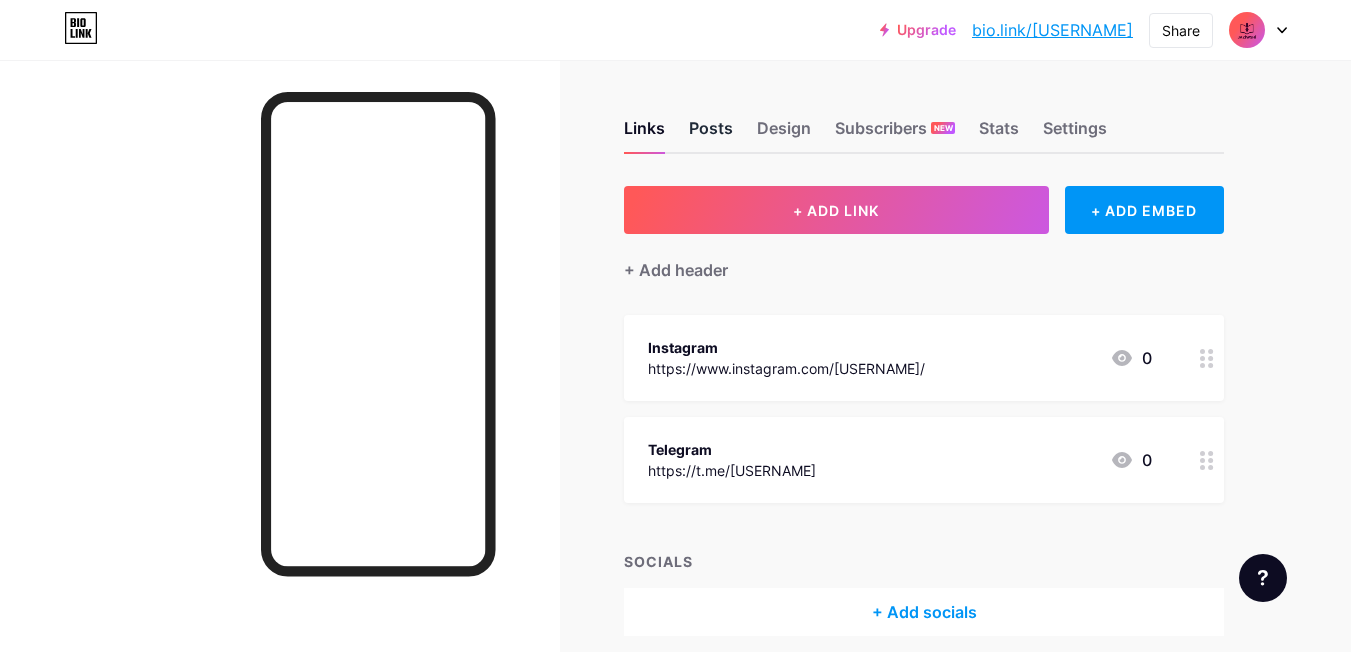 click on "Posts" at bounding box center (711, 134) 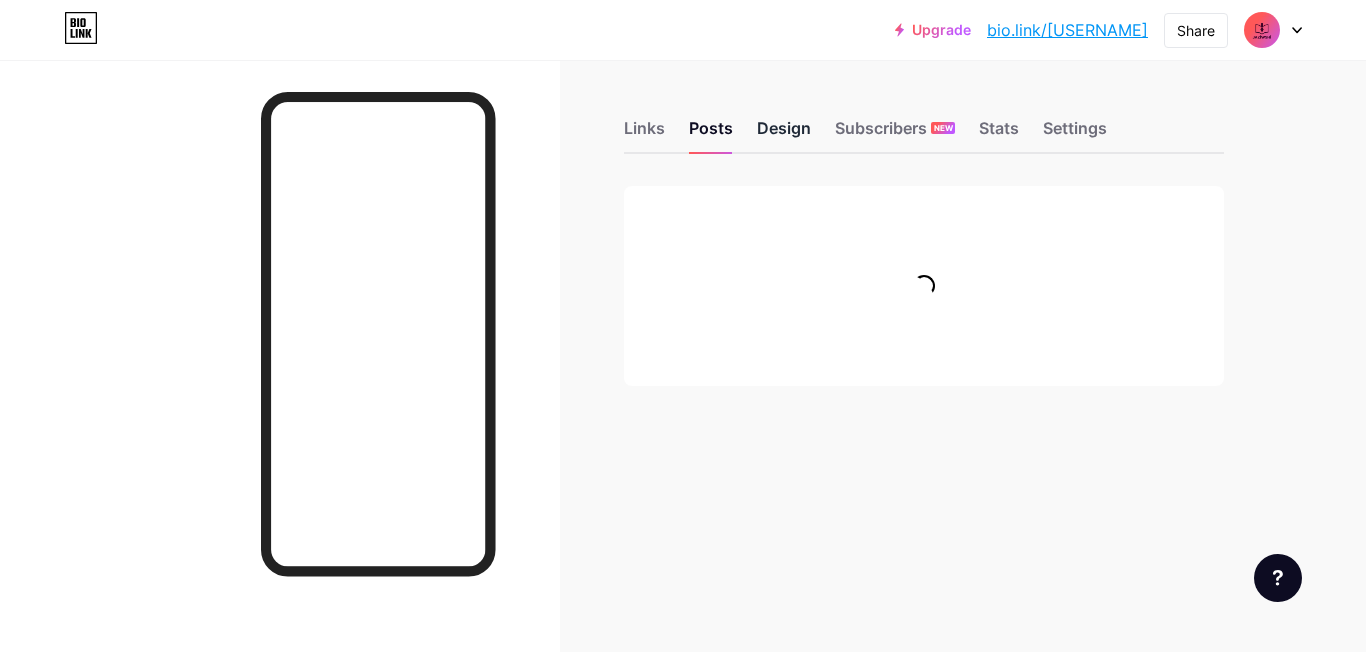 click on "Links
Posts
Design
Subscribers
NEW
Stats
Settings" at bounding box center (924, 119) 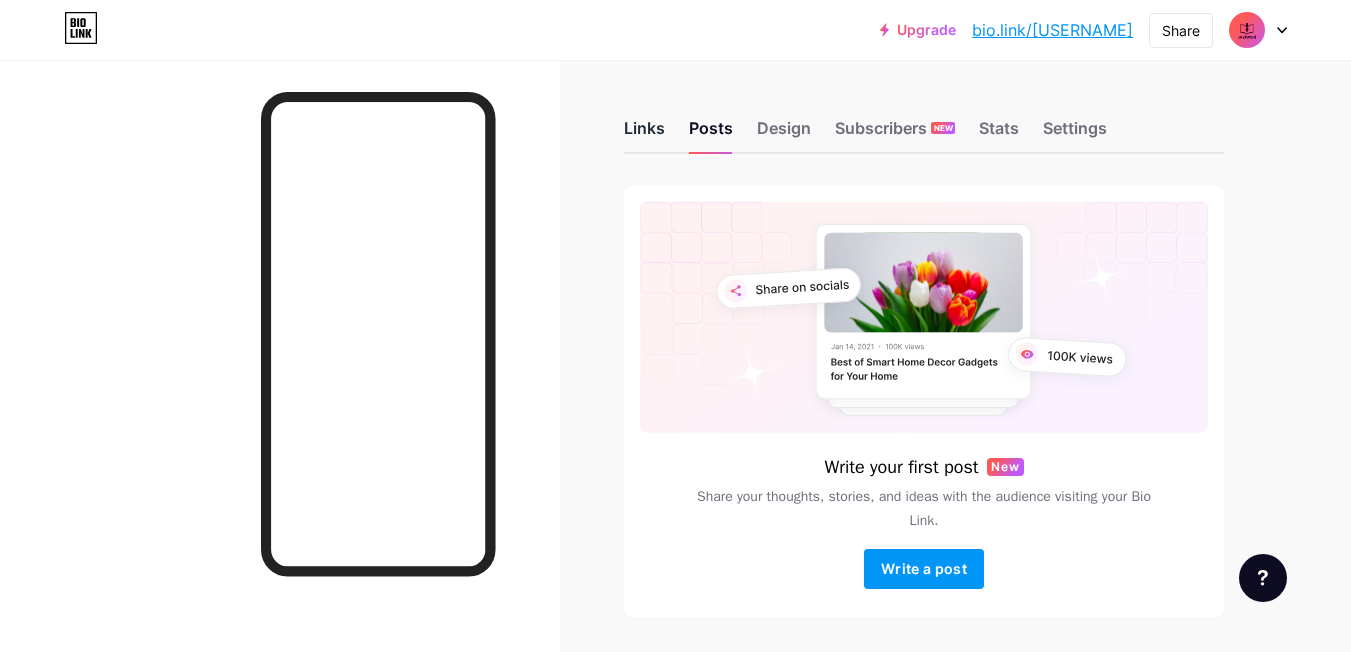 click on "Links" at bounding box center (644, 134) 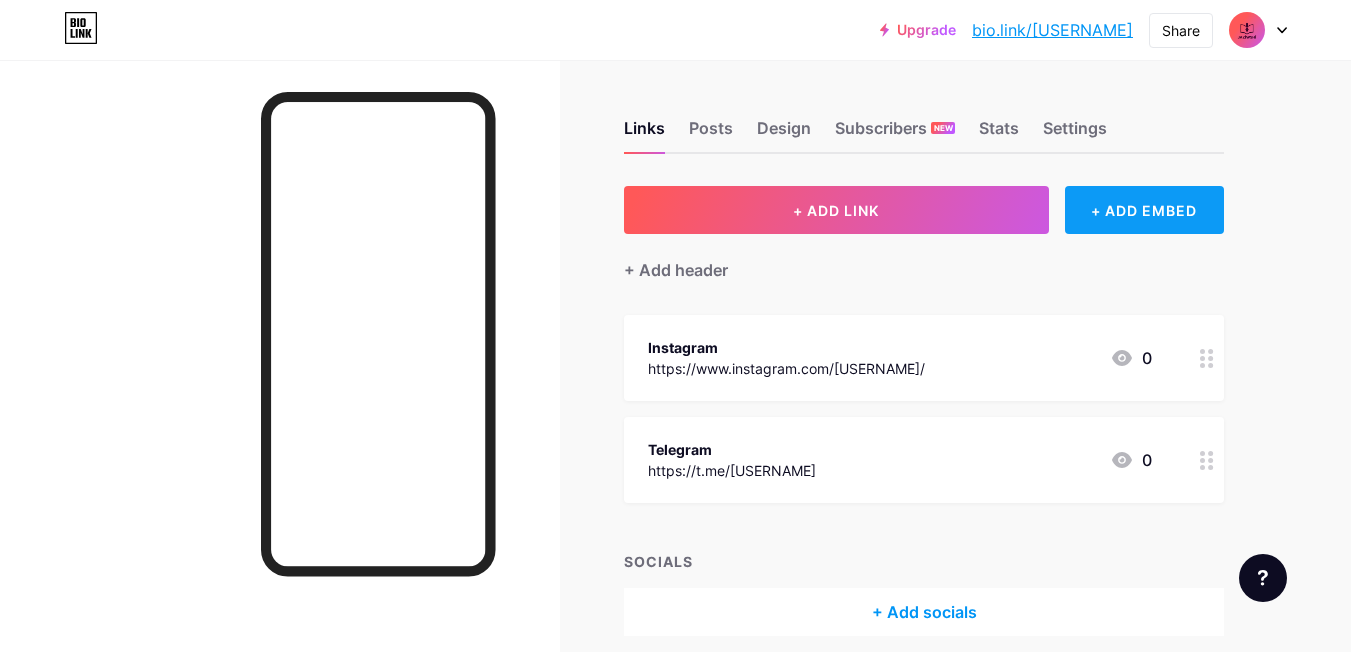 click on "+ ADD EMBED" at bounding box center (1144, 210) 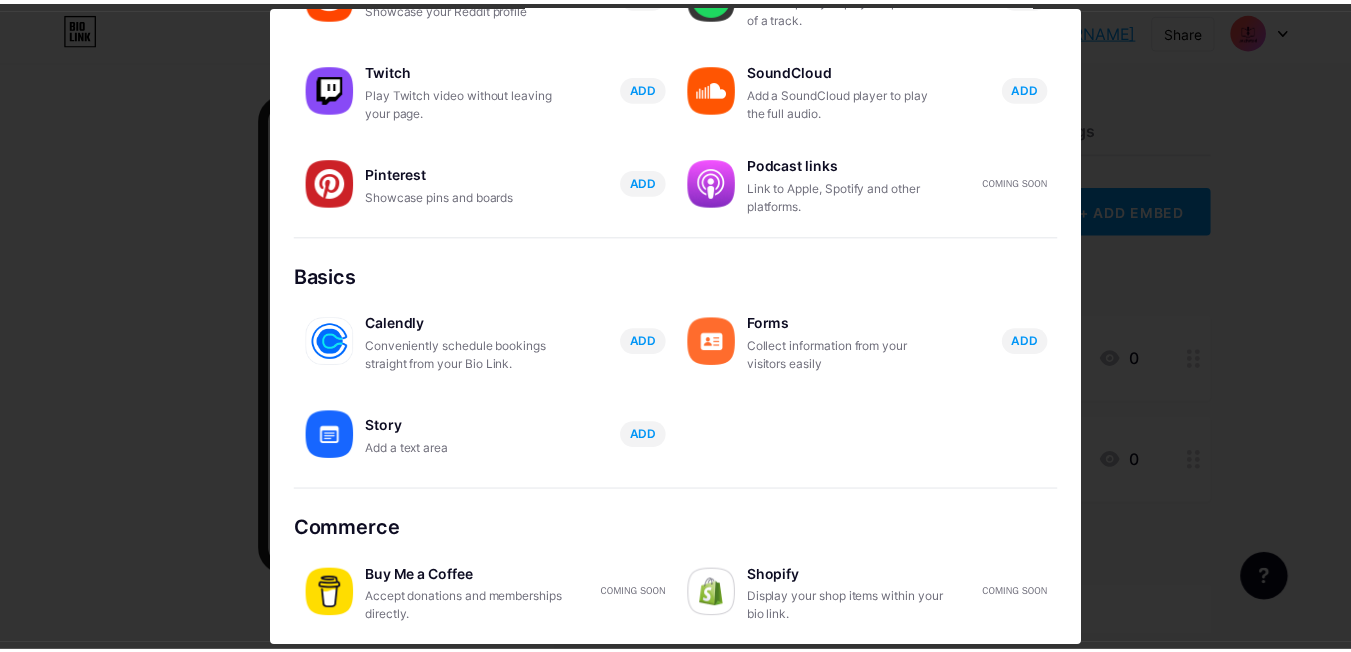 scroll, scrollTop: 0, scrollLeft: 0, axis: both 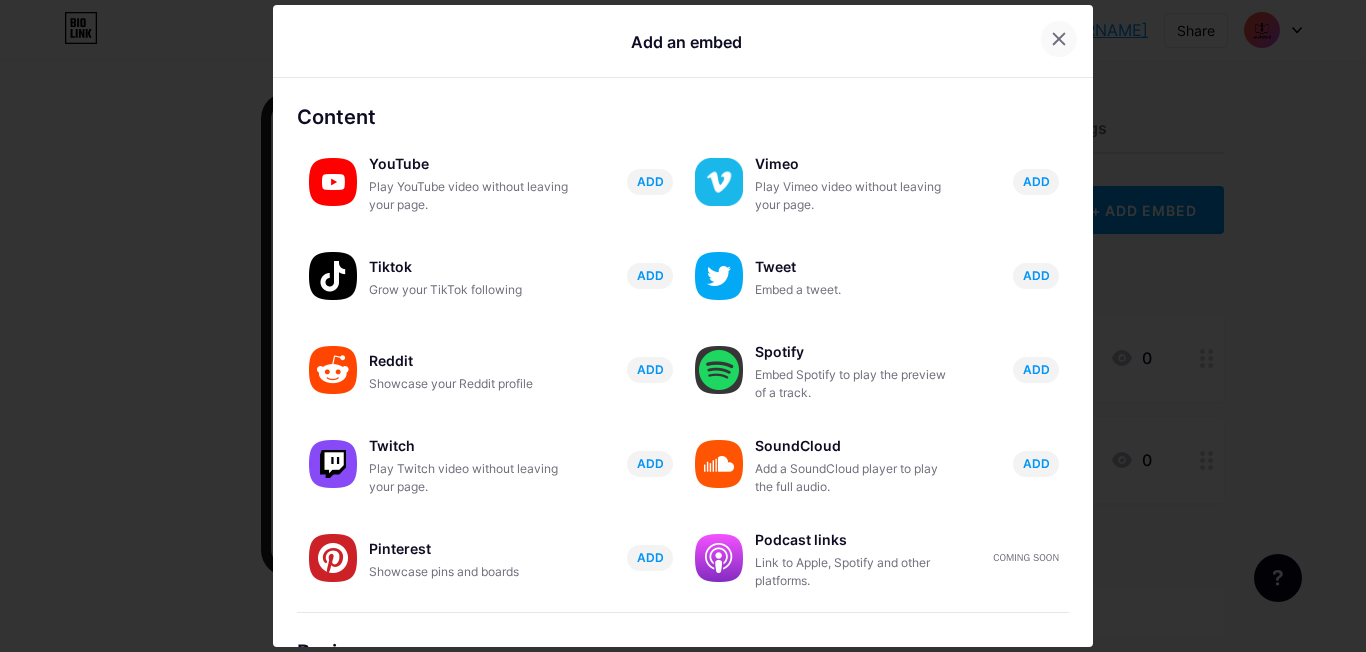 click 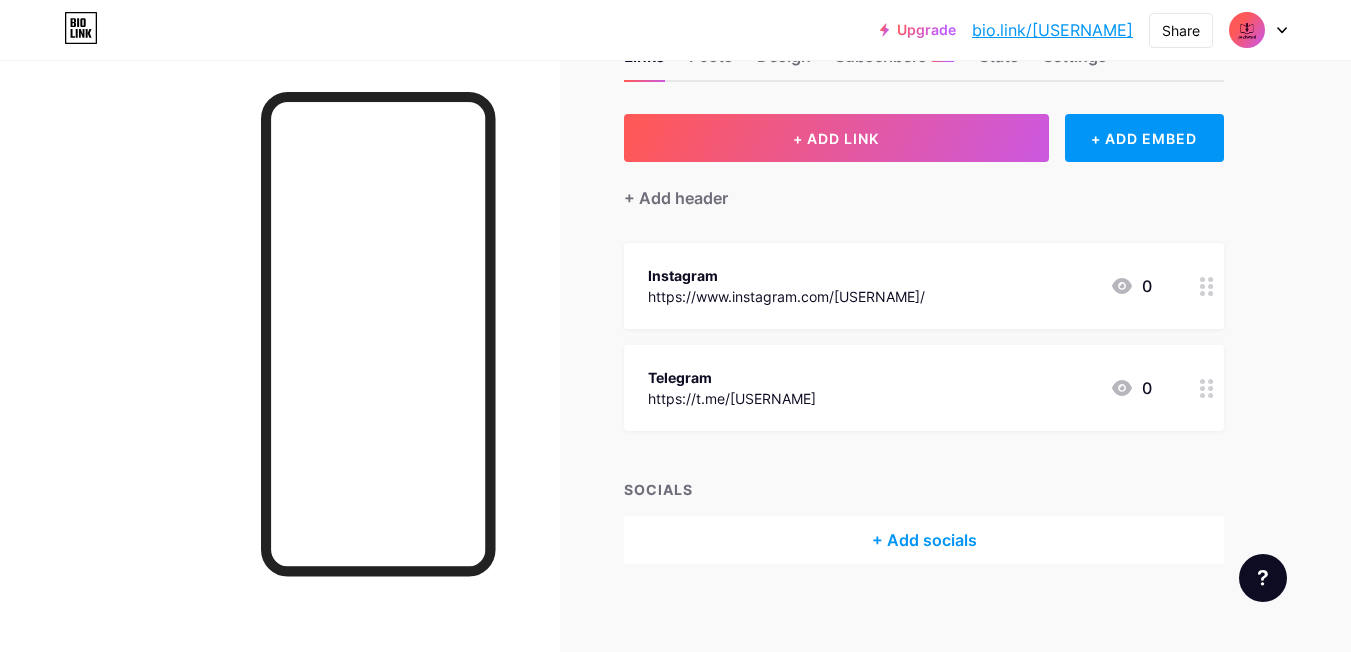 scroll, scrollTop: 0, scrollLeft: 0, axis: both 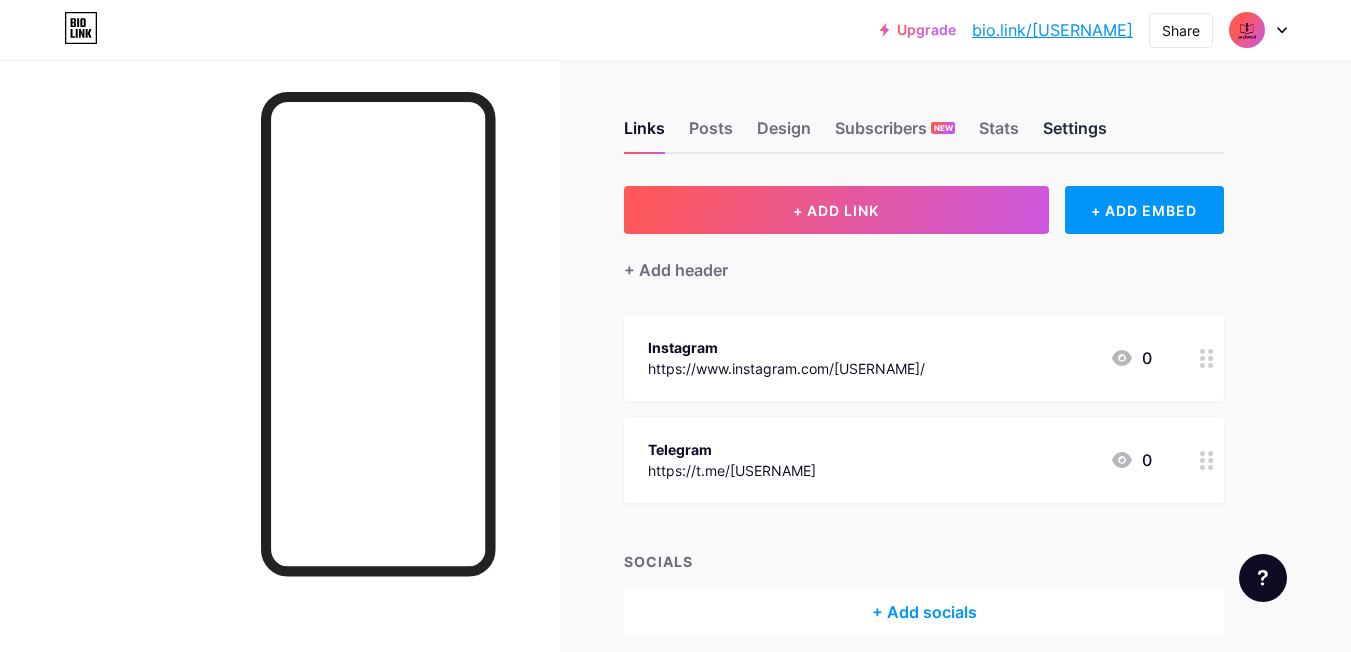 click on "Settings" at bounding box center (1075, 134) 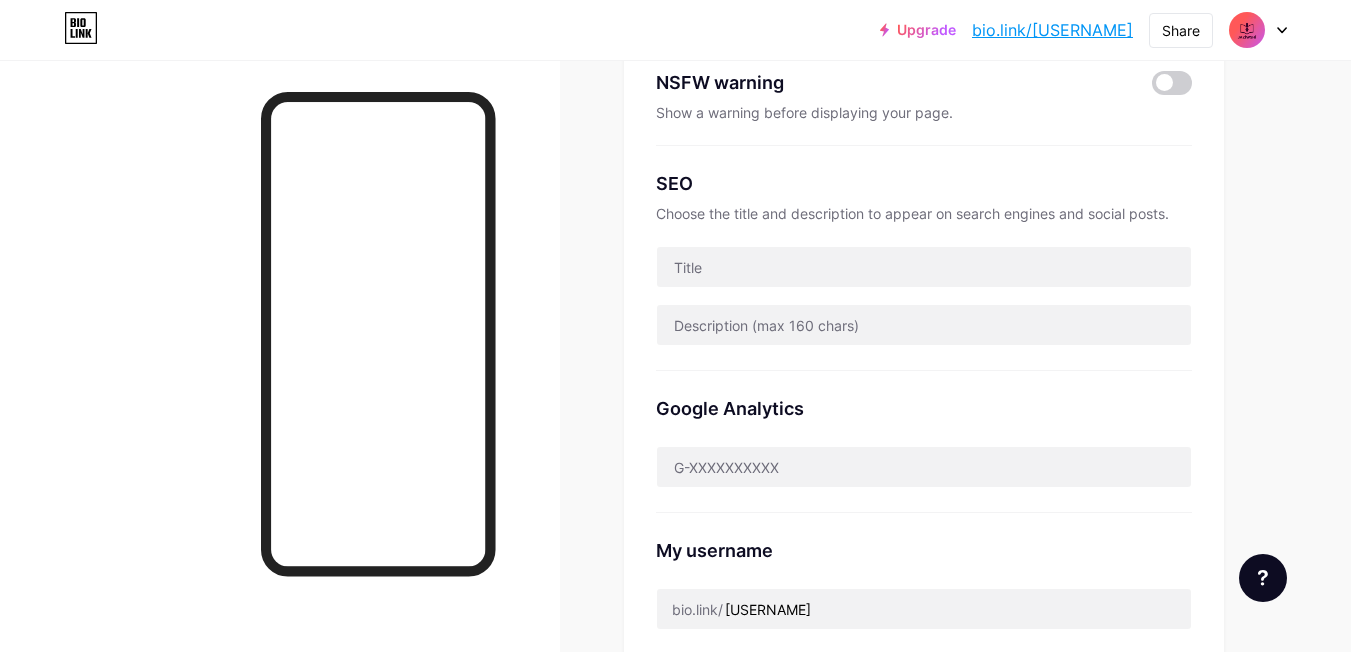 scroll, scrollTop: 0, scrollLeft: 0, axis: both 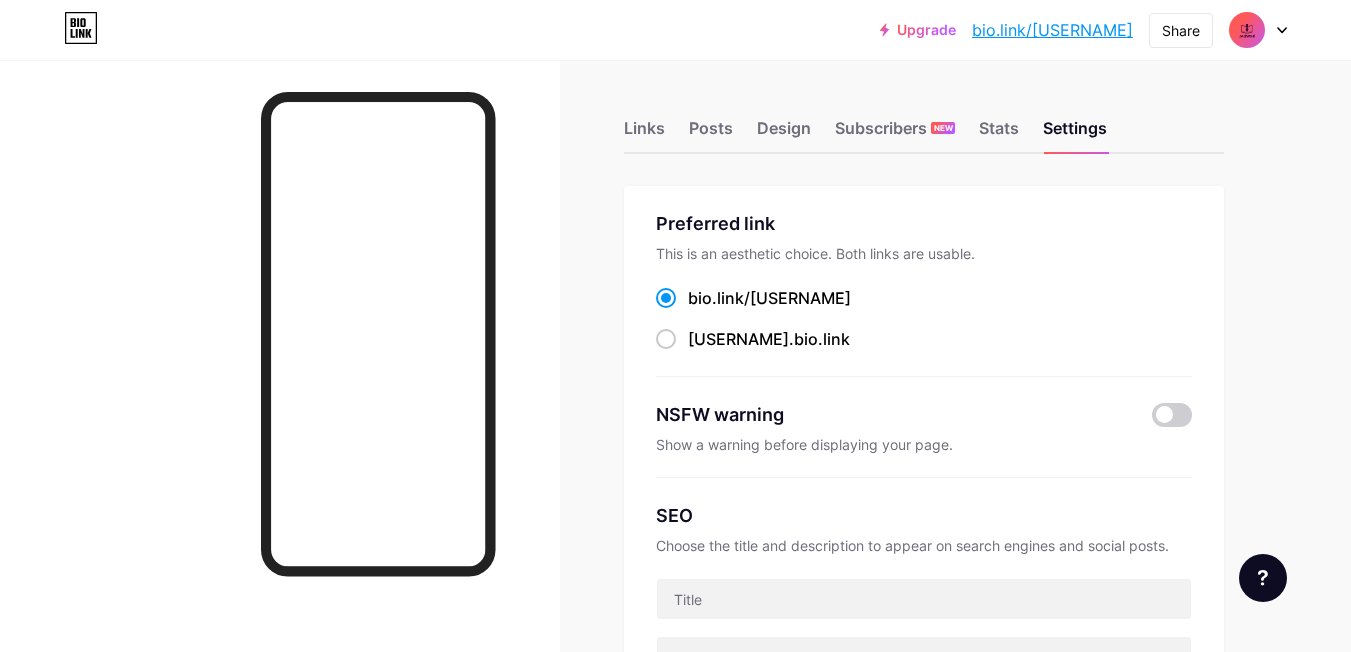click at bounding box center (1247, 30) 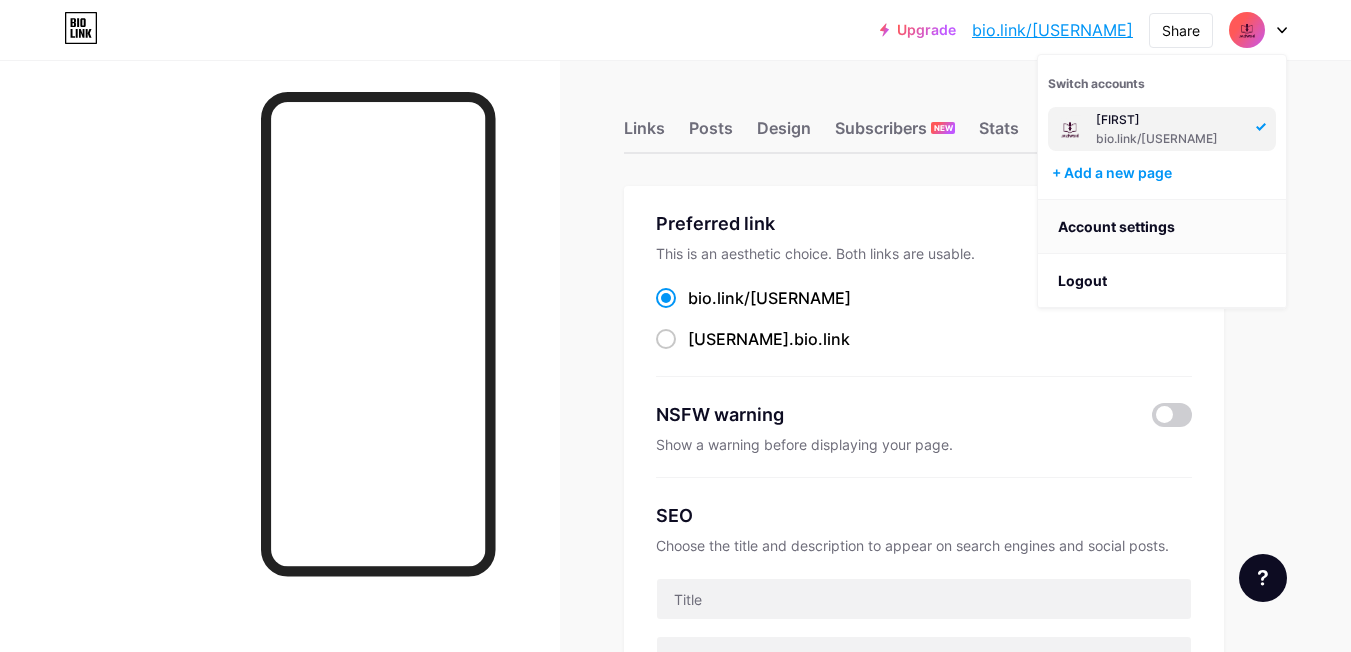 click on "Account settings" at bounding box center (1162, 227) 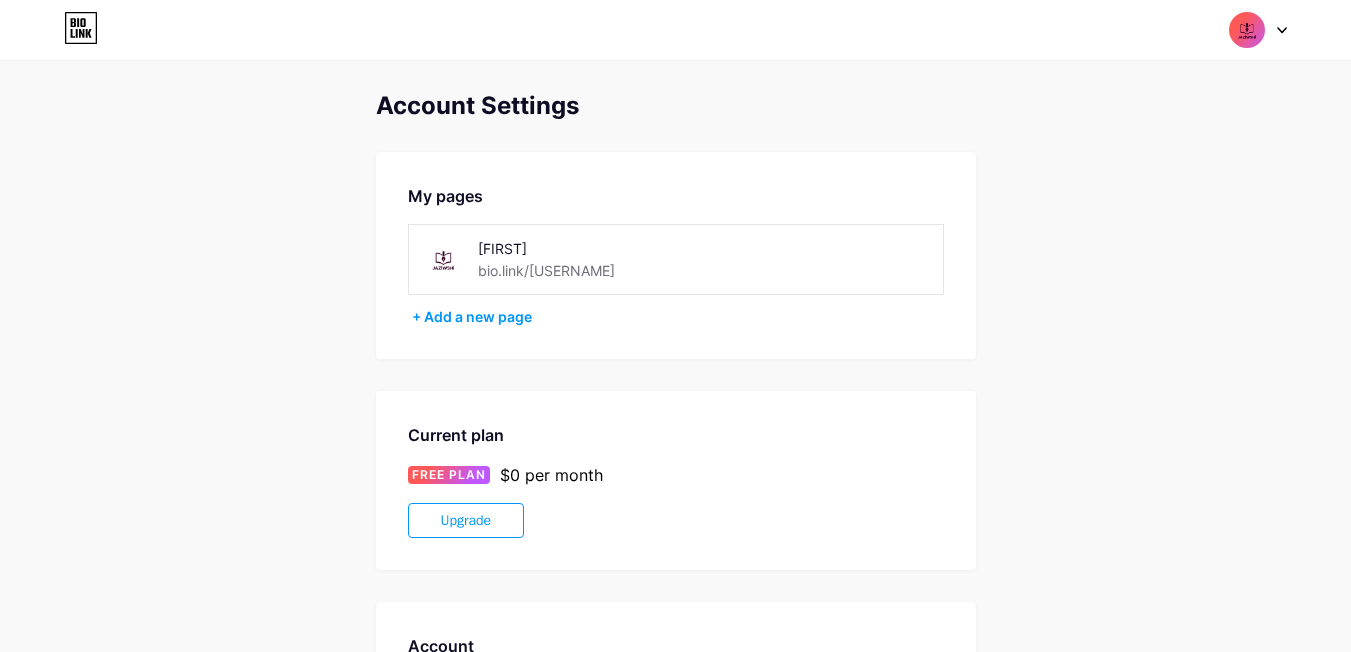 click on "bio.link/[USERNAME]" at bounding box center [546, 270] 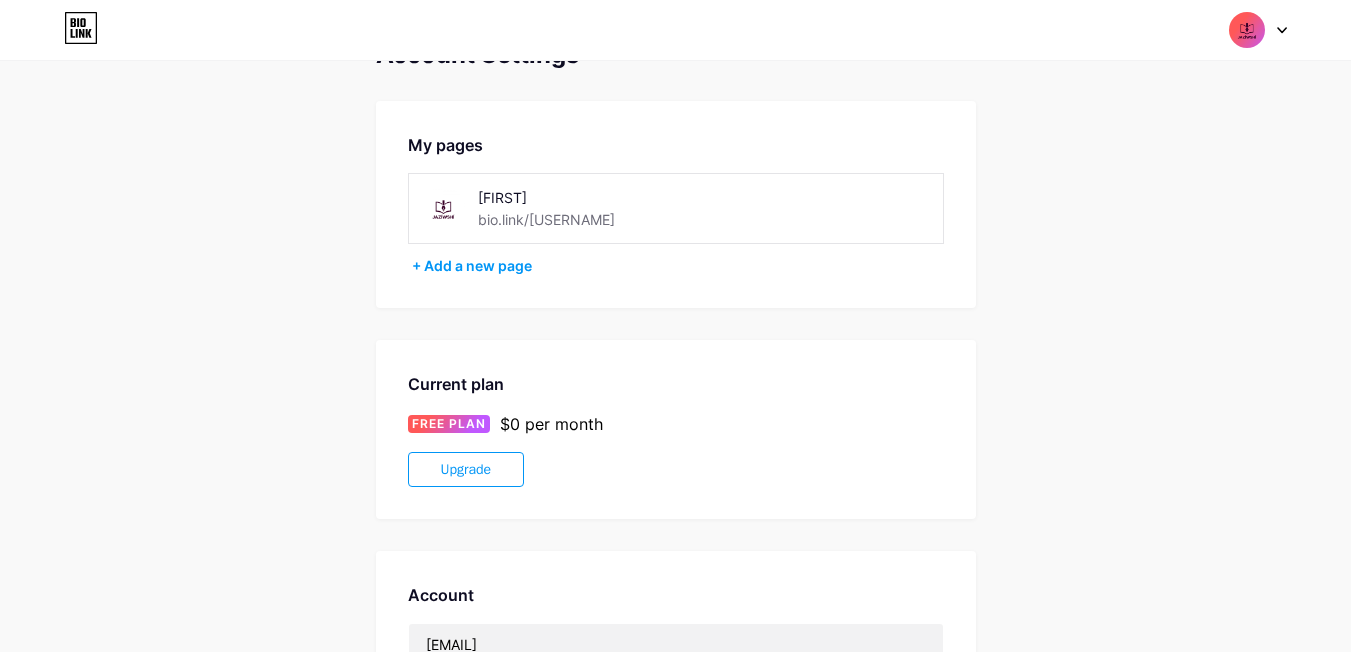 scroll, scrollTop: 100, scrollLeft: 0, axis: vertical 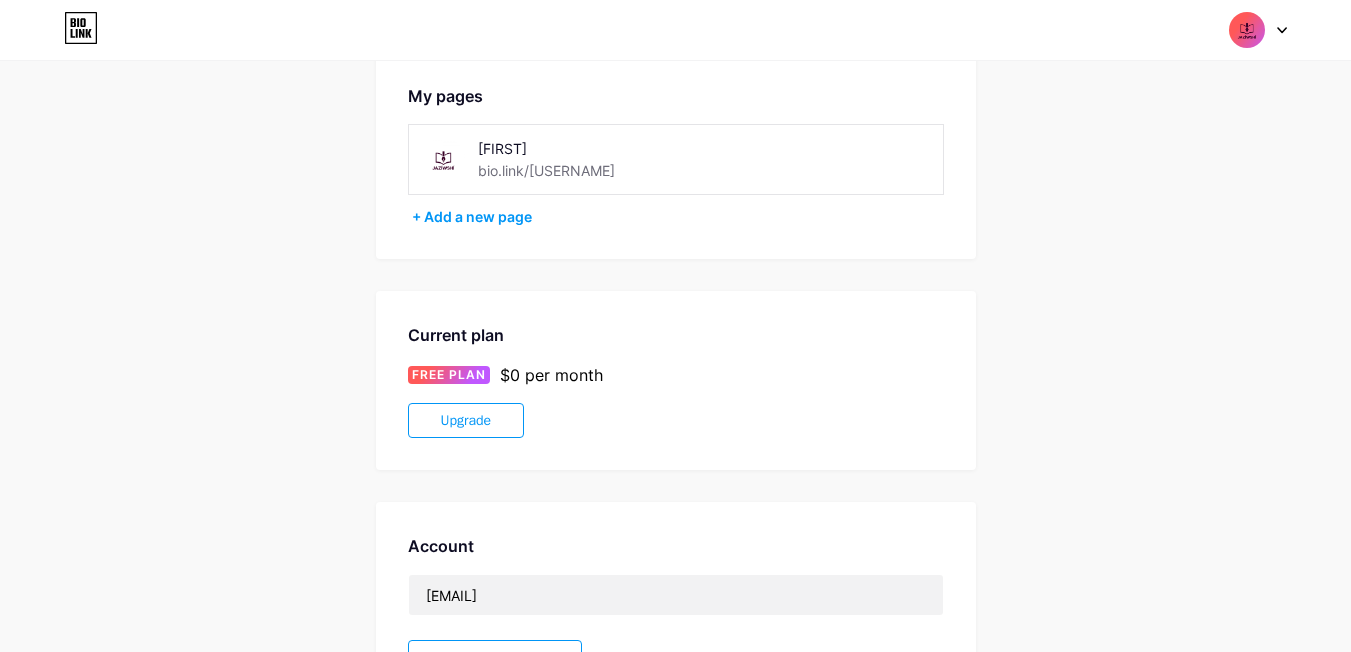 click at bounding box center (1247, 30) 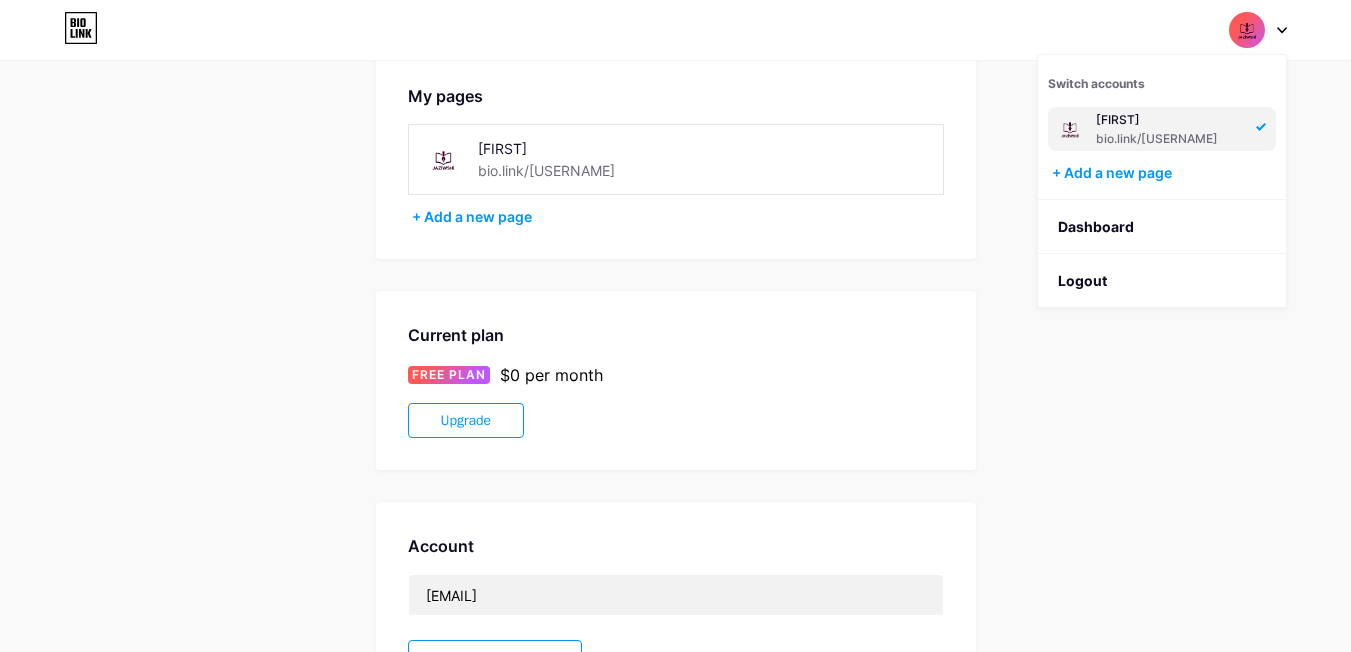 click on "bio.link/jaziwshi" at bounding box center [1170, 139] 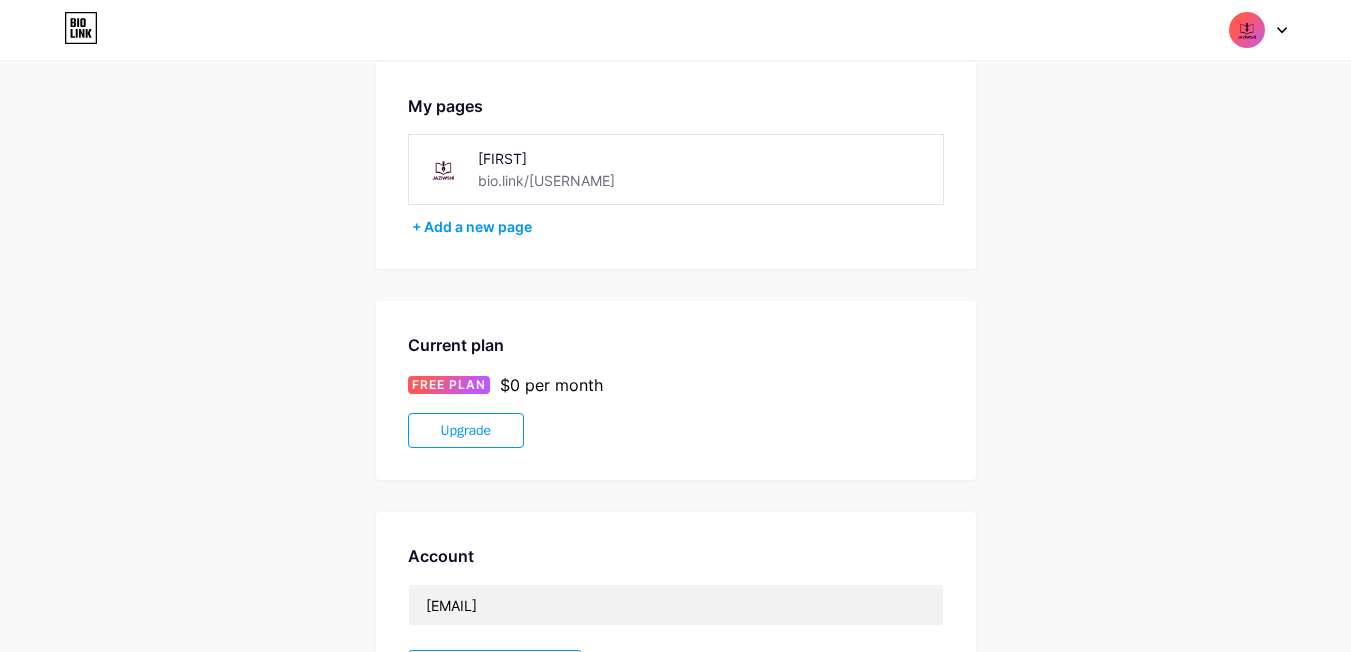 scroll, scrollTop: 0, scrollLeft: 0, axis: both 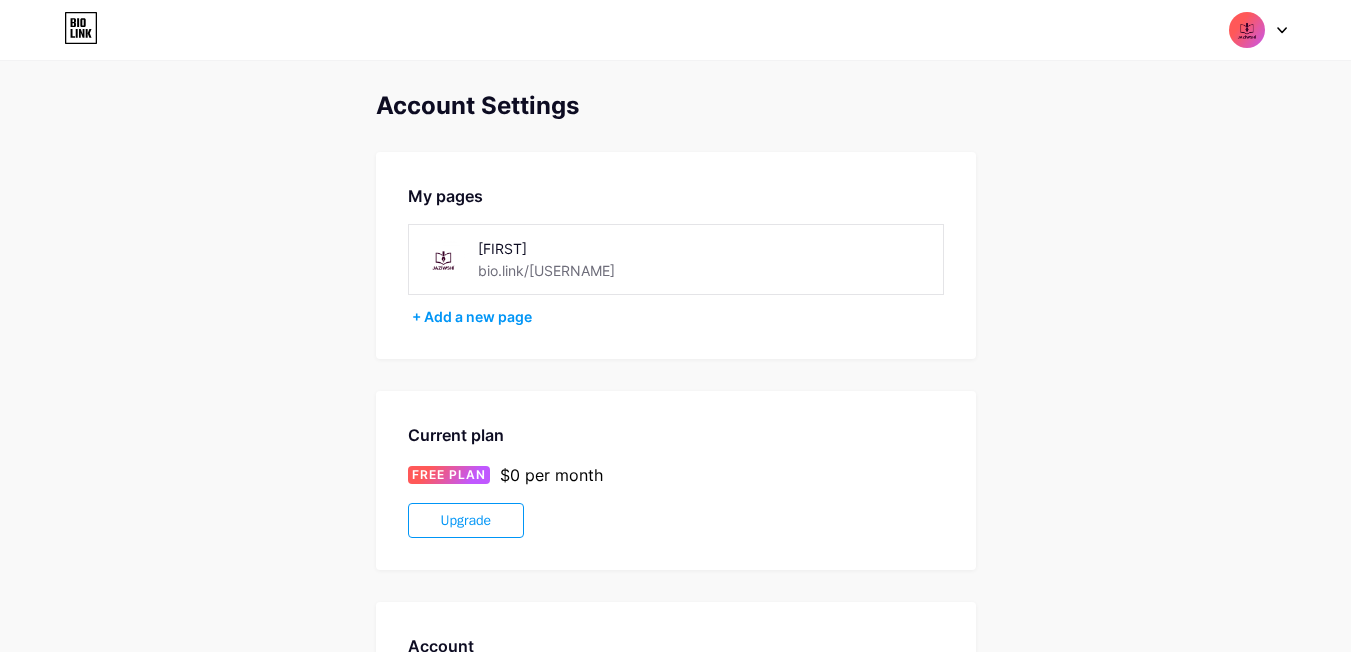 click on "[FIRST]" at bounding box center [571, 248] 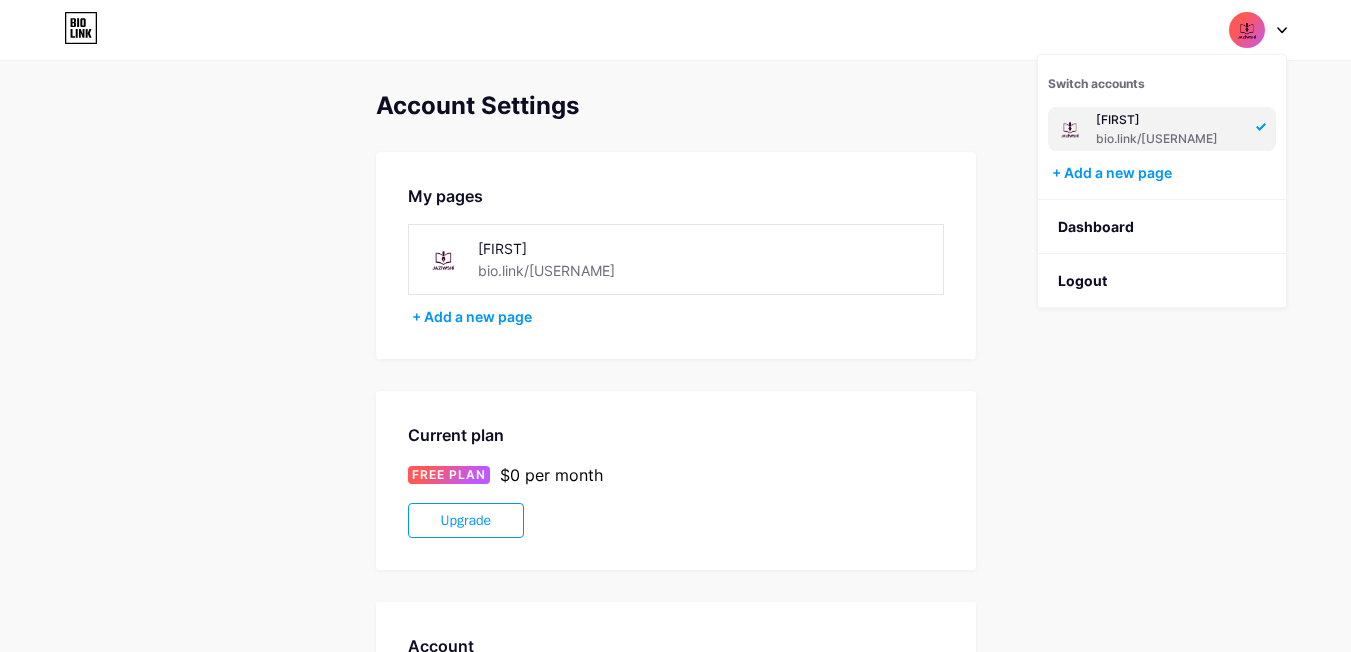 drag, startPoint x: 763, startPoint y: 127, endPoint x: 748, endPoint y: 127, distance: 15 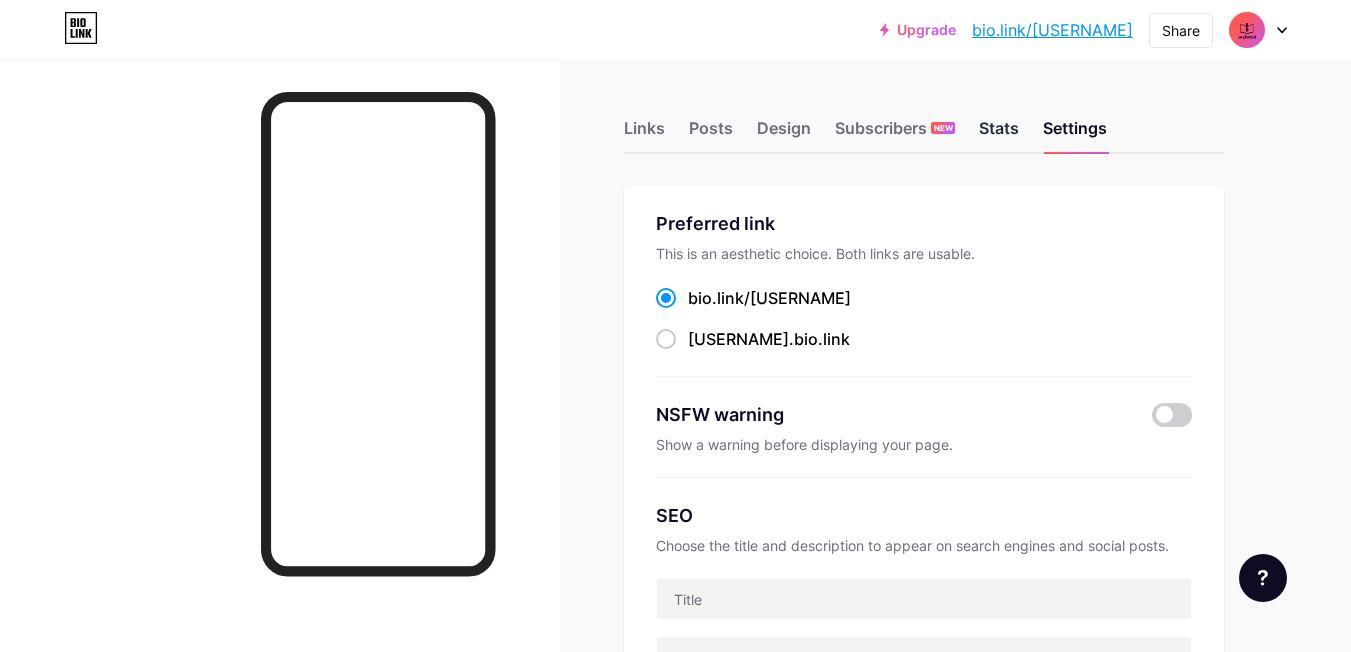 click on "Stats" at bounding box center [999, 134] 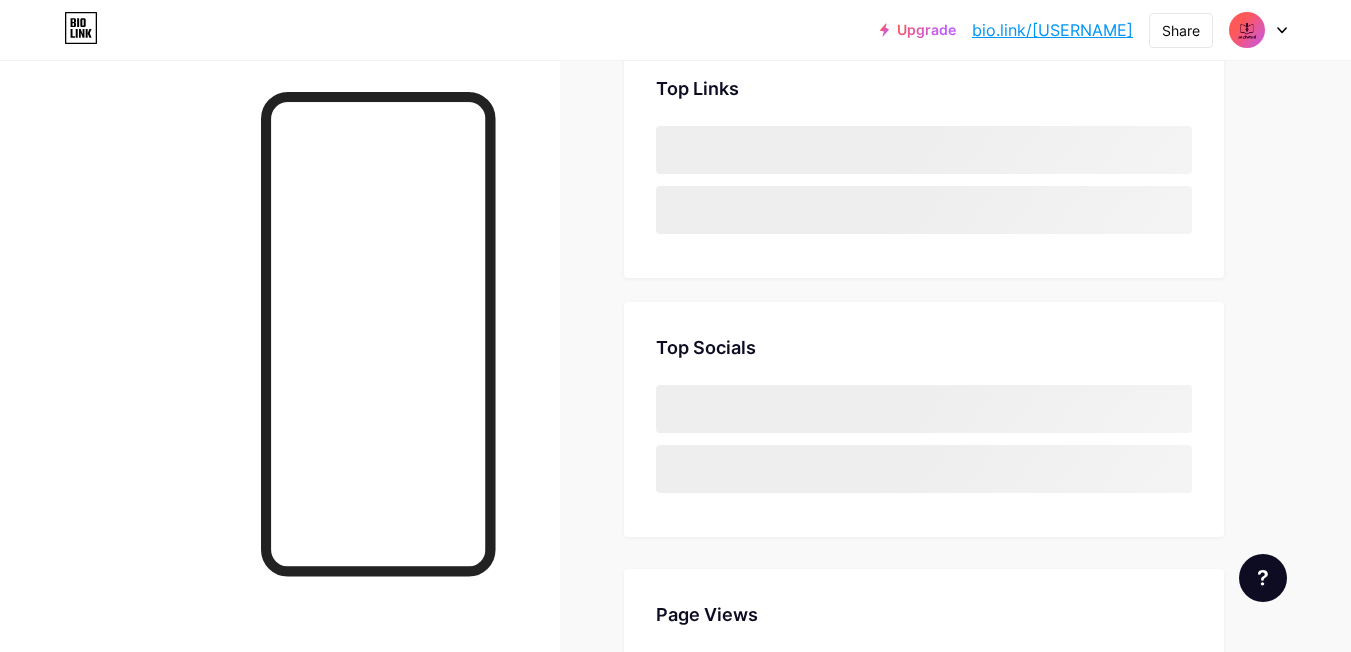 scroll, scrollTop: 200, scrollLeft: 0, axis: vertical 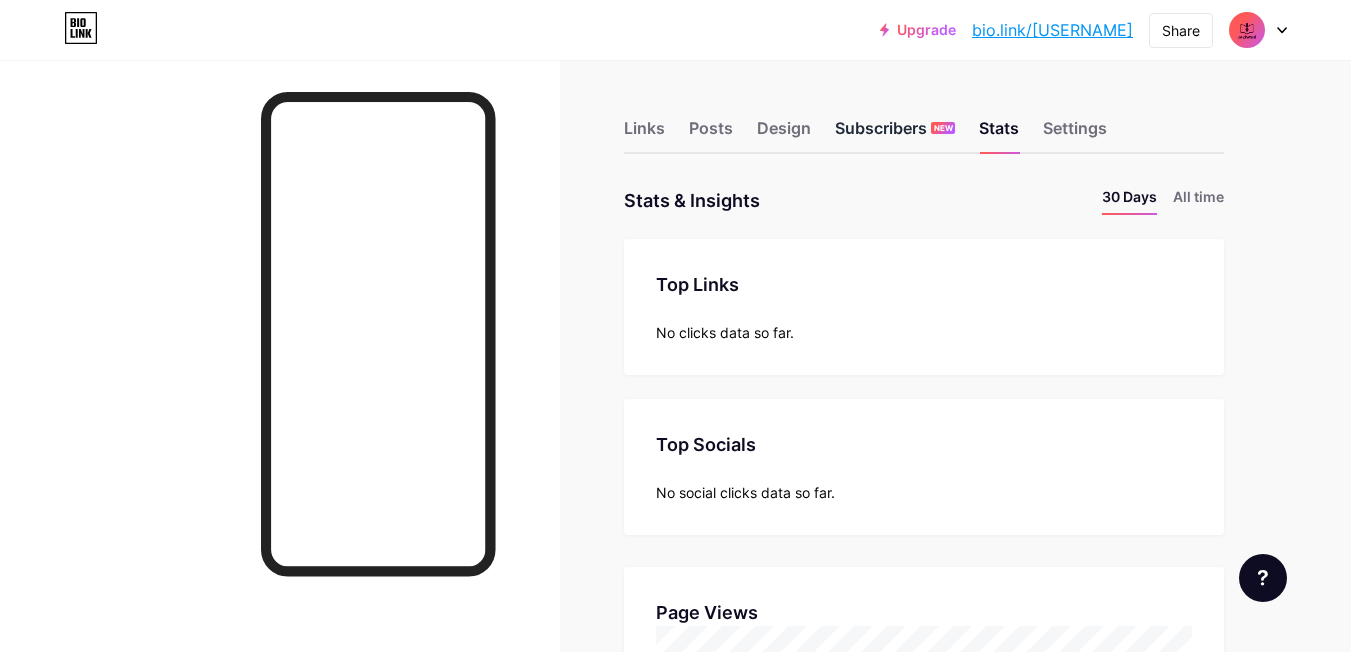 click on "Subscribers
NEW" at bounding box center (895, 134) 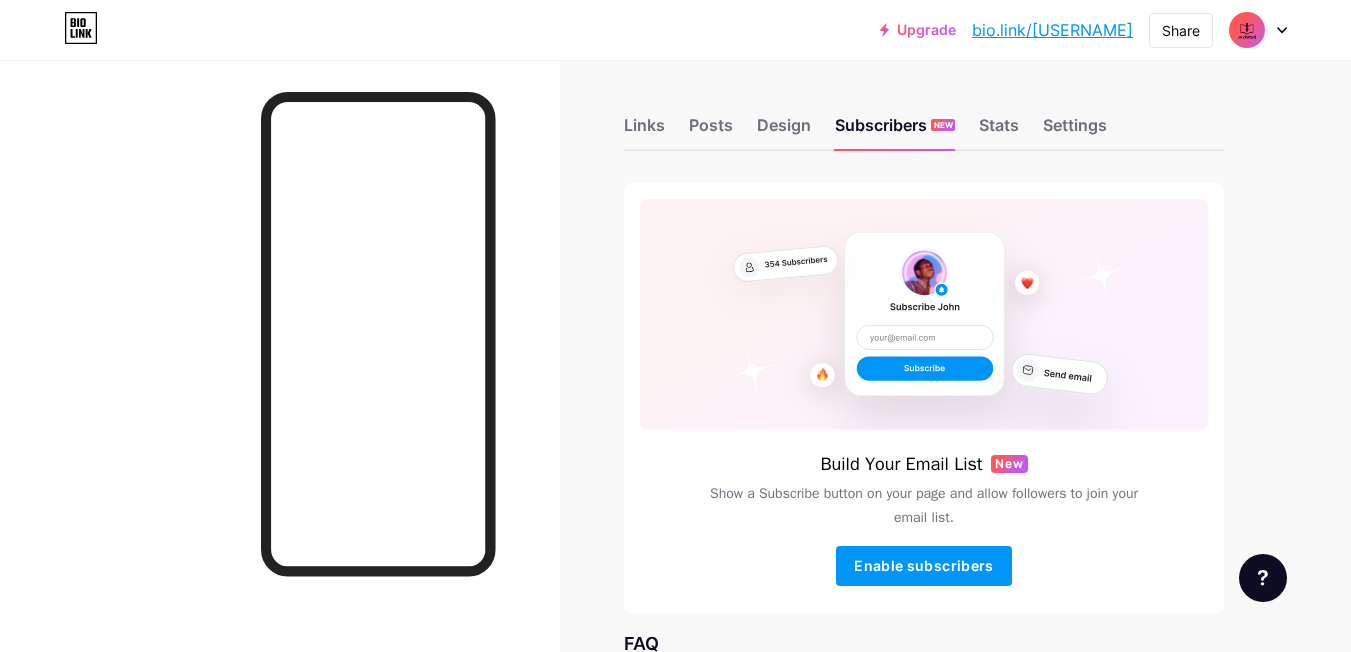 scroll, scrollTop: 0, scrollLeft: 0, axis: both 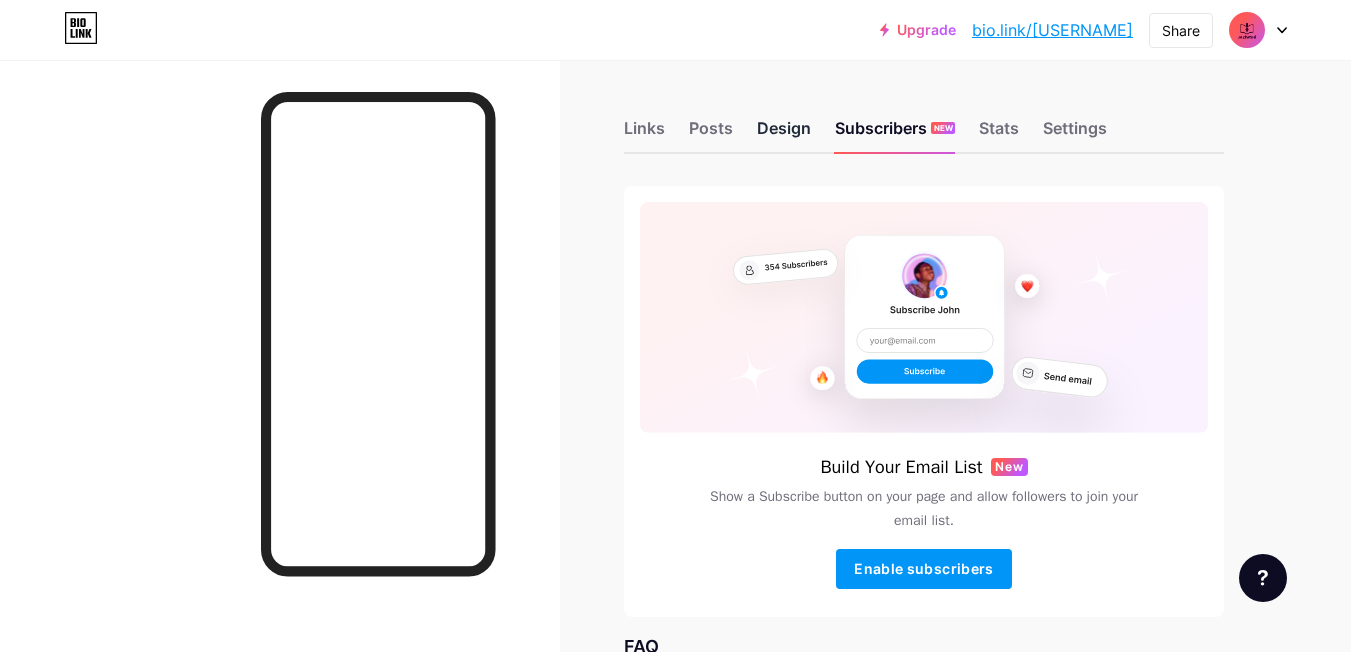 click on "Design" at bounding box center [784, 134] 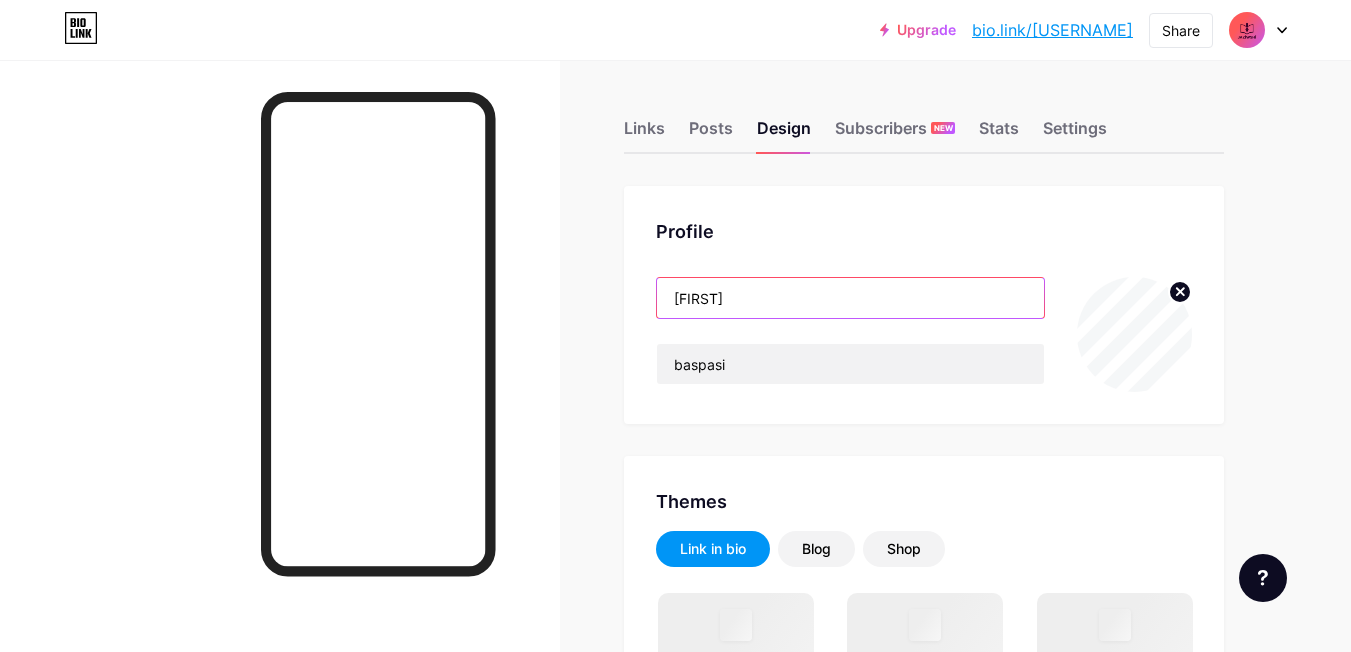 click on "Jaziwshi" at bounding box center (850, 298) 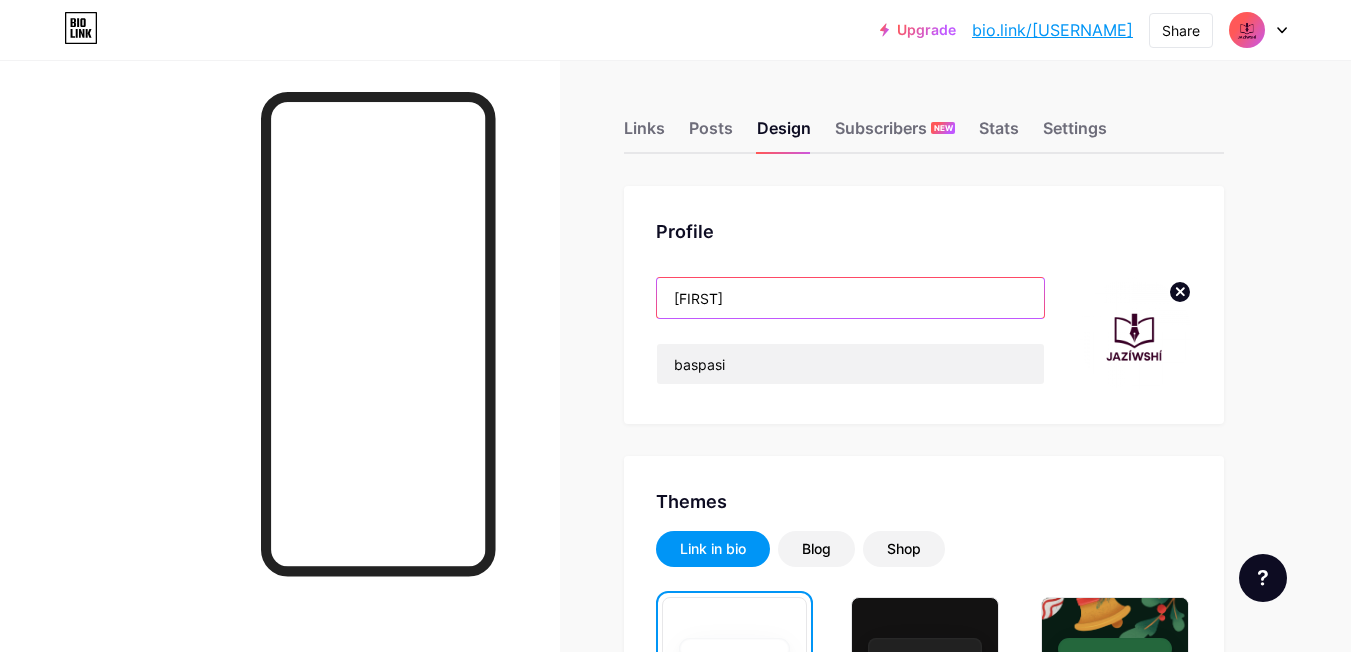 drag, startPoint x: 746, startPoint y: 312, endPoint x: 627, endPoint y: 294, distance: 120.353645 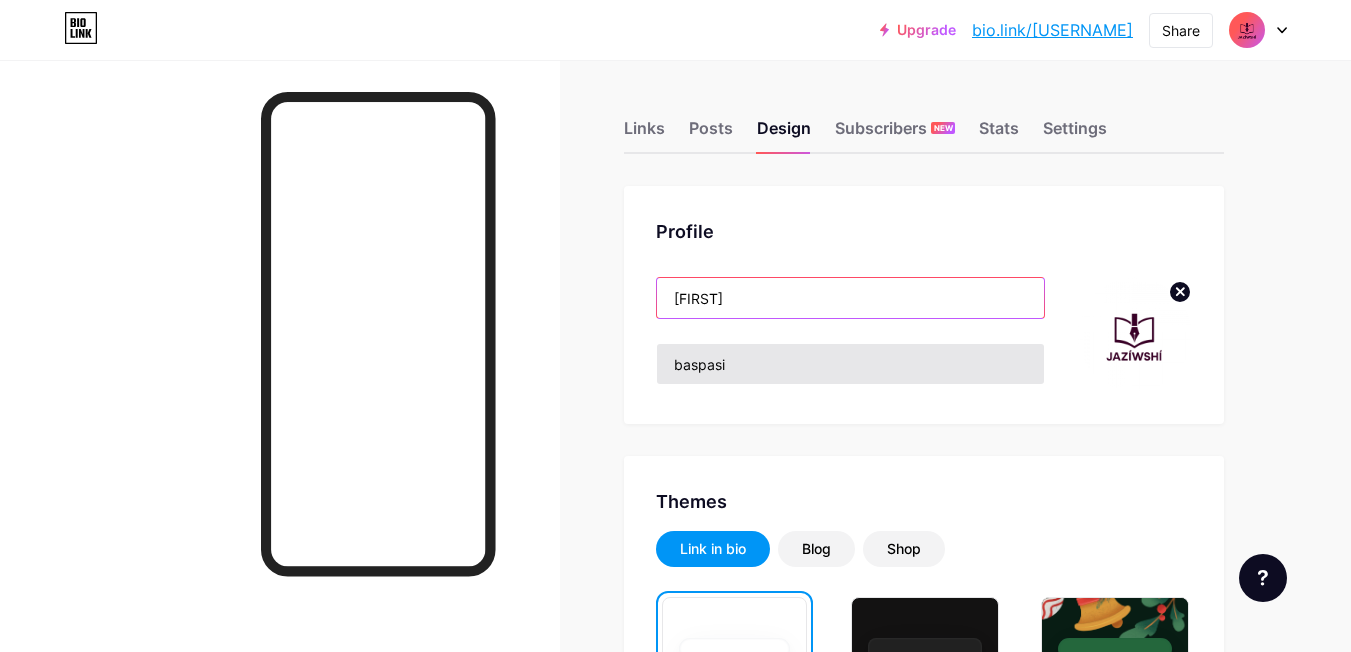 paste on "«JAZÍWSHÍ»" 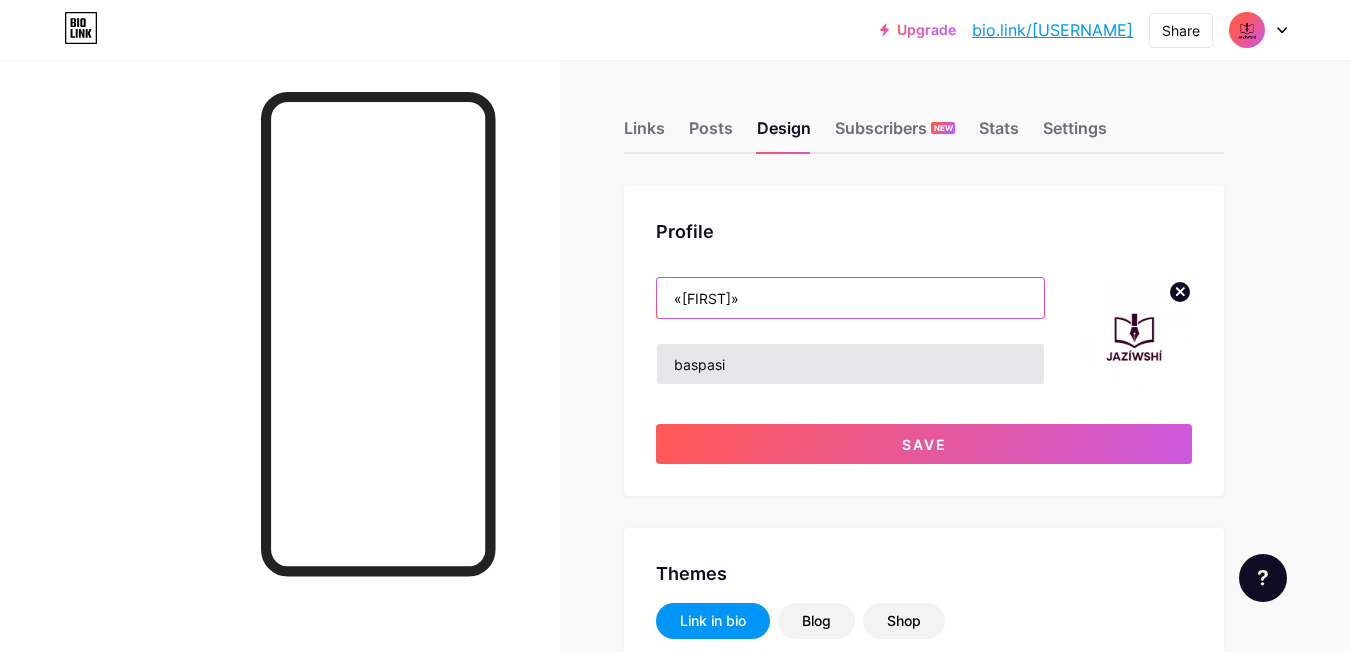 type on "«JAZÍWSHÍ»" 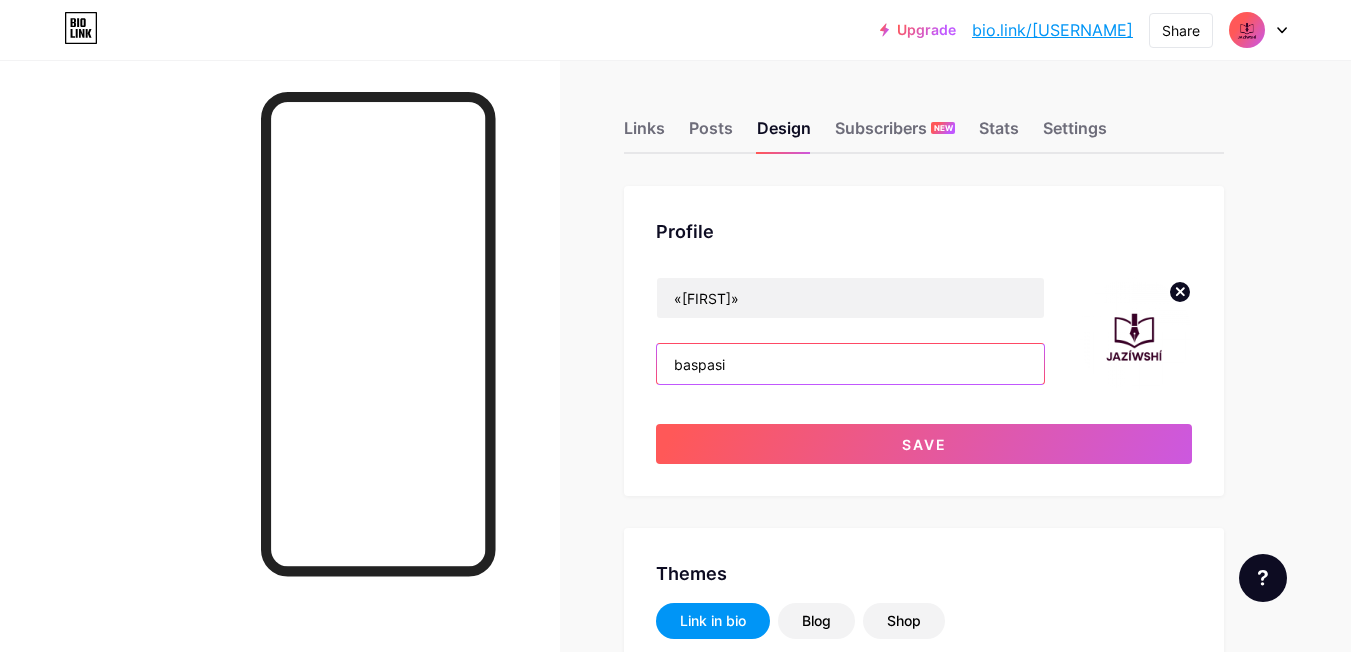 drag, startPoint x: 736, startPoint y: 369, endPoint x: 613, endPoint y: 356, distance: 123.68508 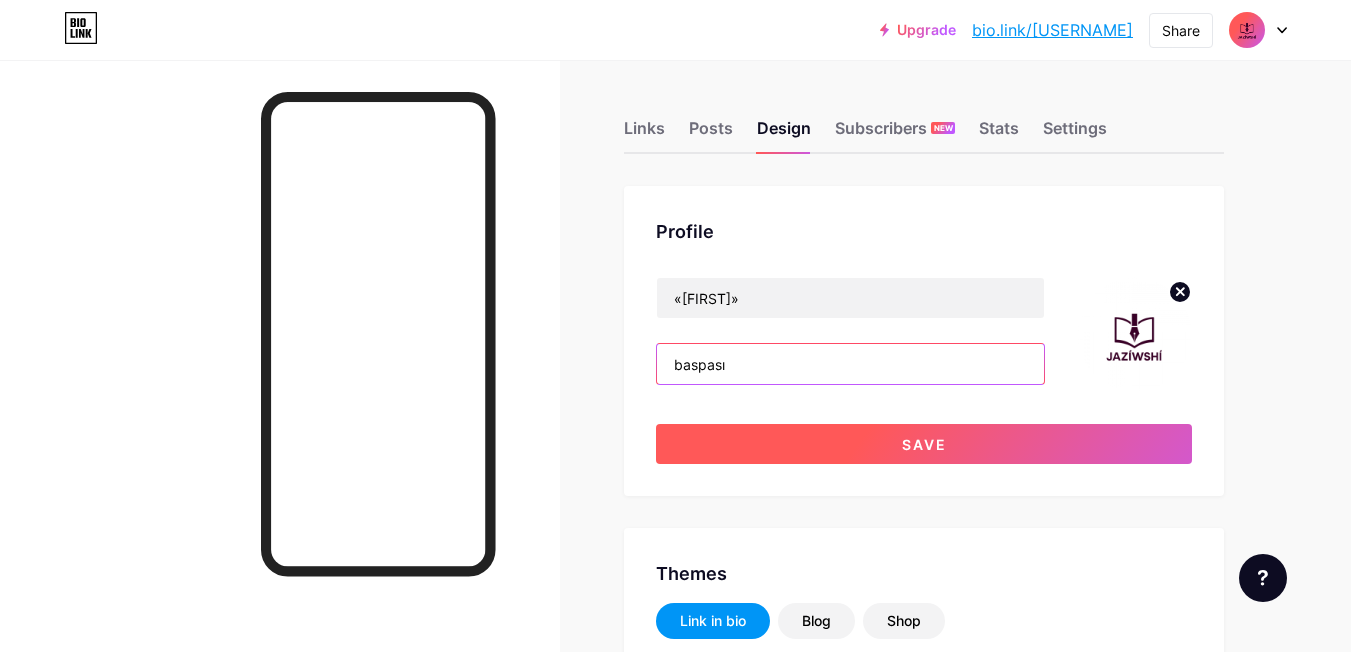 type on "baspası" 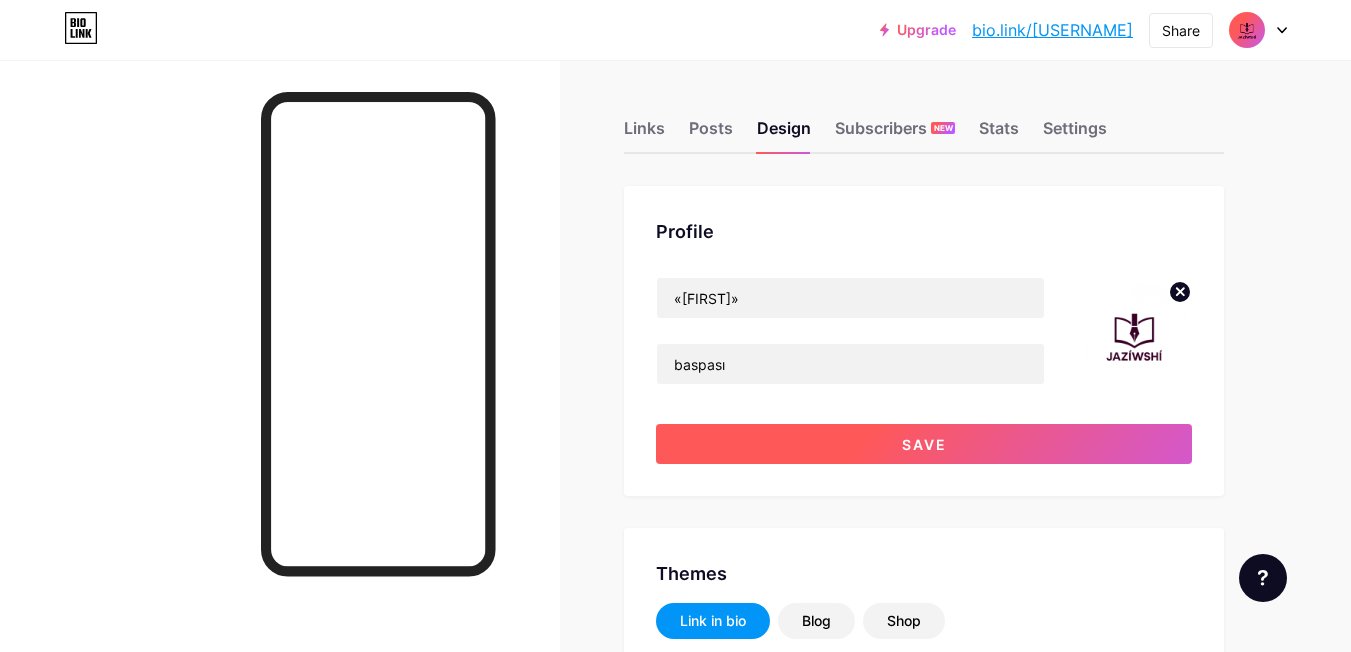 click on "Save" at bounding box center (924, 444) 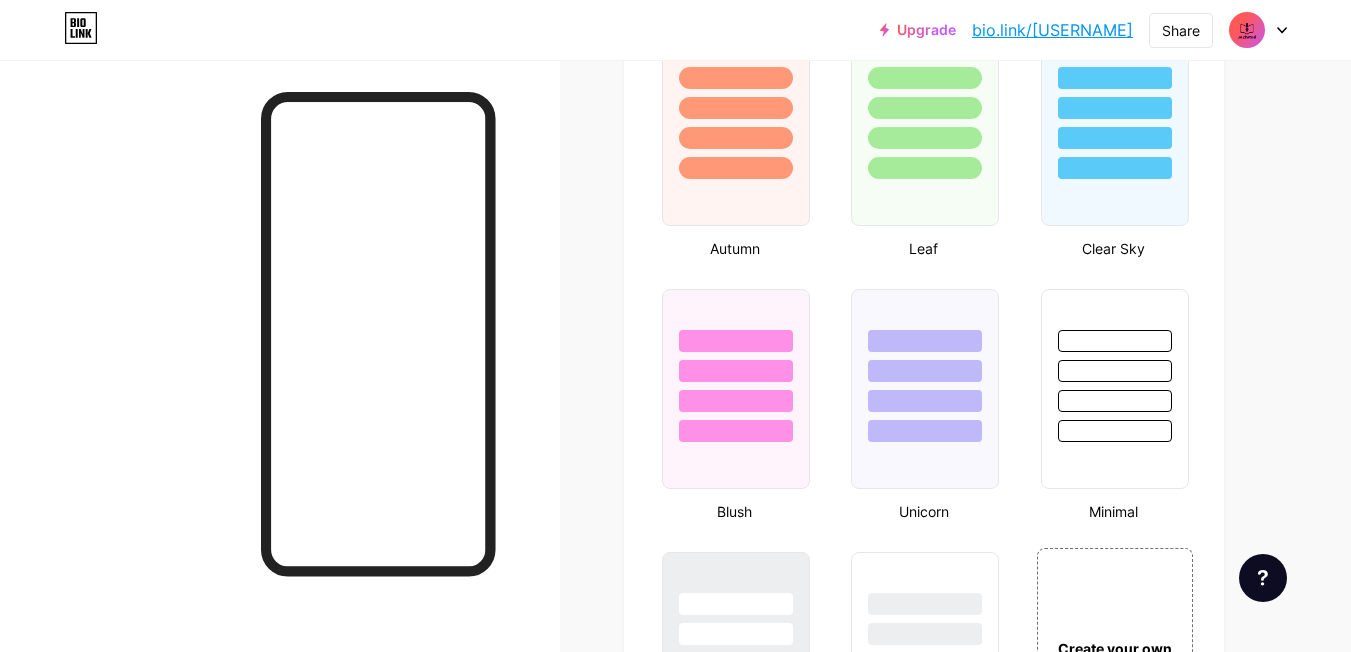 scroll, scrollTop: 2045, scrollLeft: 0, axis: vertical 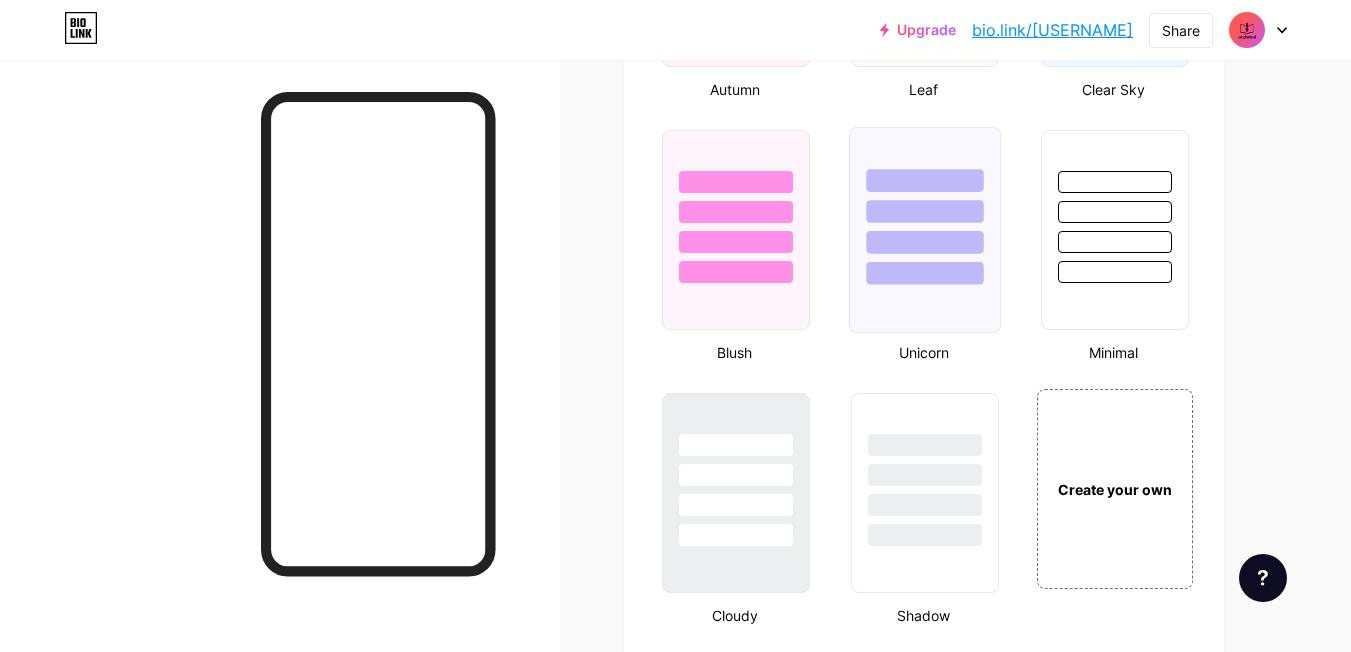 click at bounding box center [925, 273] 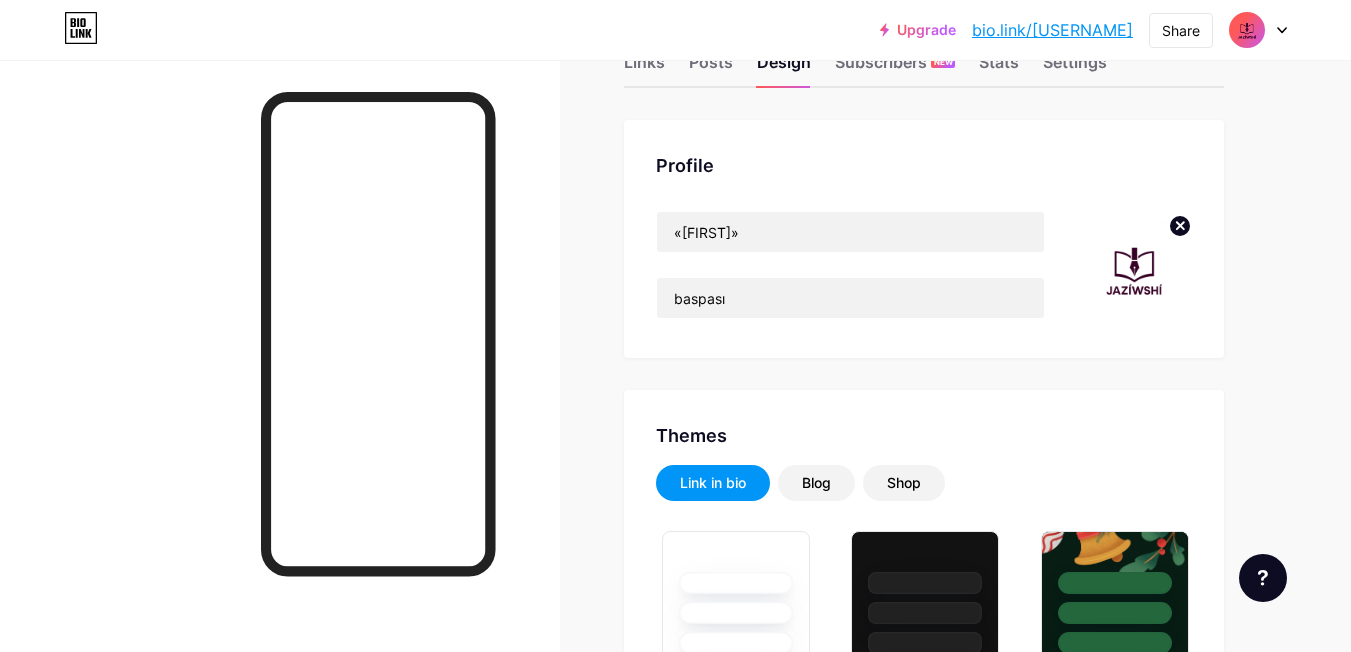 scroll, scrollTop: 100, scrollLeft: 0, axis: vertical 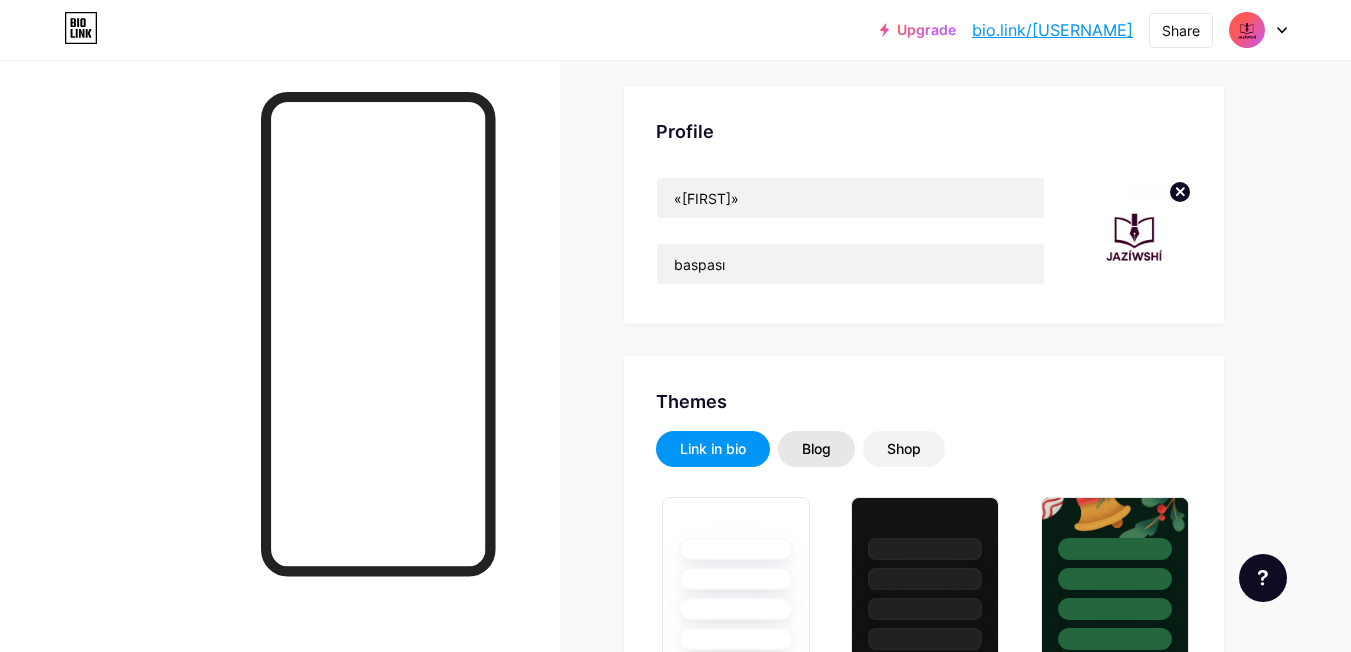 click on "Blog" at bounding box center [816, 449] 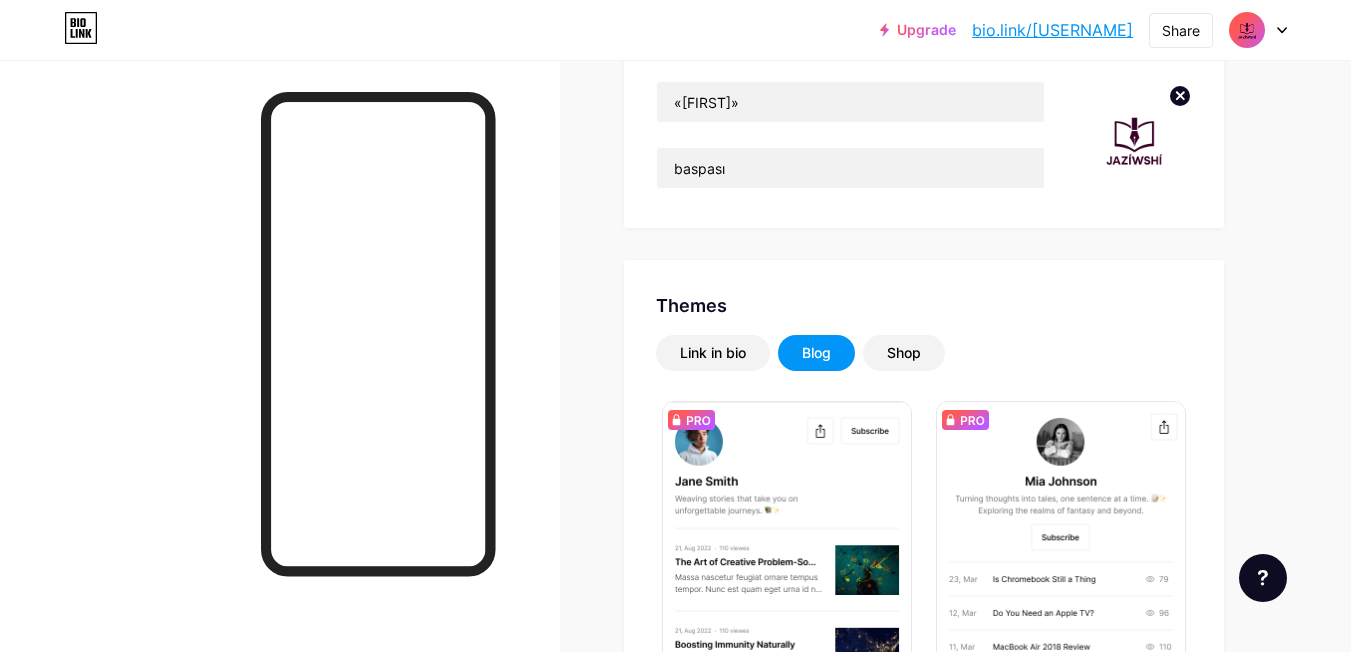 scroll, scrollTop: 100, scrollLeft: 0, axis: vertical 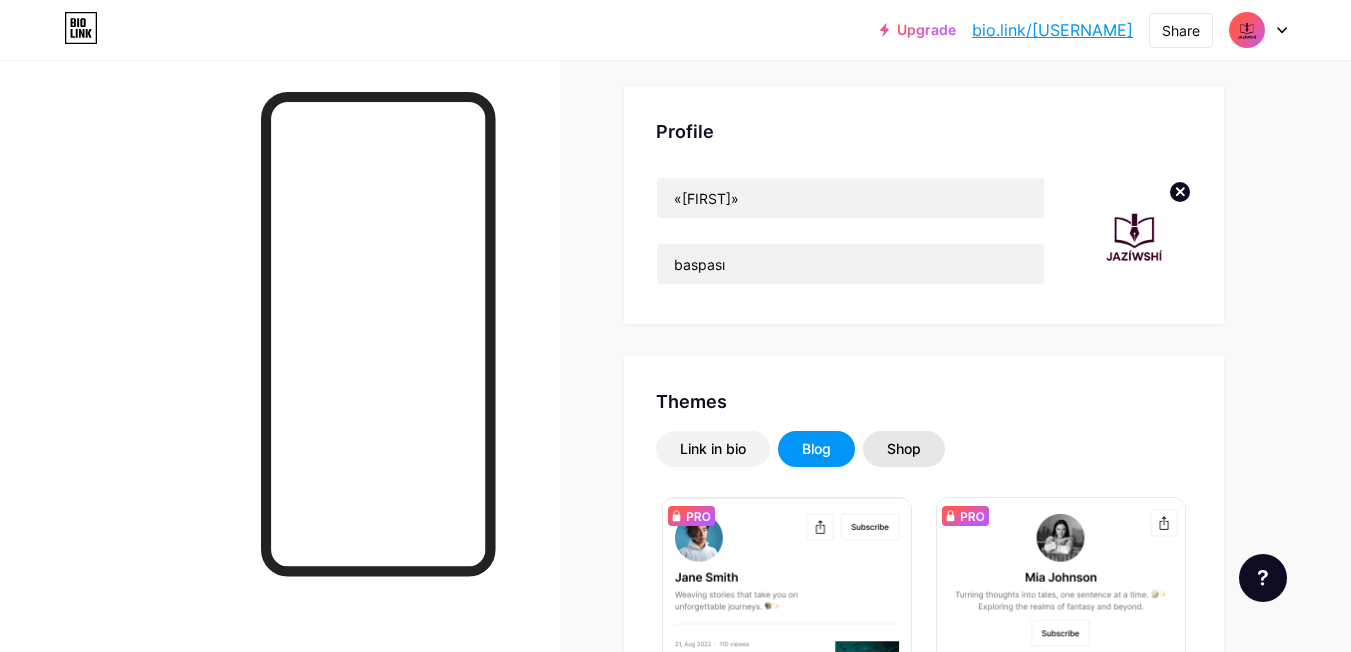 click on "Shop" at bounding box center (904, 449) 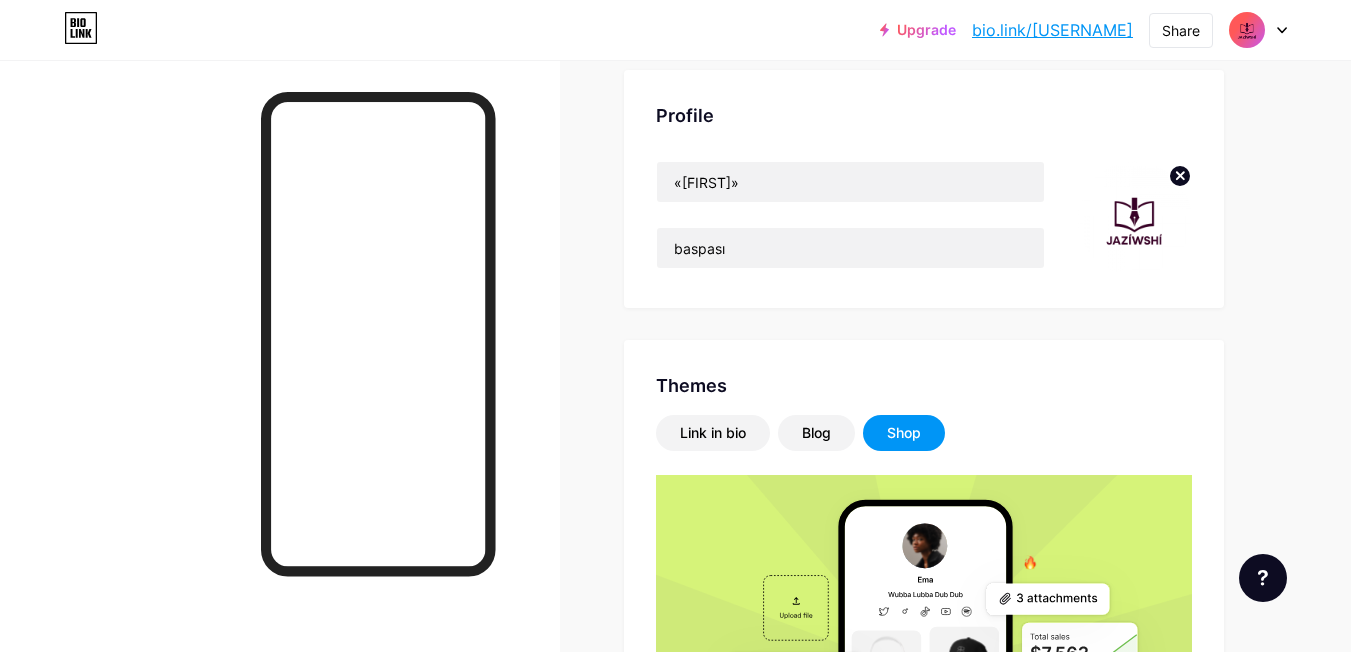 scroll, scrollTop: 0, scrollLeft: 0, axis: both 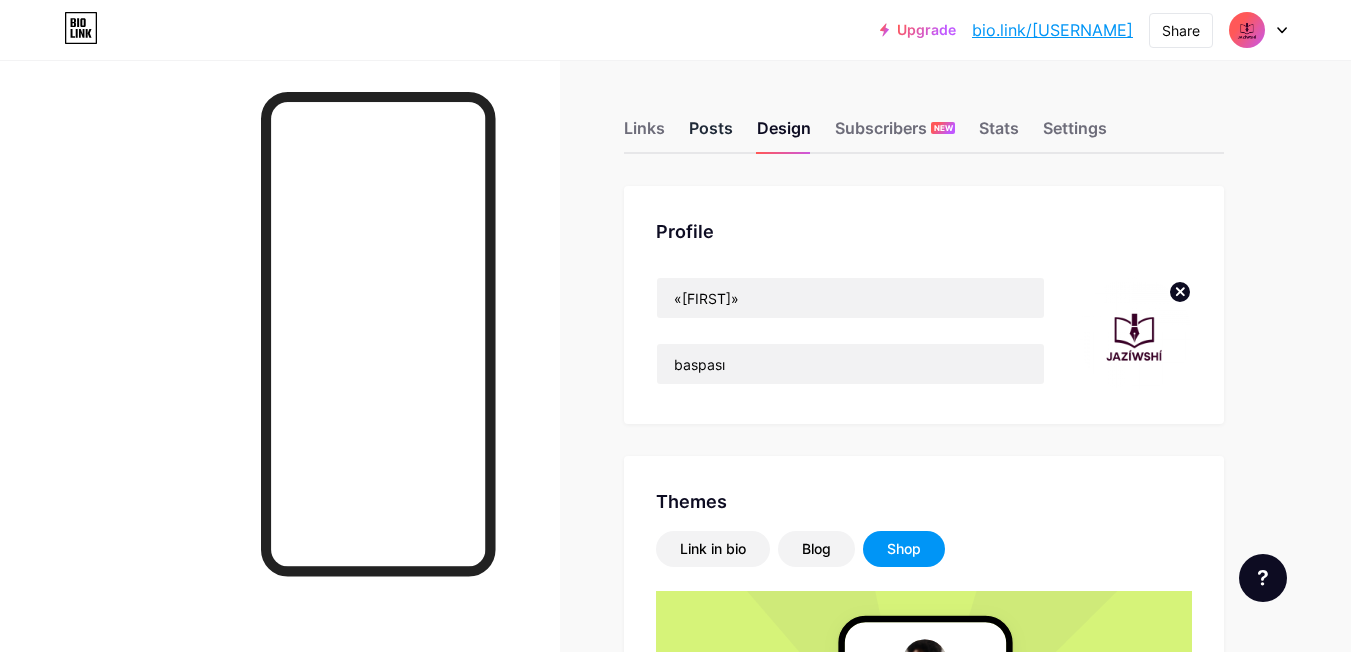 click on "Posts" at bounding box center (711, 134) 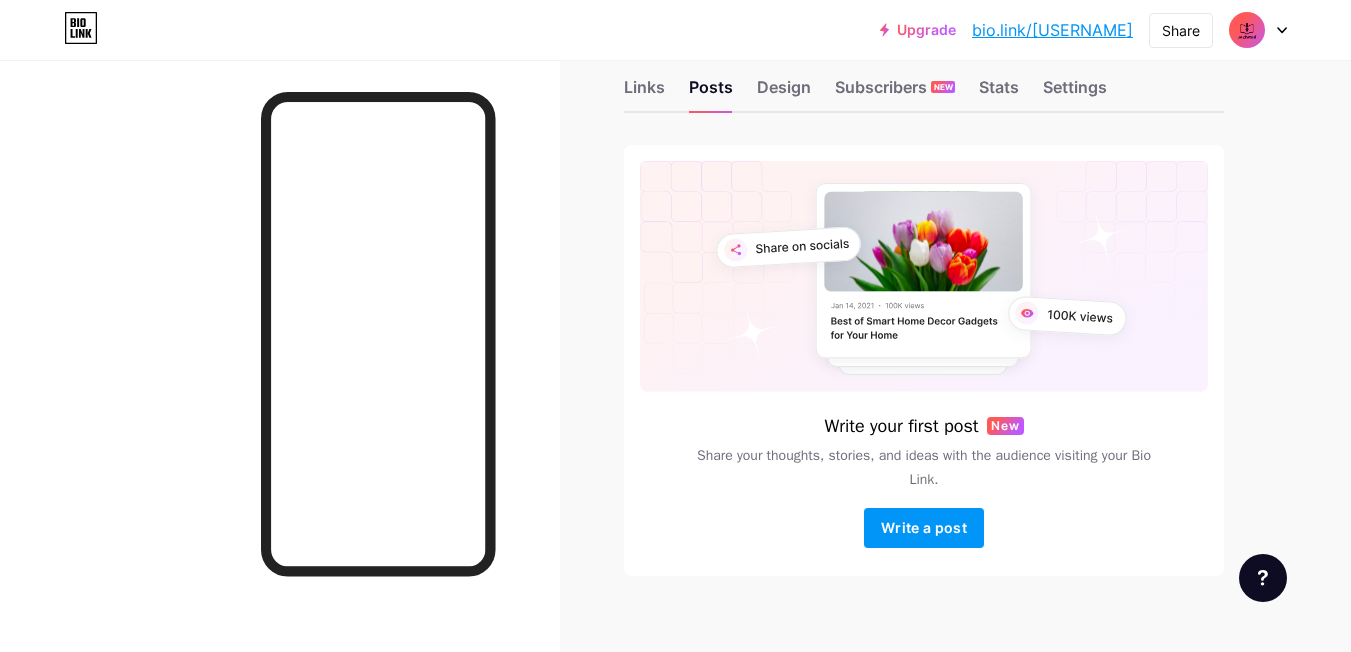 scroll, scrollTop: 0, scrollLeft: 0, axis: both 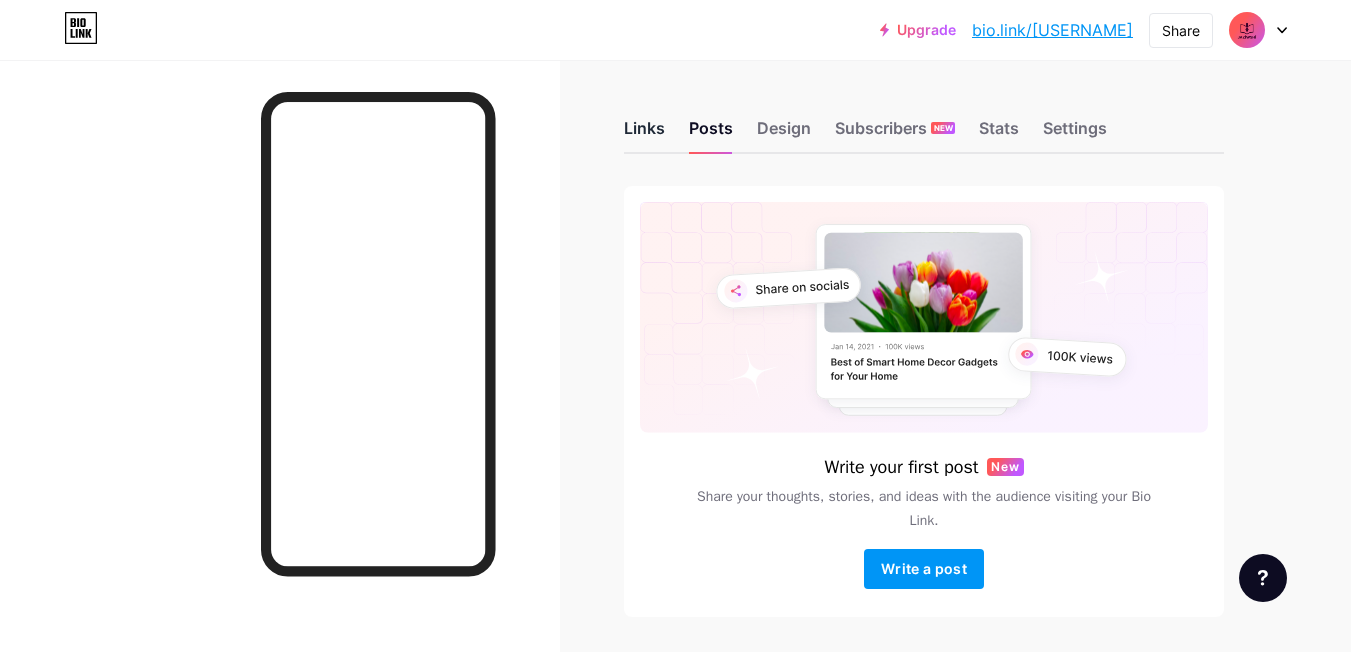 click on "Links" at bounding box center (644, 134) 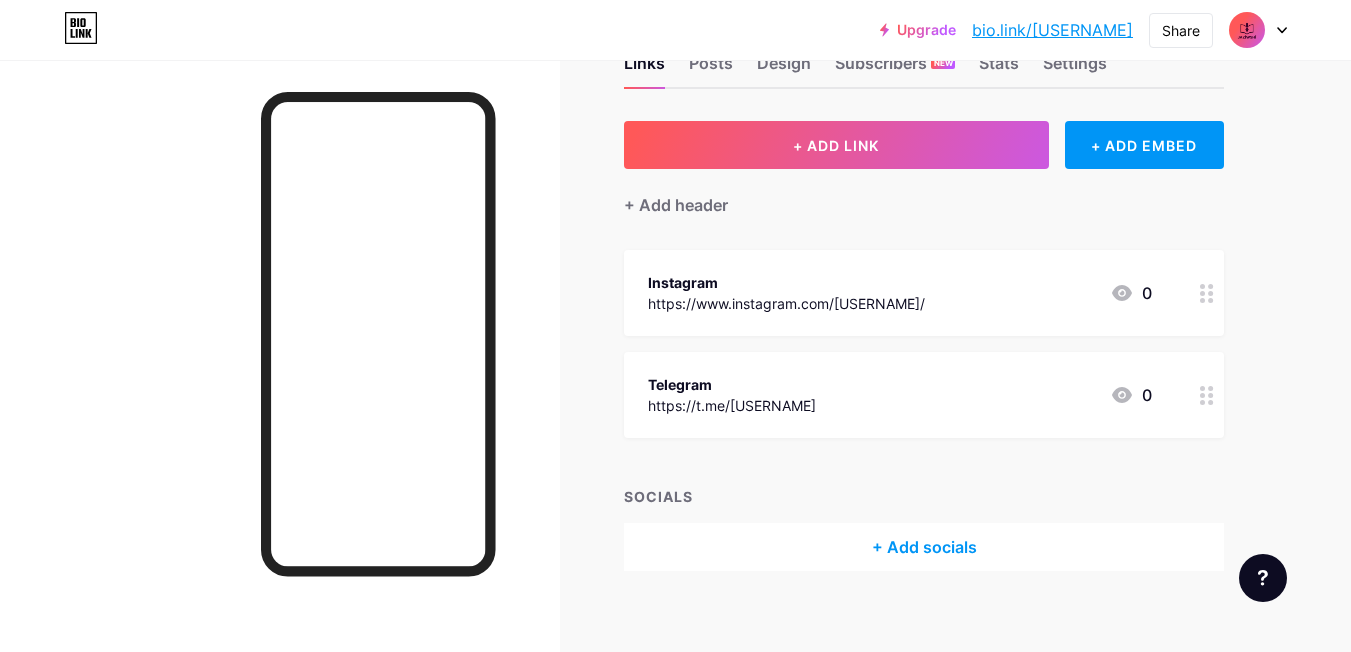 scroll, scrollTop: 83, scrollLeft: 0, axis: vertical 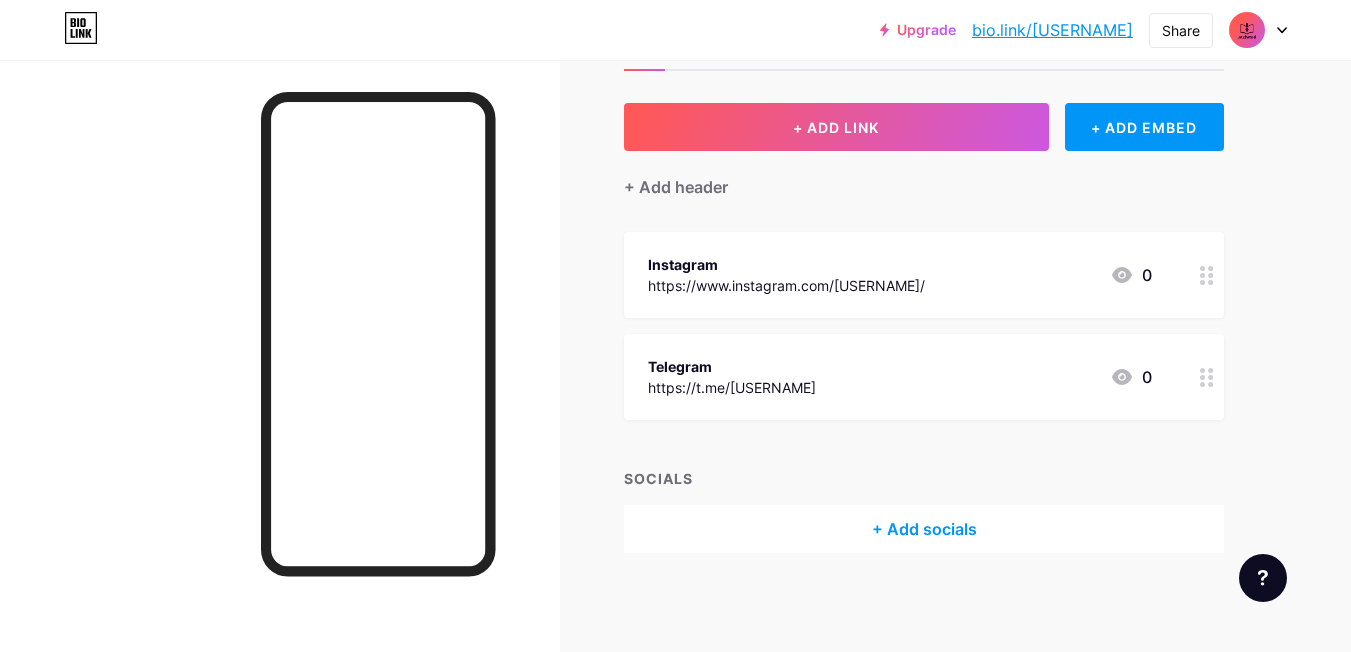 click on "bio.link/jaziwshi" at bounding box center (1052, 30) 